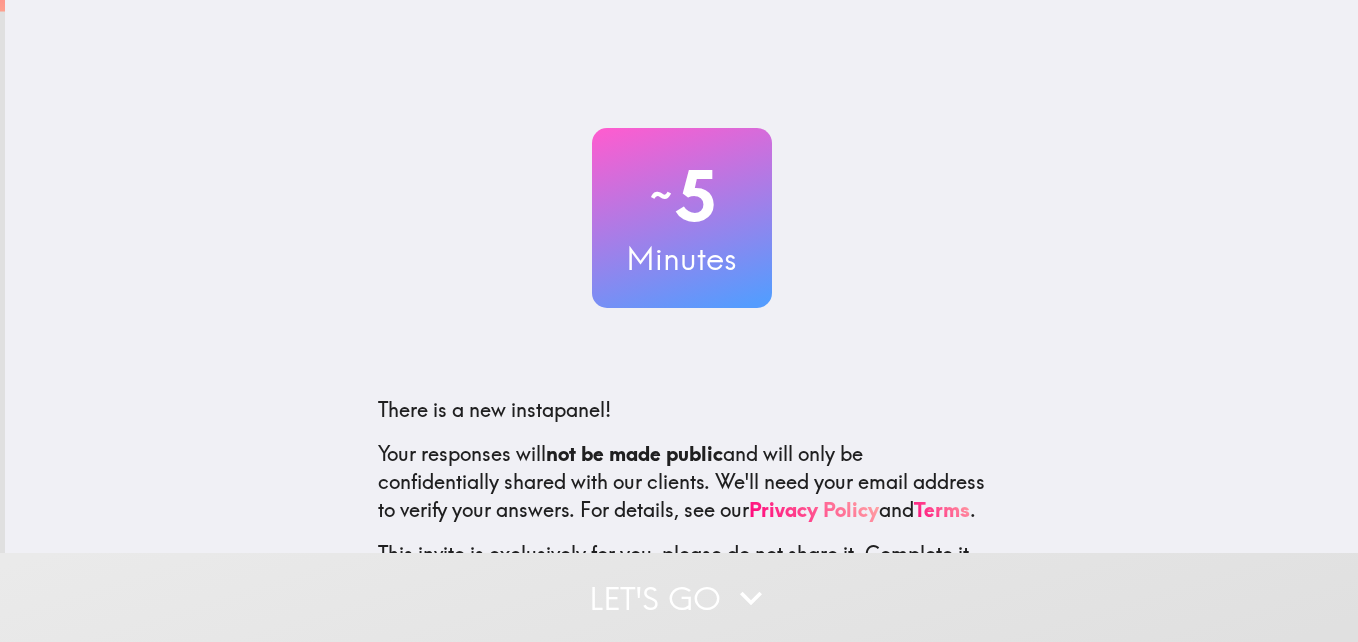 scroll, scrollTop: 0, scrollLeft: 0, axis: both 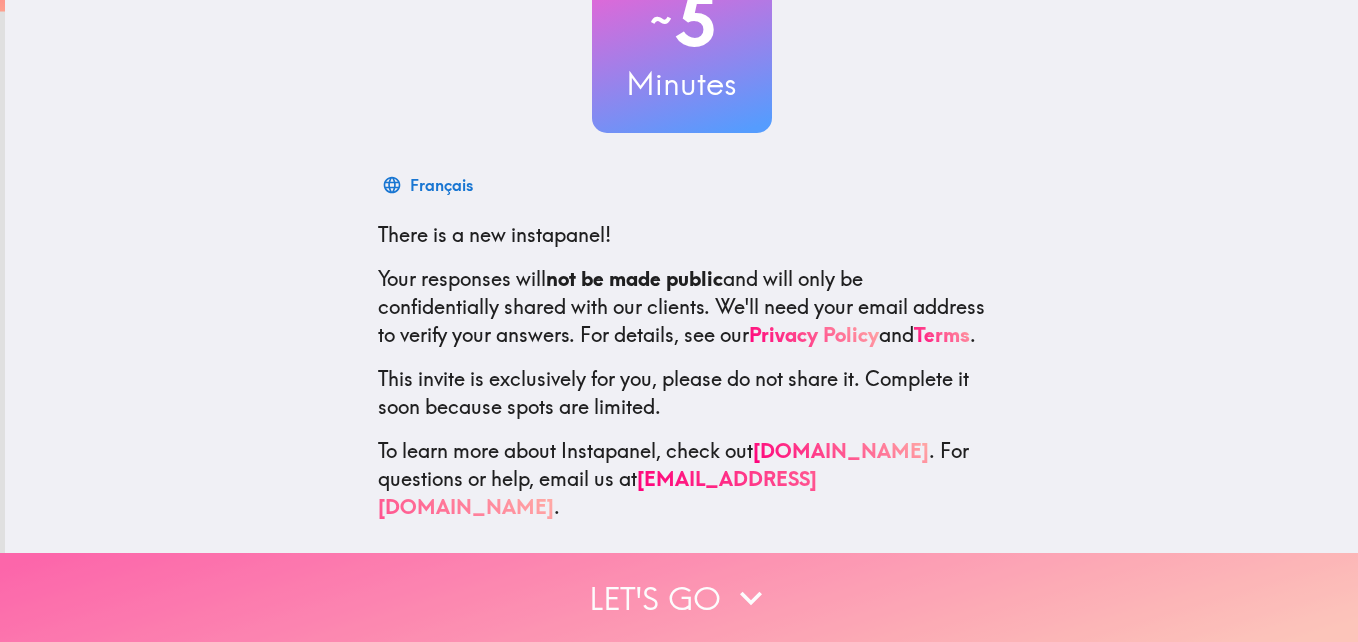 click on "Let's go" at bounding box center [679, 597] 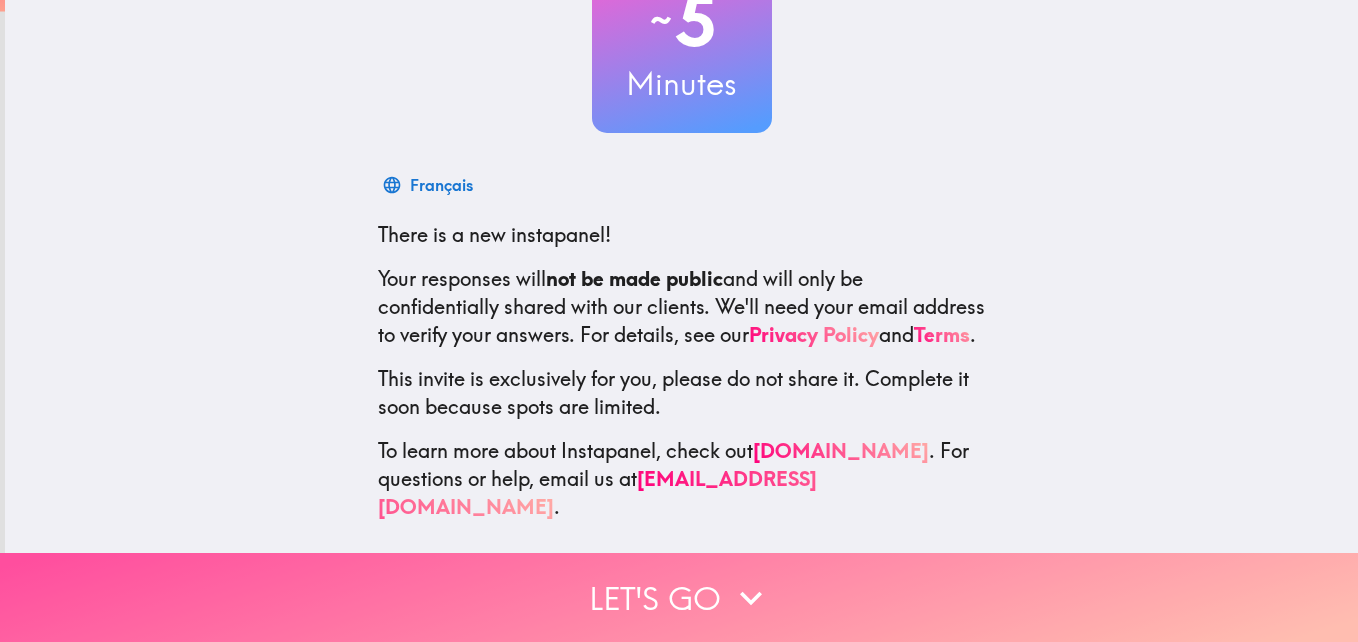 scroll, scrollTop: 0, scrollLeft: 0, axis: both 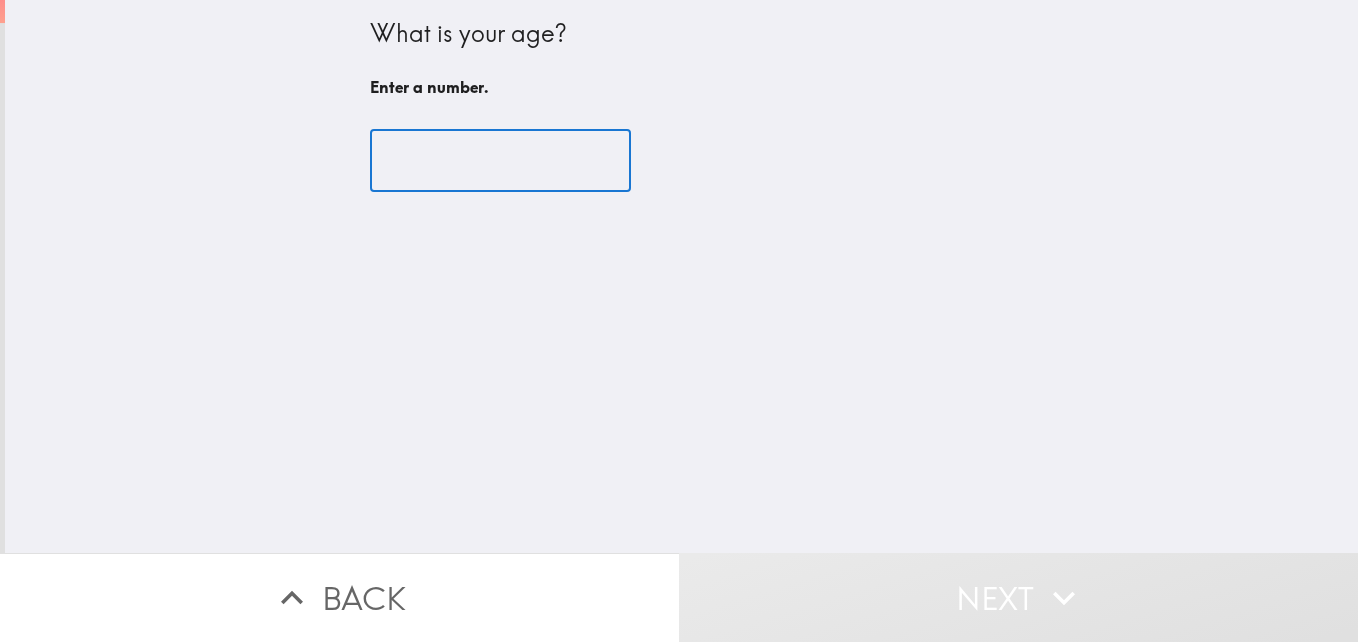 click at bounding box center (500, 161) 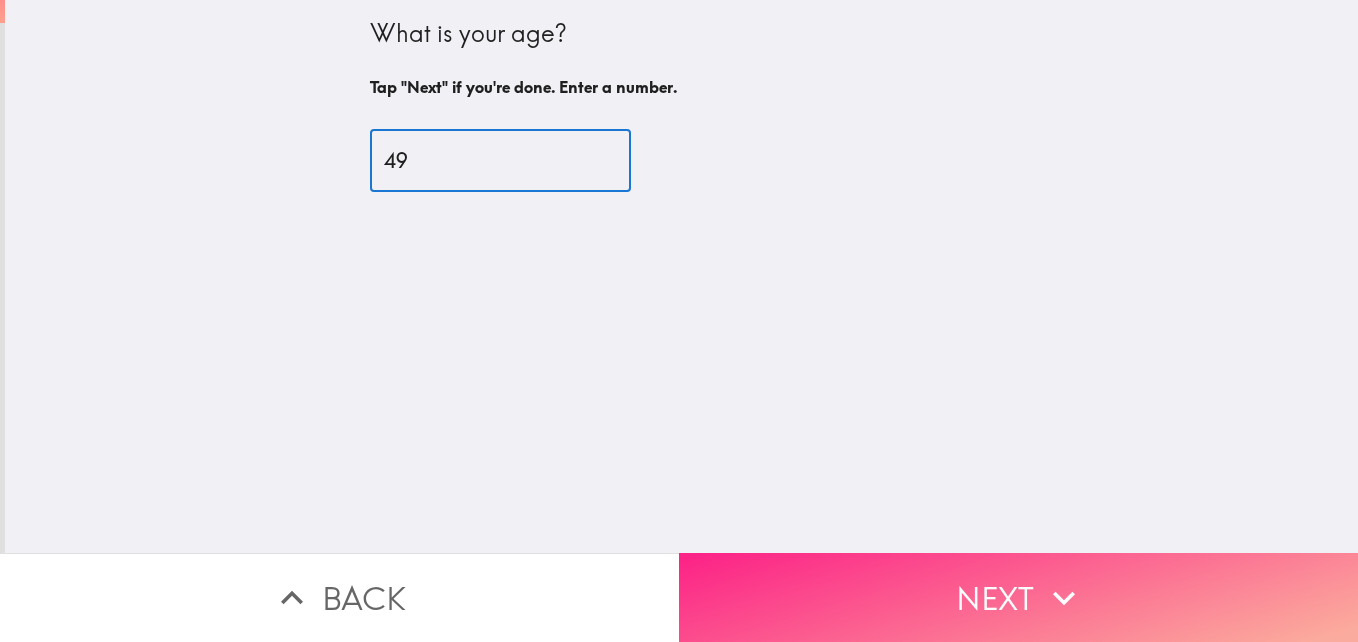 type on "49" 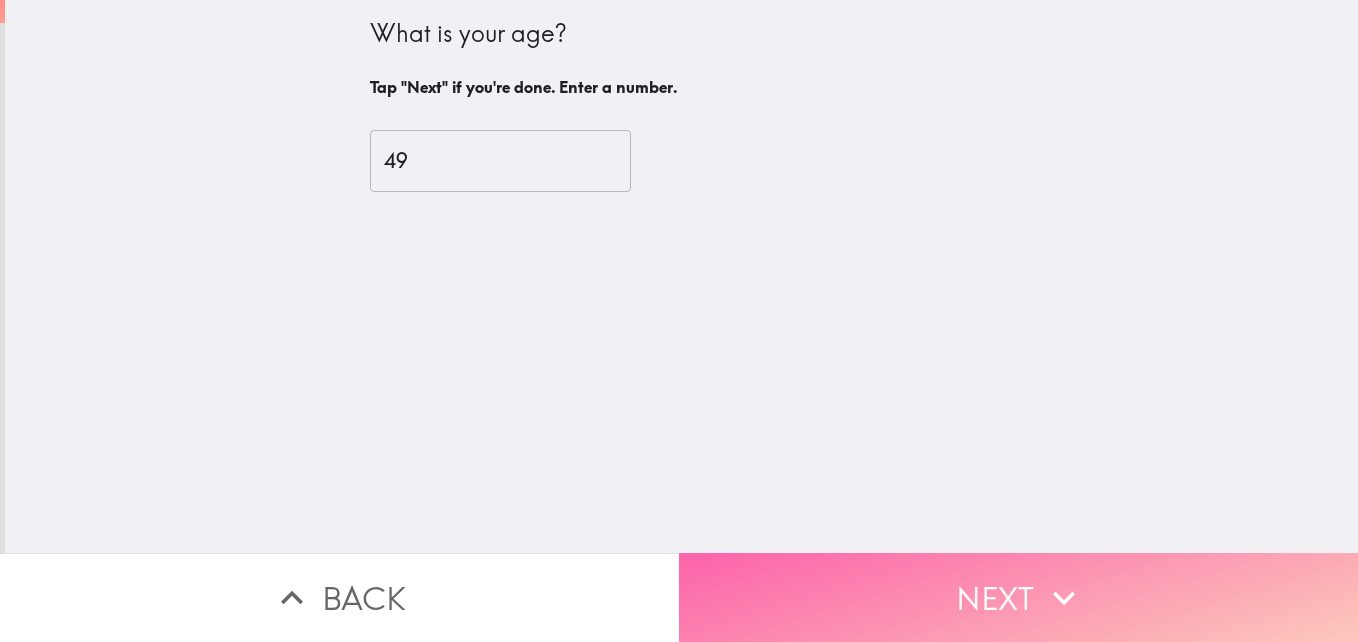 click on "Next" at bounding box center (1018, 597) 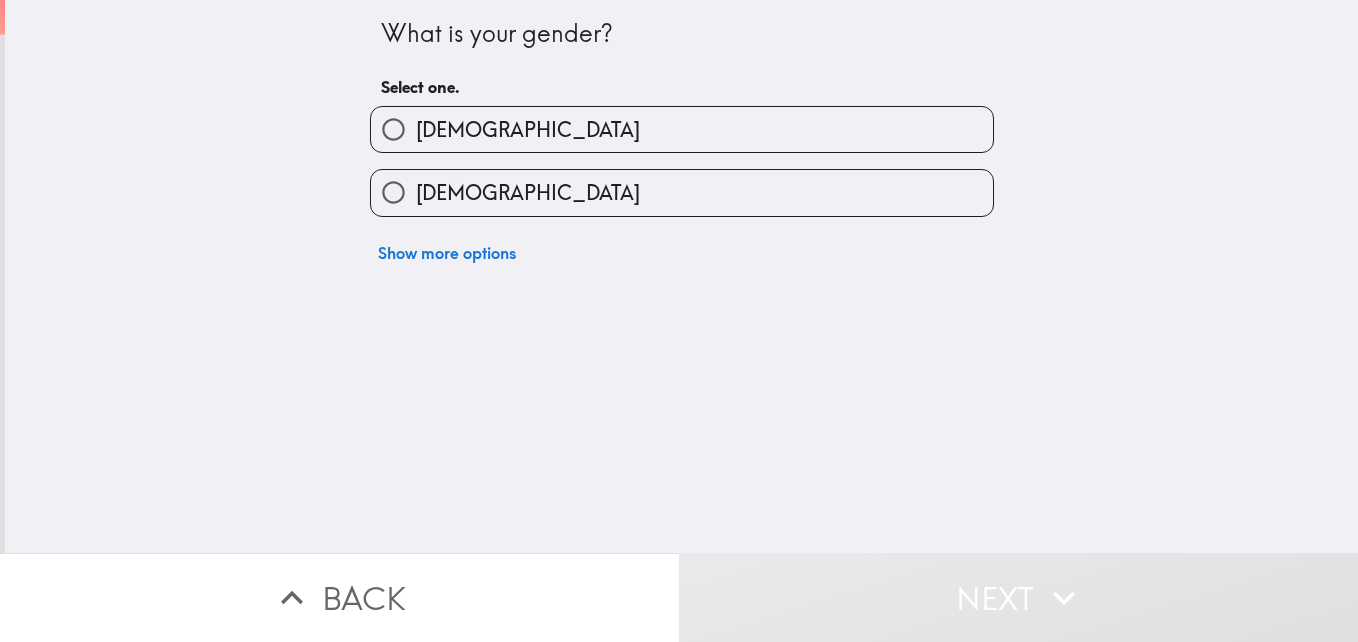 click on "[DEMOGRAPHIC_DATA]" at bounding box center [528, 193] 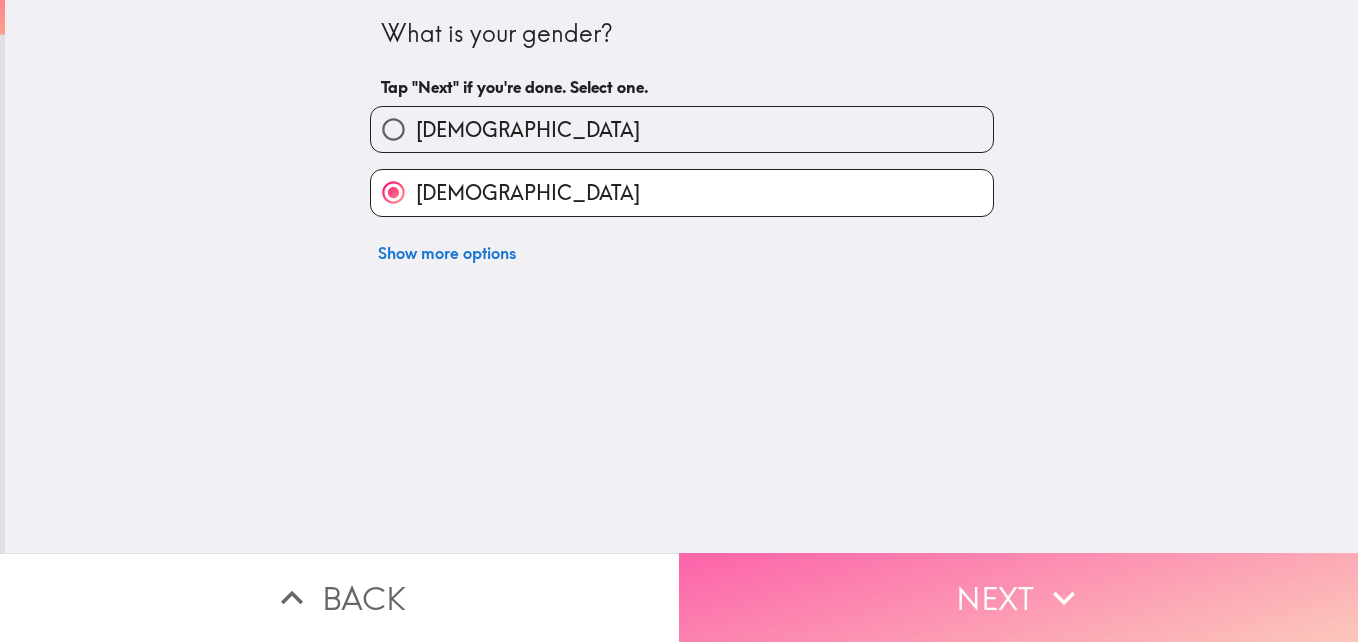 click on "Next" at bounding box center [1018, 597] 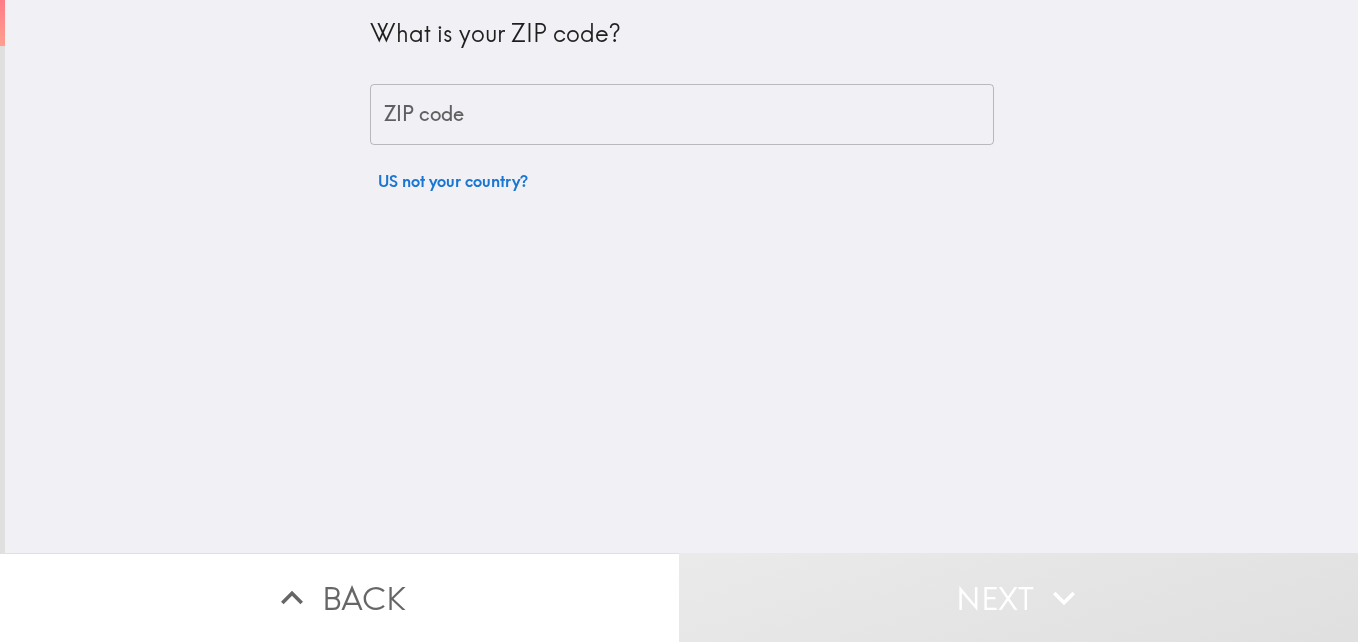 click on "ZIP code" at bounding box center [682, 115] 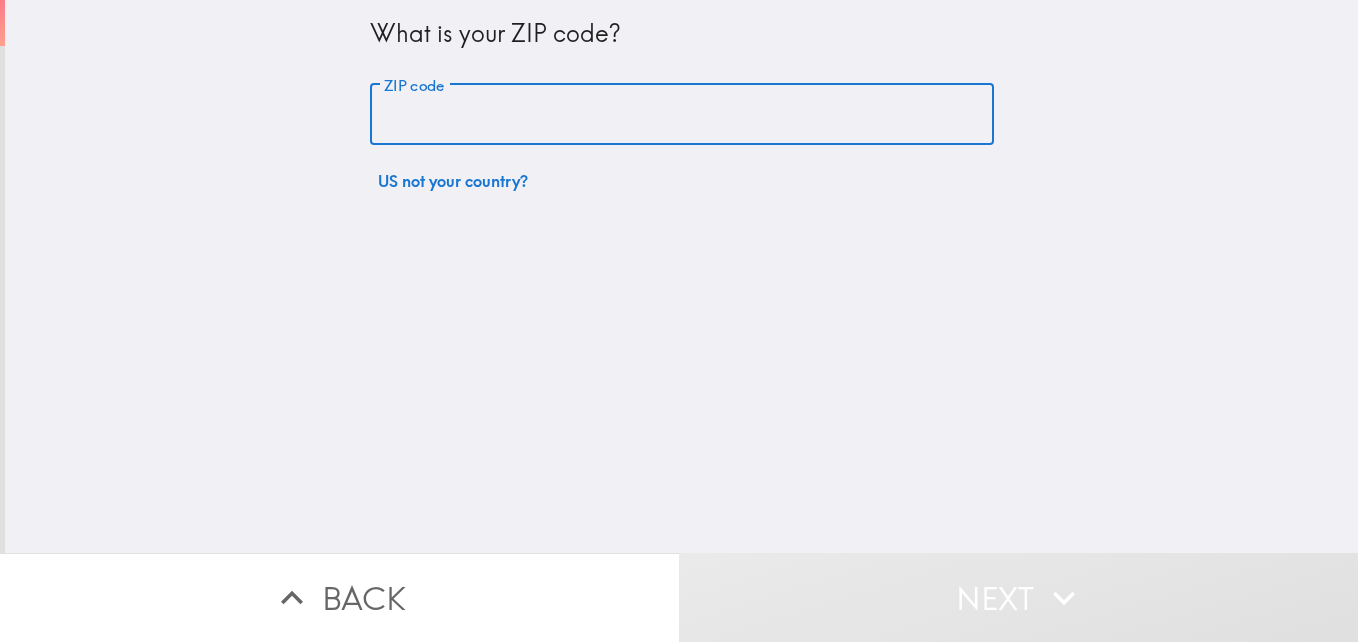 type on "46580" 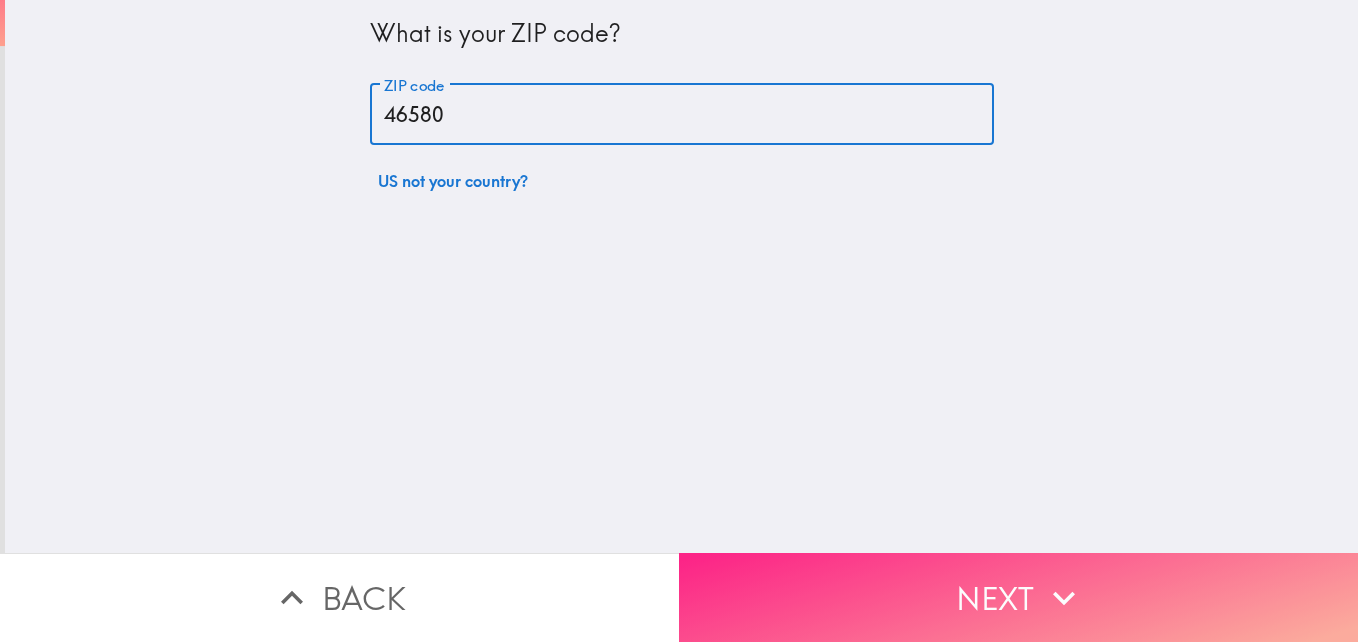 click on "Next" at bounding box center (1018, 597) 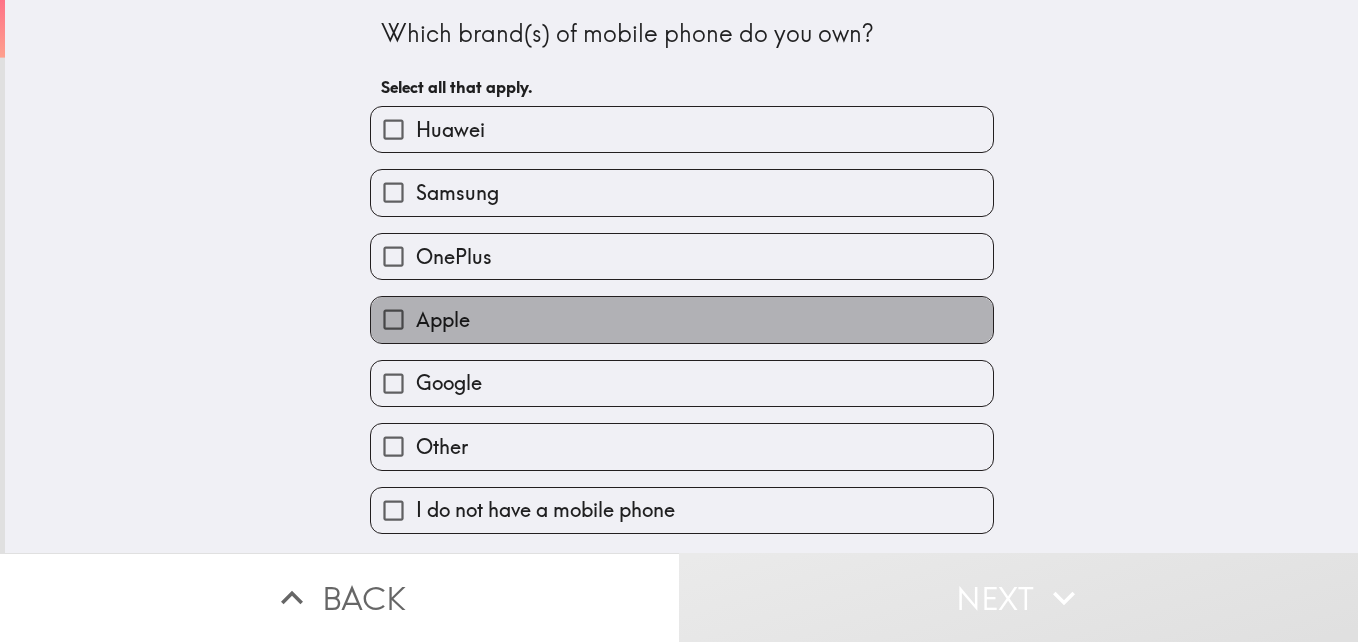 click on "Apple" at bounding box center (682, 319) 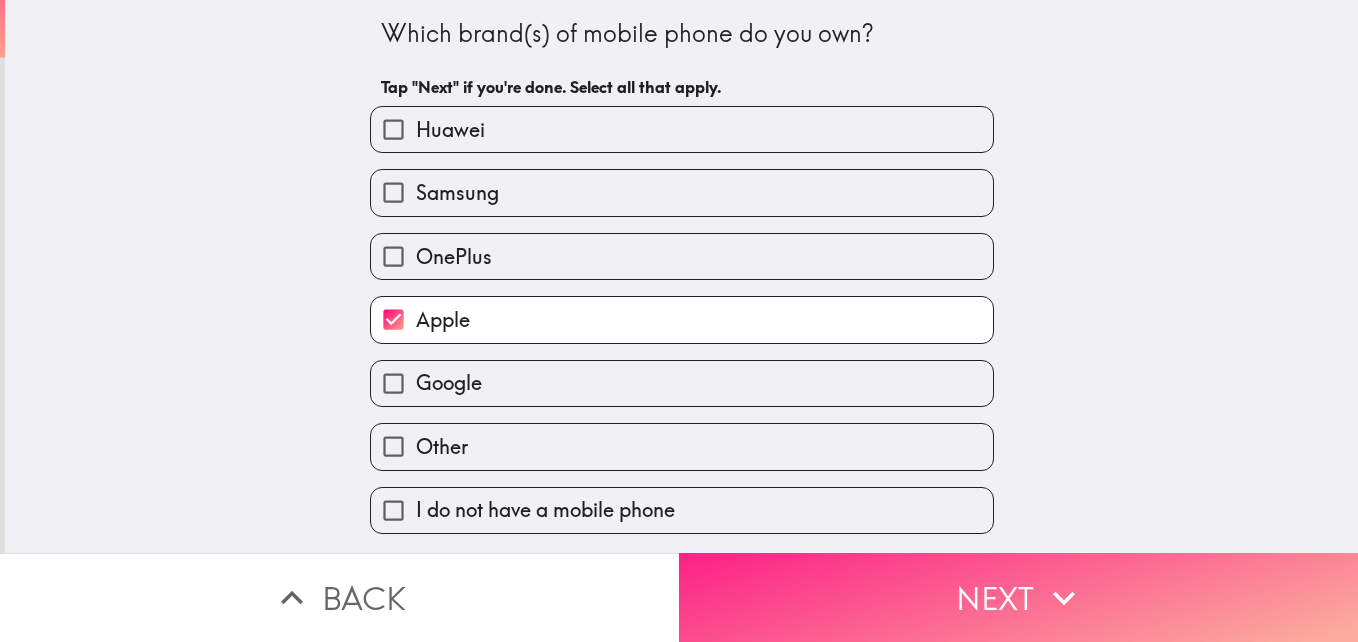 click on "Next" at bounding box center (1018, 597) 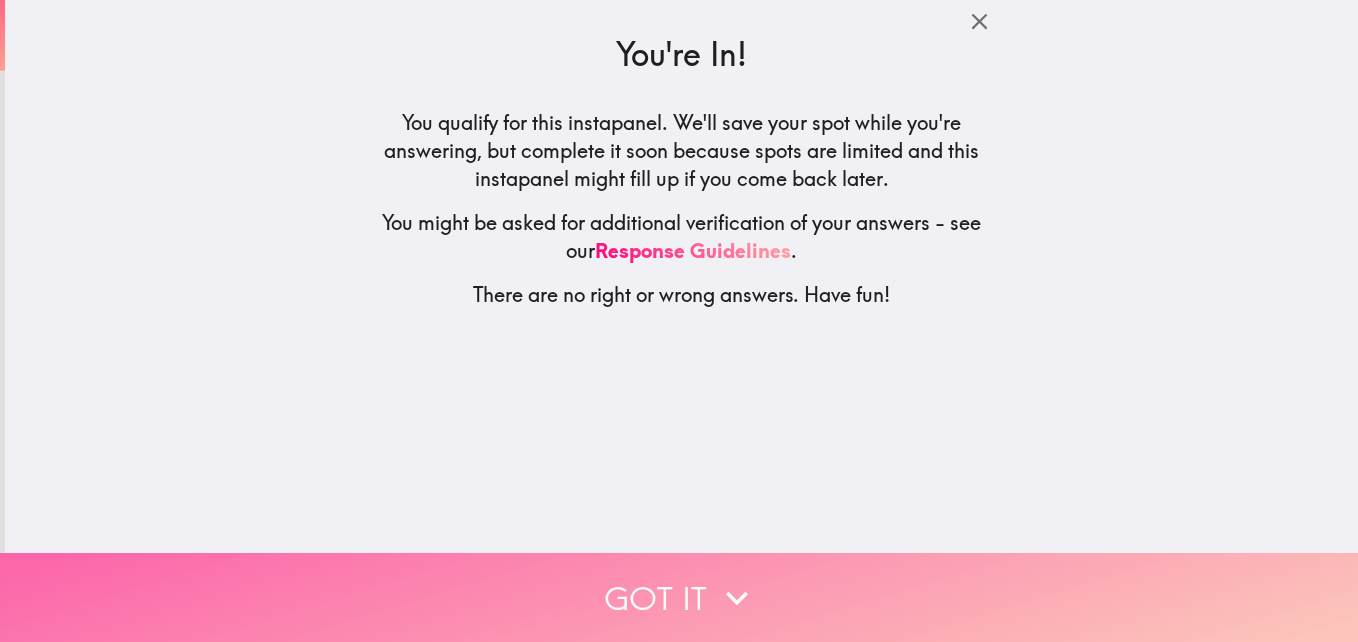 click on "Got it" at bounding box center [679, 597] 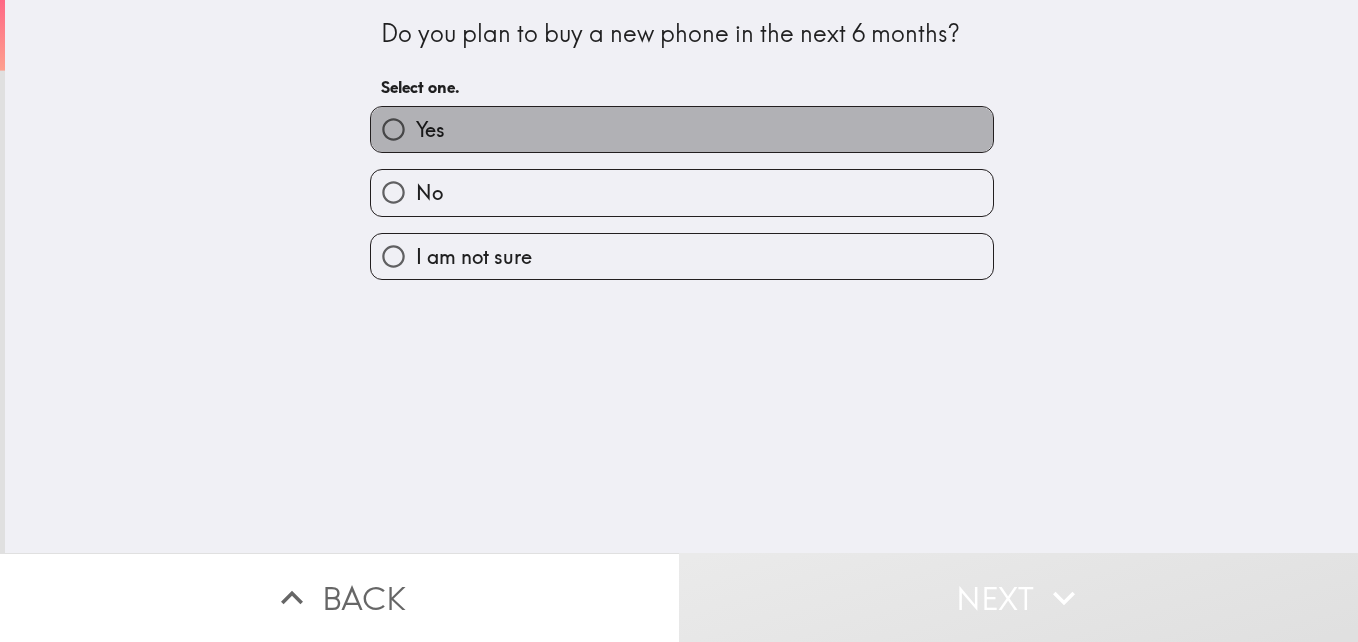 click on "Yes" at bounding box center (682, 129) 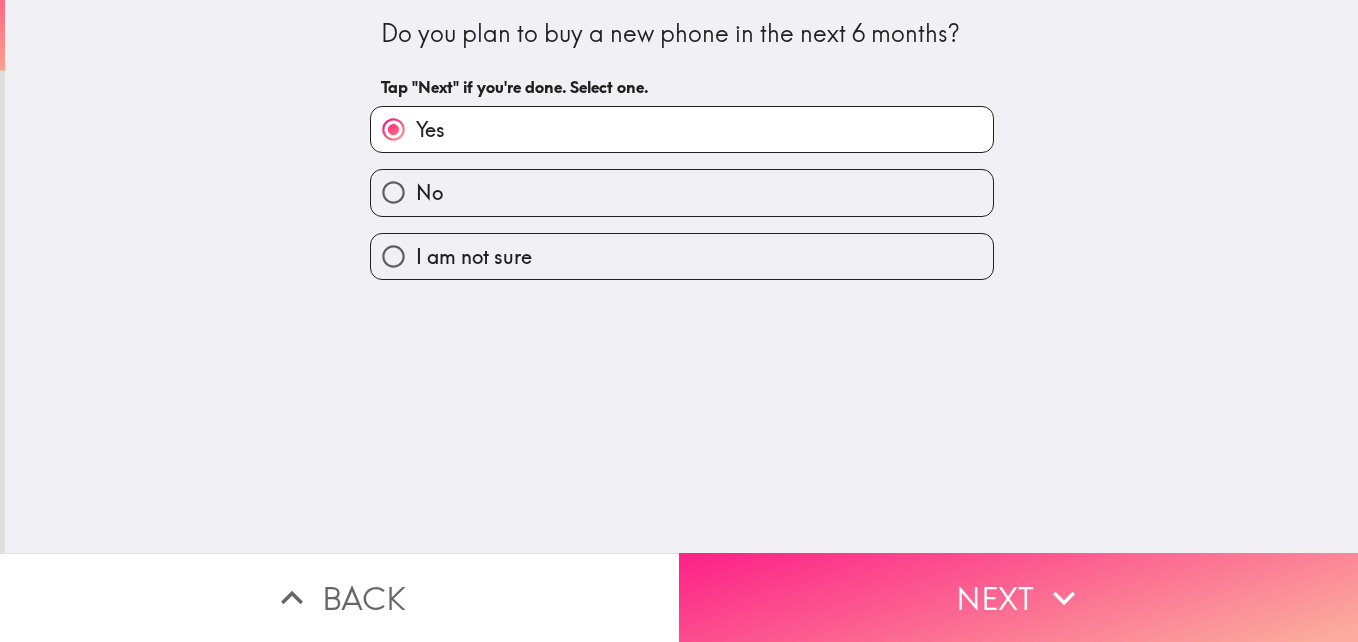 click on "Next" at bounding box center (1018, 597) 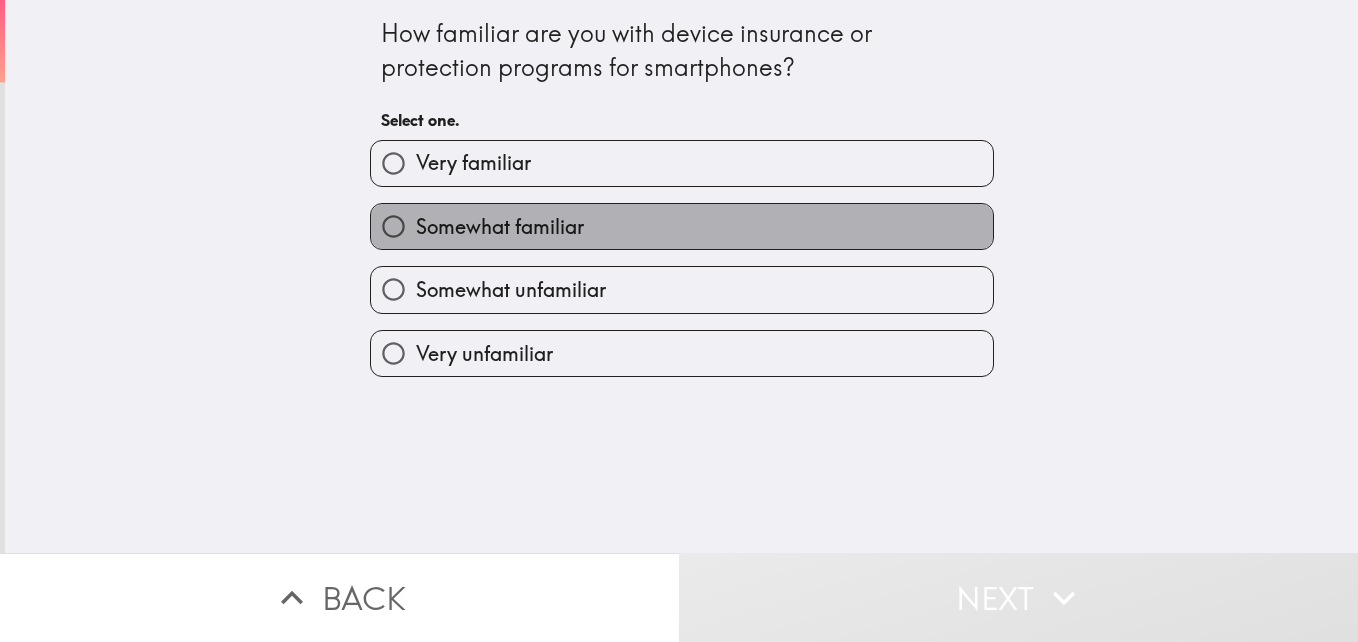 click on "Somewhat familiar" at bounding box center [682, 226] 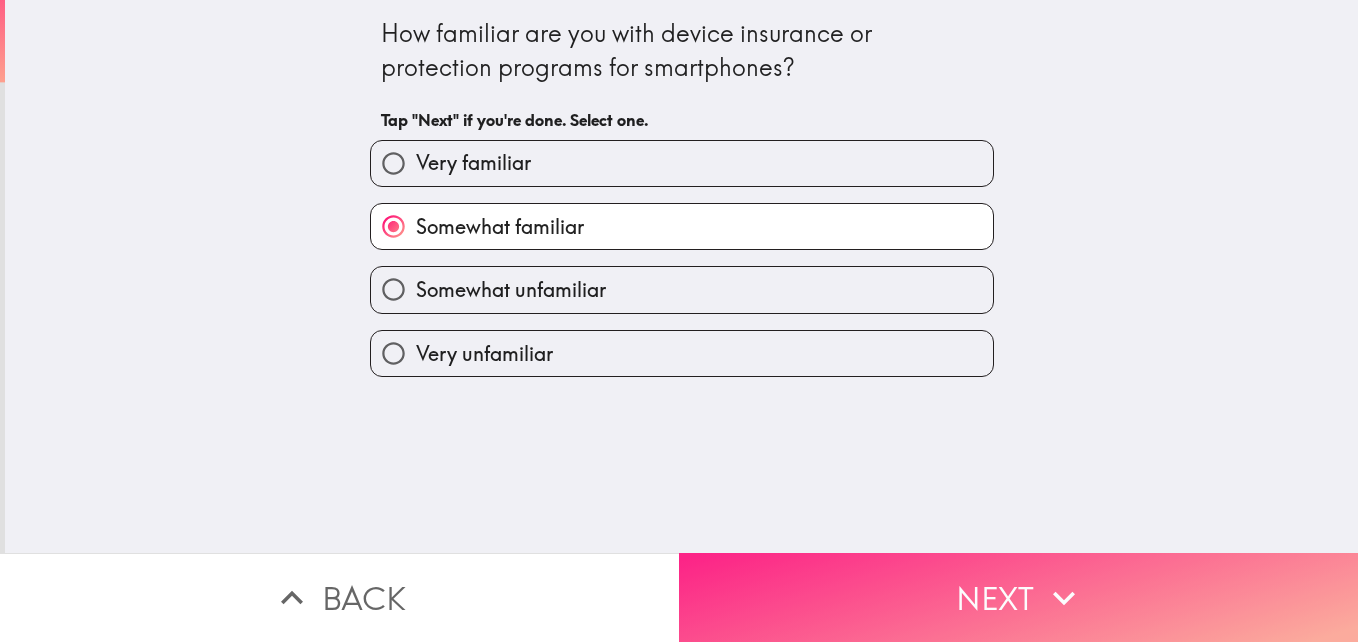 click on "Next" at bounding box center (1018, 597) 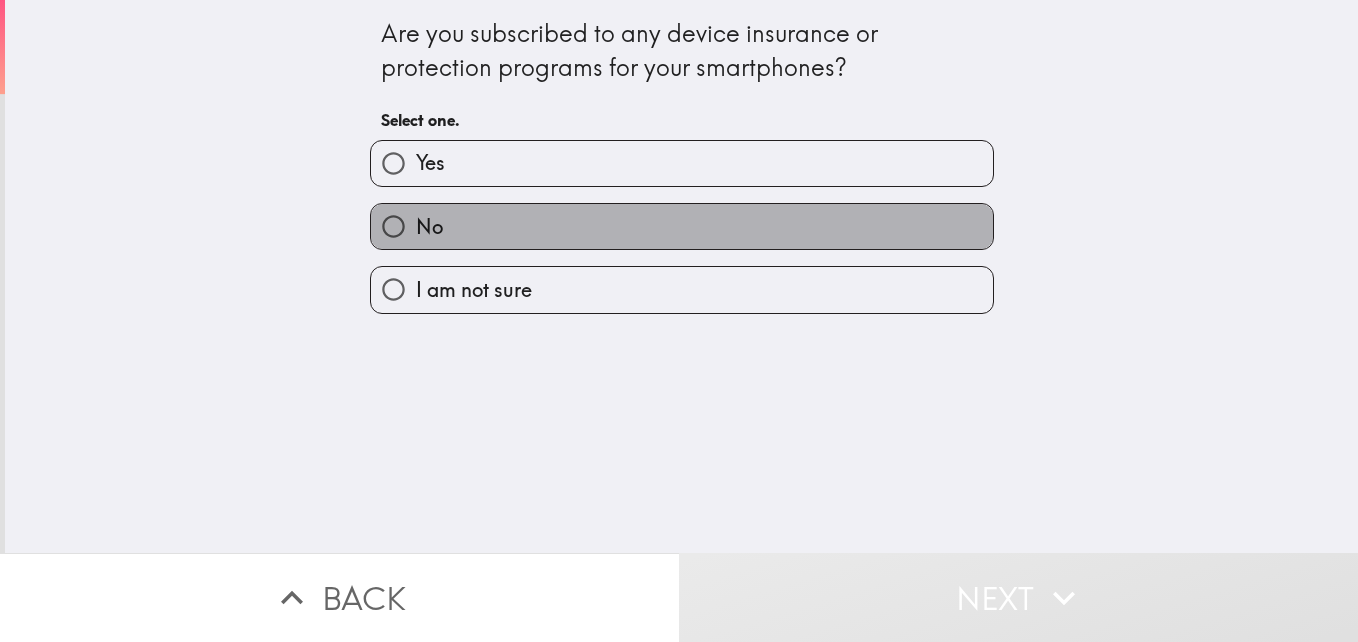 click on "No" at bounding box center (682, 226) 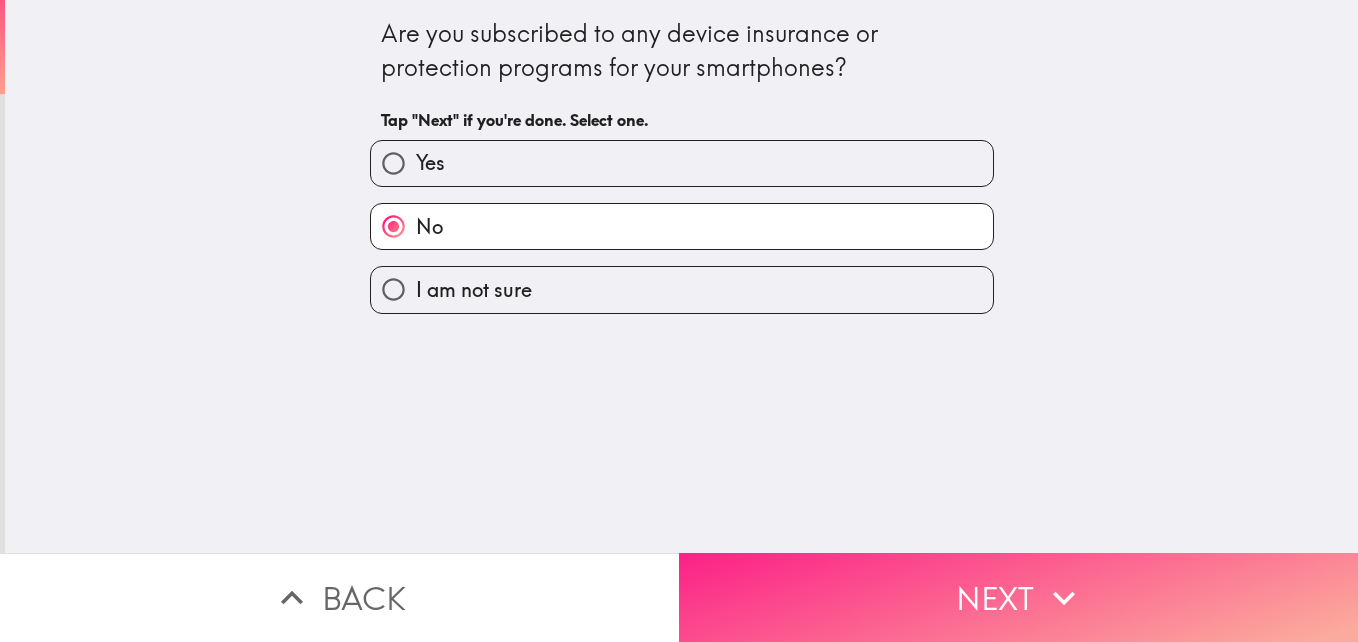 drag, startPoint x: 899, startPoint y: 559, endPoint x: 887, endPoint y: 566, distance: 13.892444 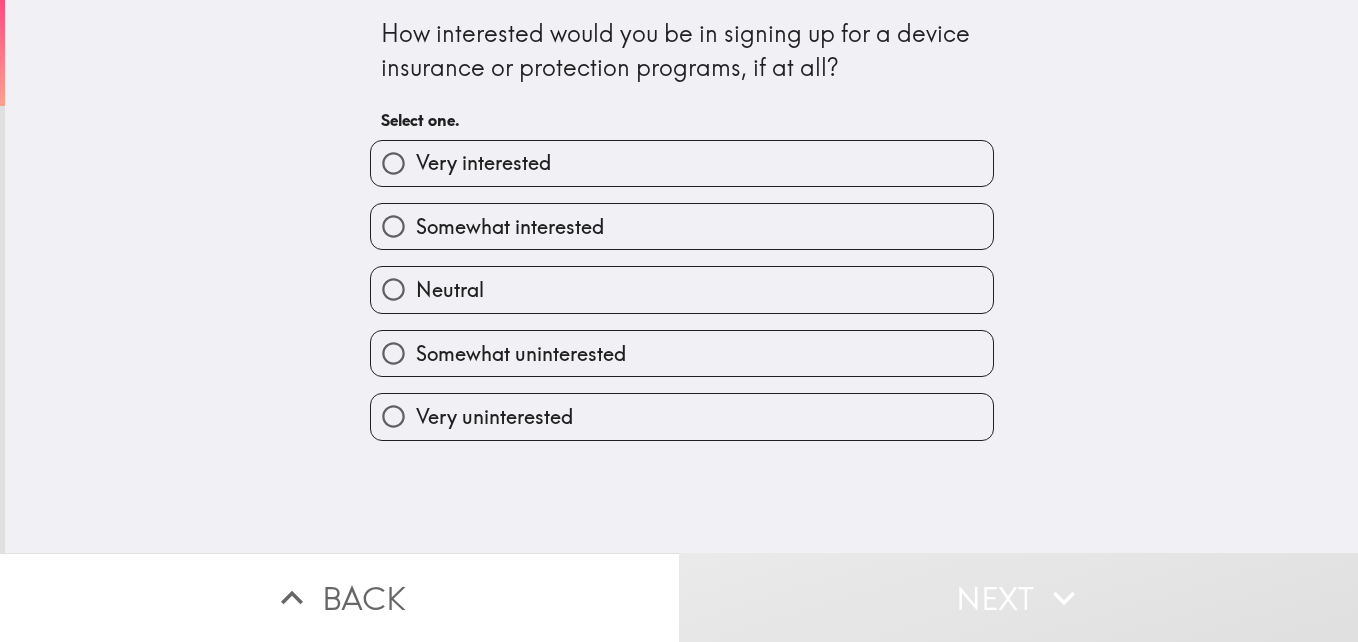 click on "Somewhat interested" at bounding box center (682, 226) 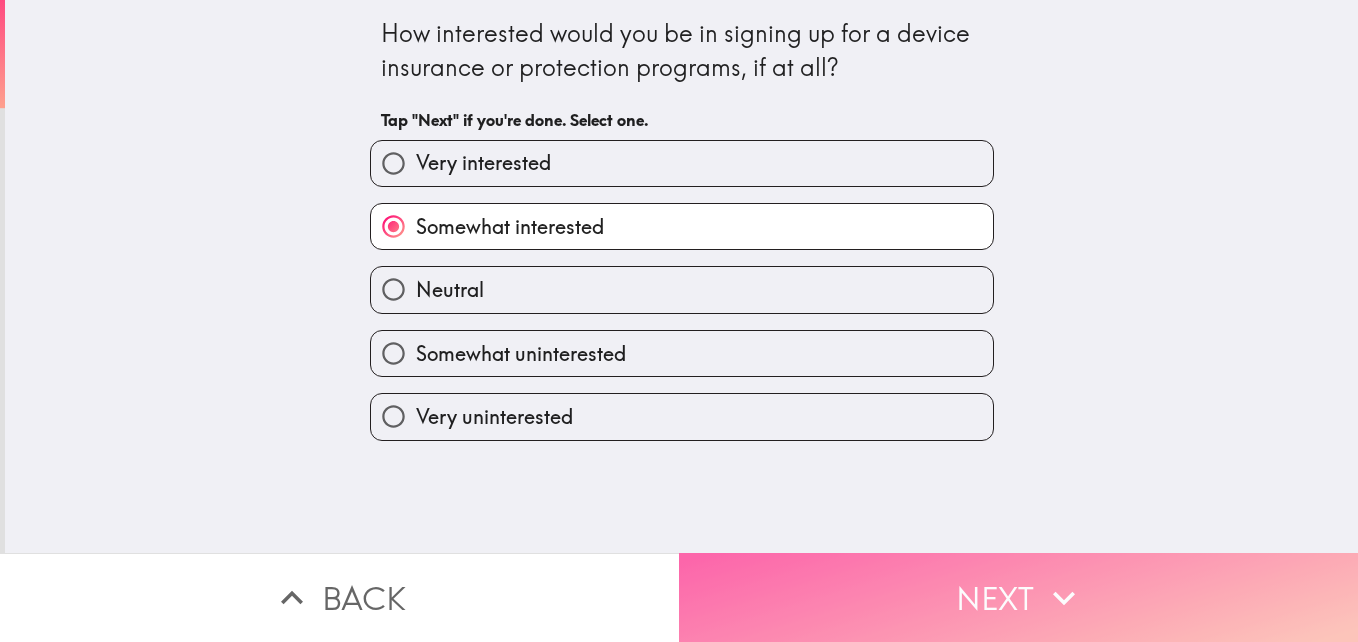 click on "Next" at bounding box center (1018, 597) 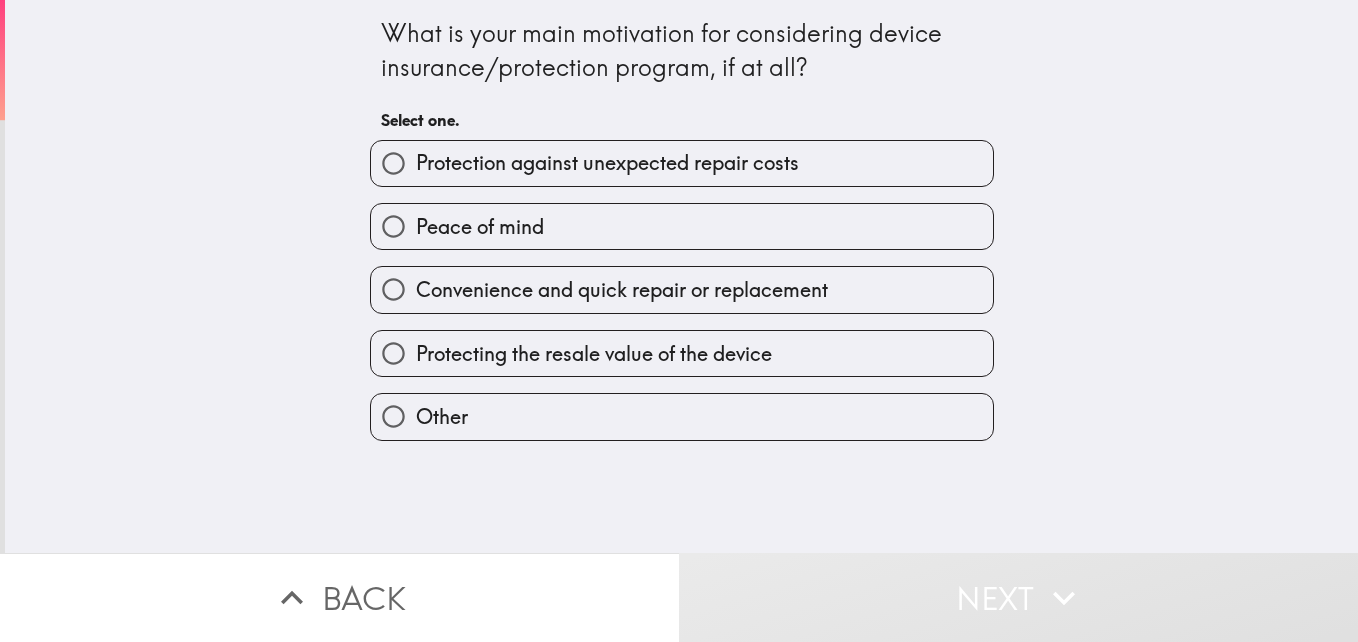 click on "Peace of mind" at bounding box center (682, 226) 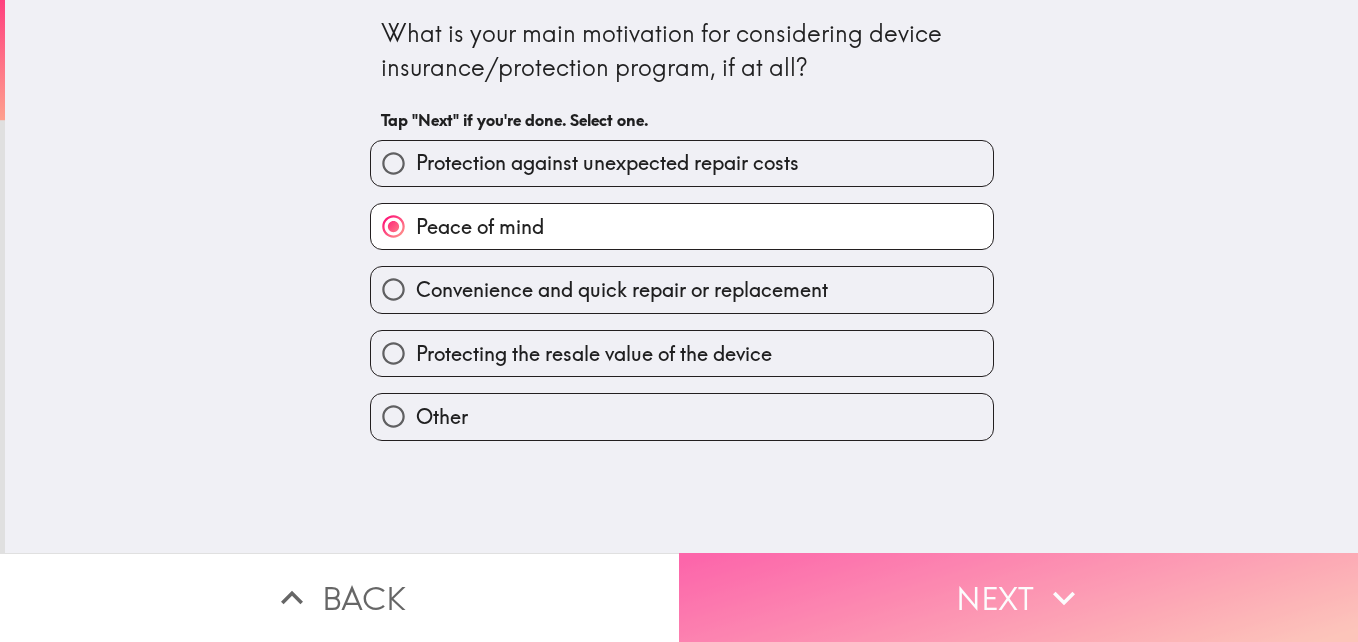 click on "Next" at bounding box center (1018, 597) 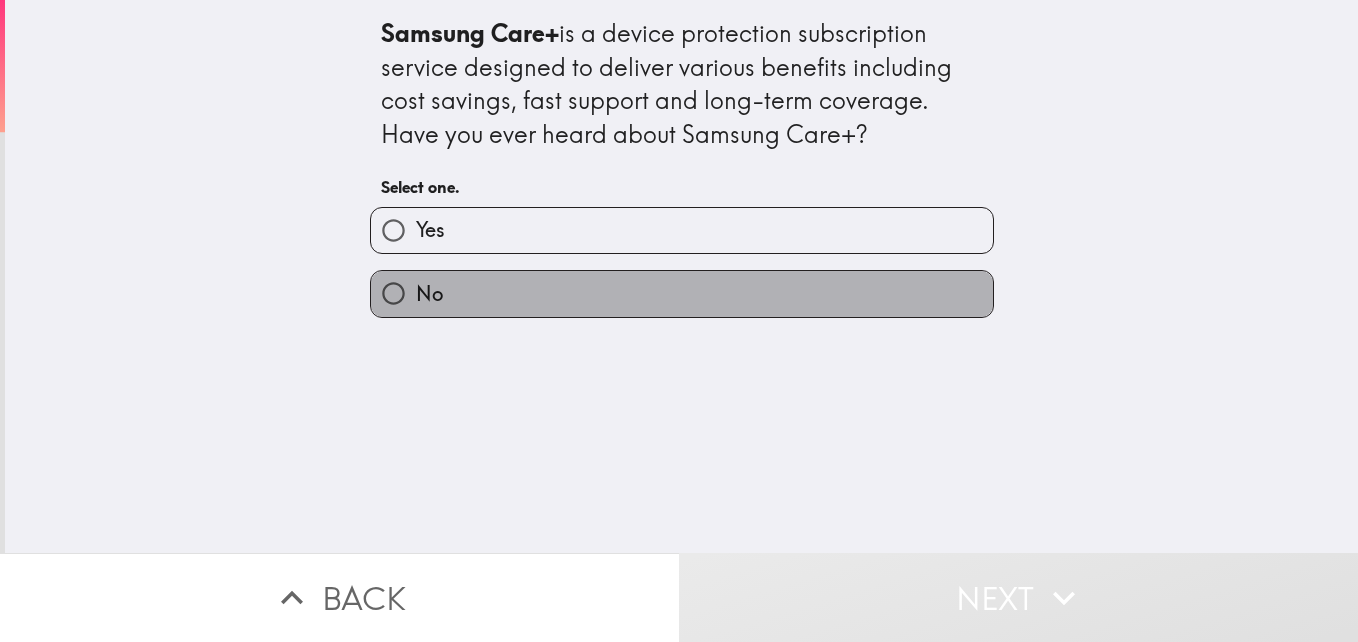 click on "No" at bounding box center [682, 293] 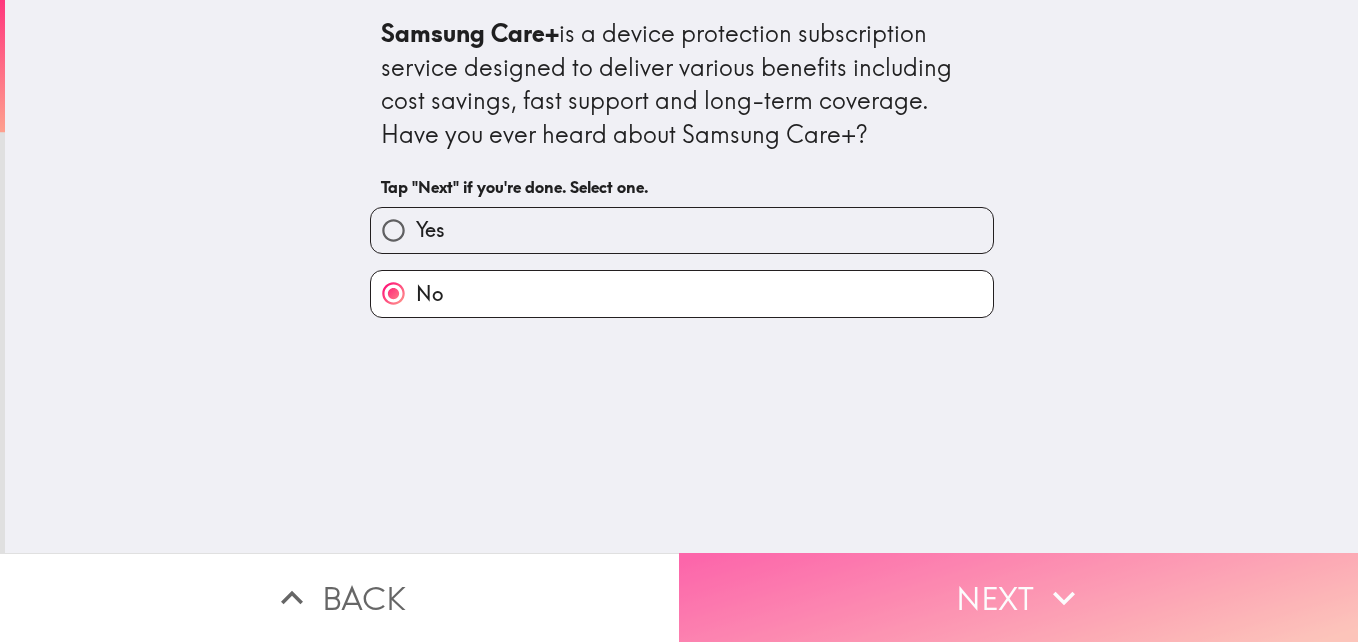 click on "Next" at bounding box center (1018, 597) 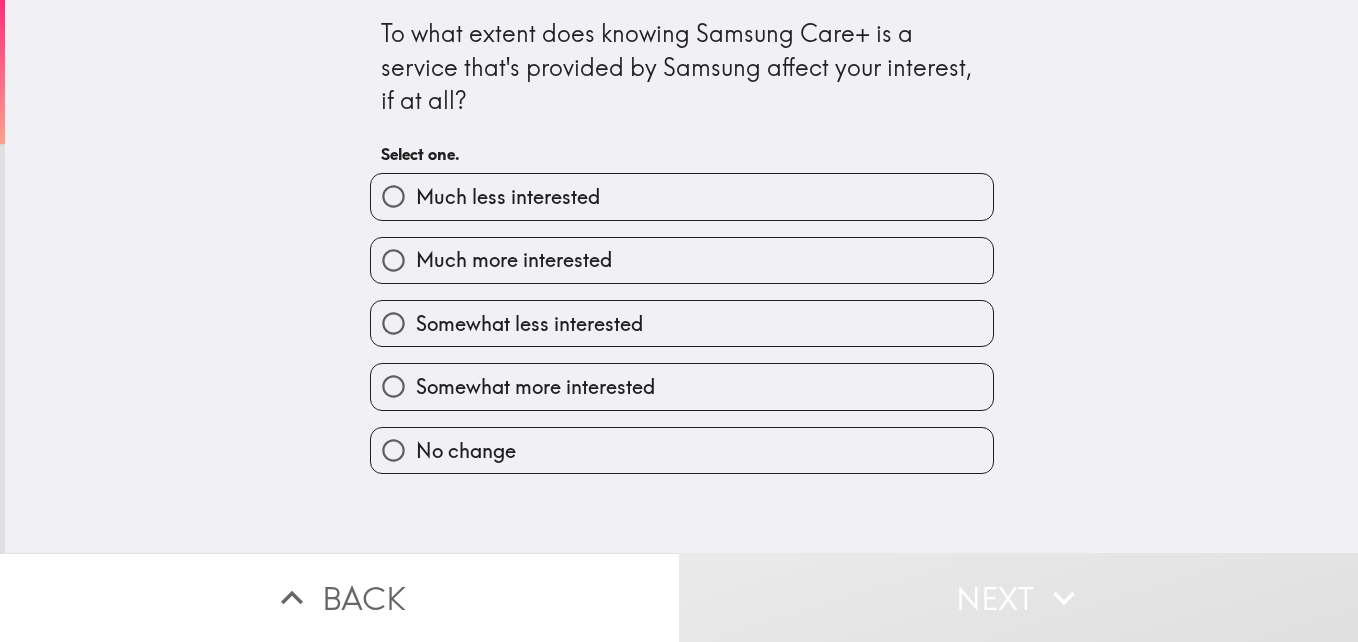 click on "No change" at bounding box center [466, 451] 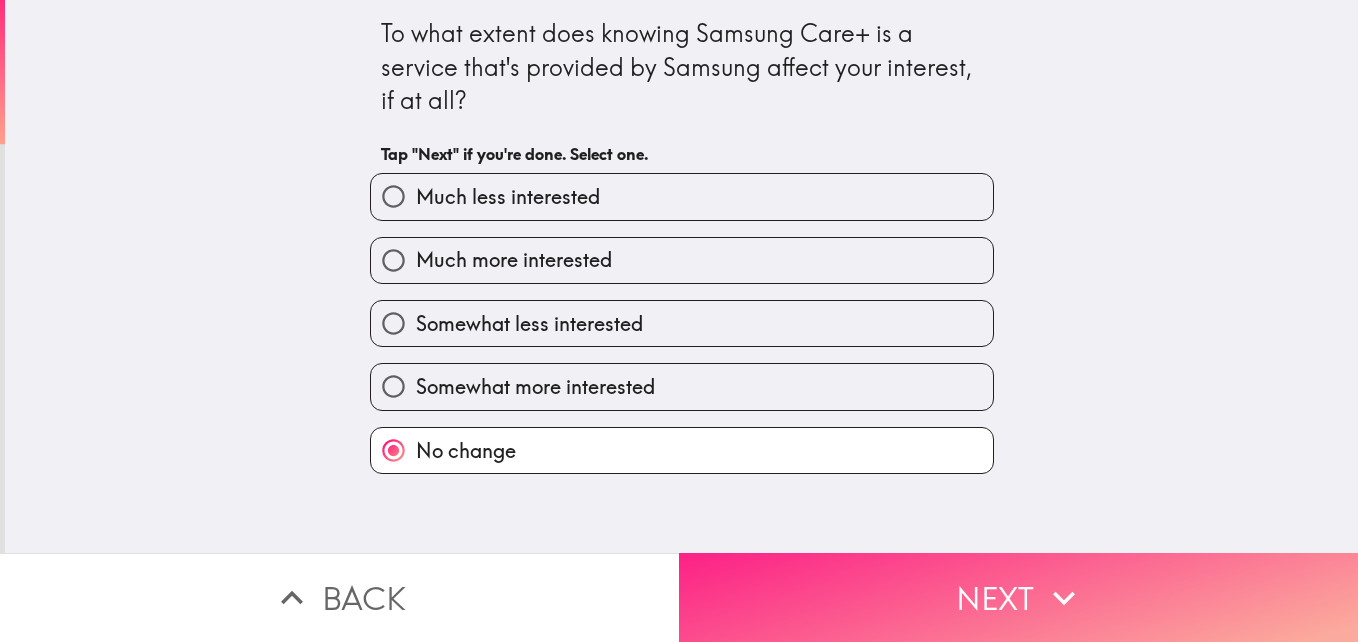 click on "Next" at bounding box center [1018, 597] 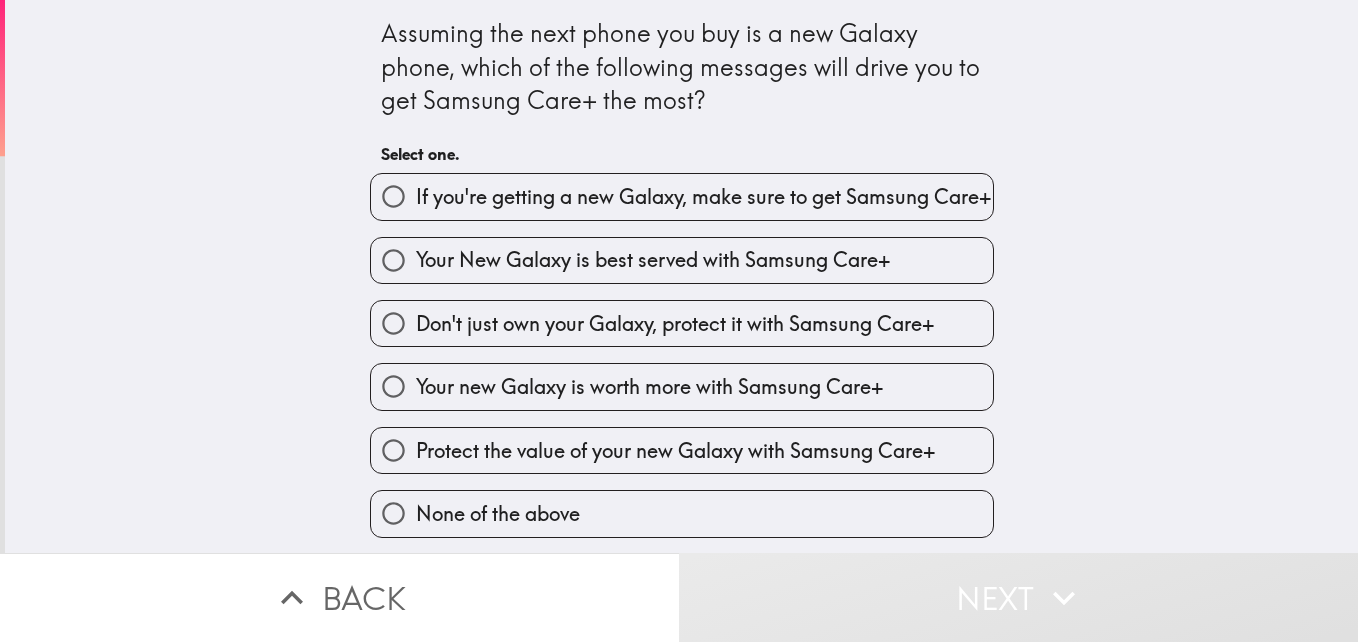 scroll, scrollTop: 10, scrollLeft: 0, axis: vertical 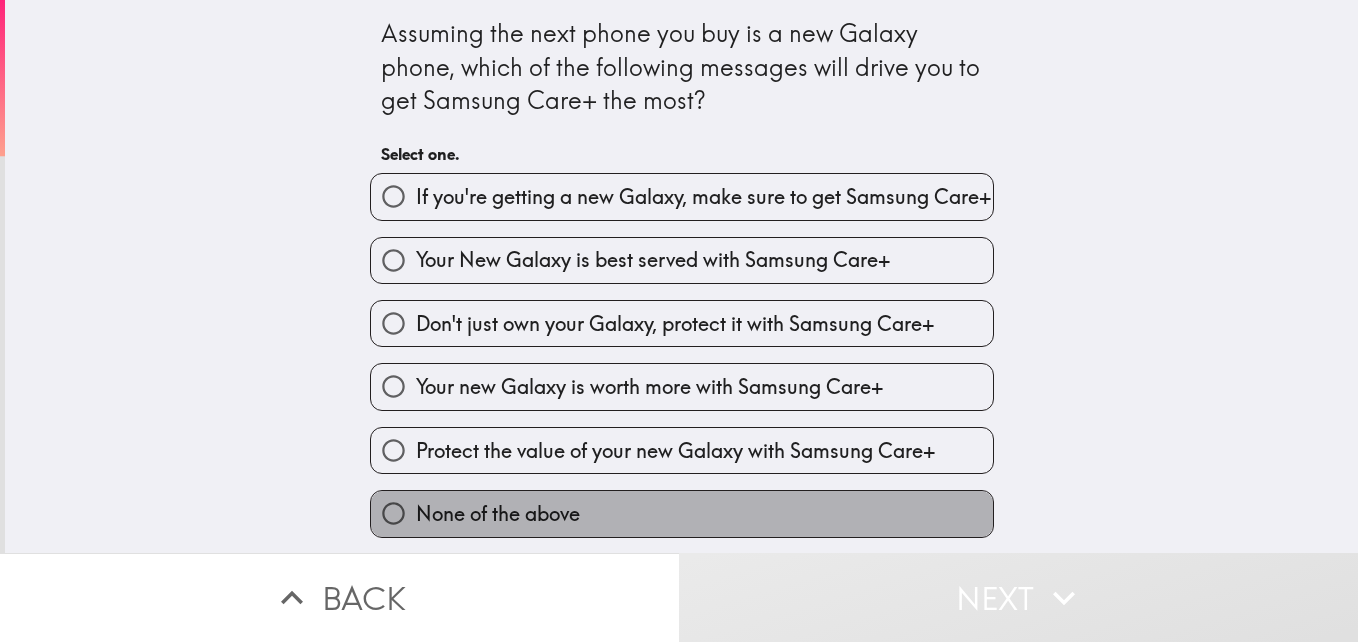 click on "None of the above" at bounding box center (682, 513) 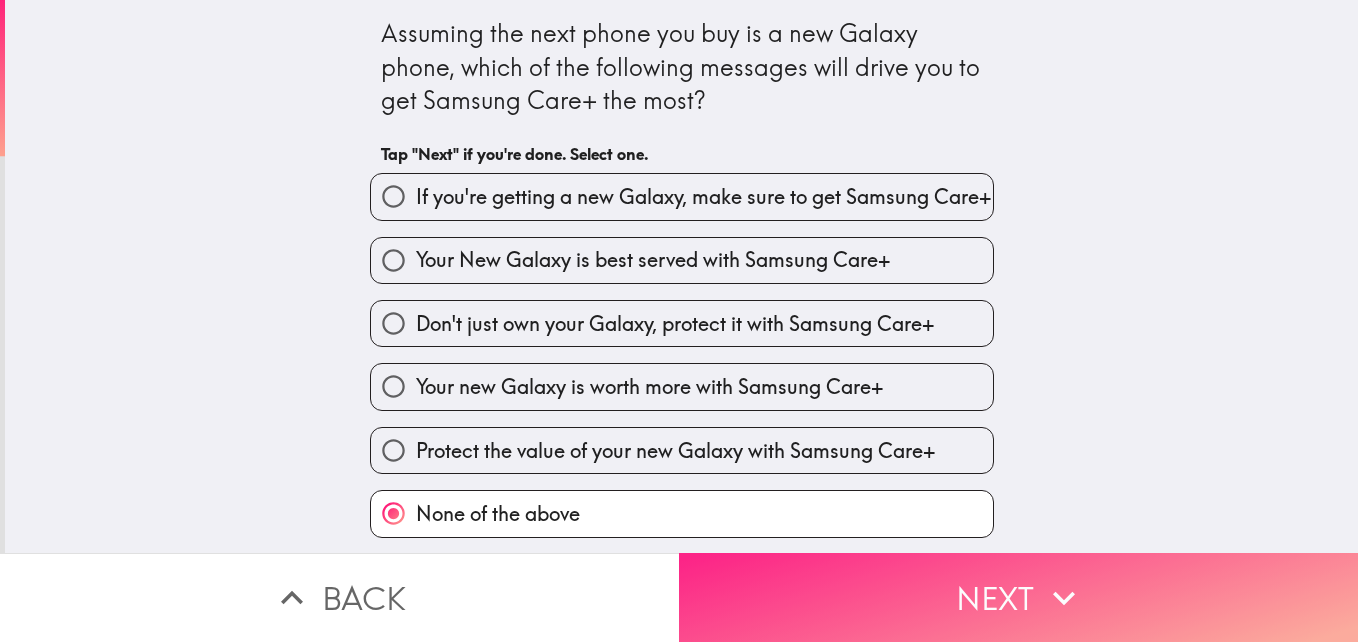click on "Next" at bounding box center (1018, 597) 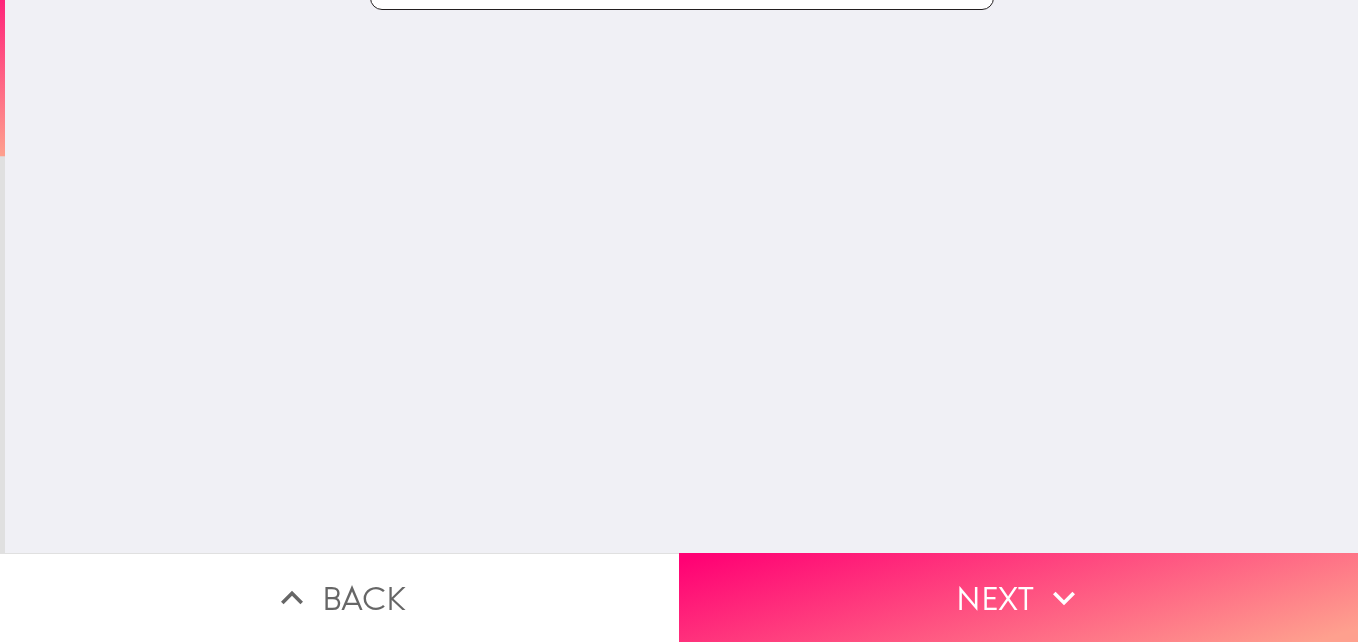 scroll, scrollTop: 0, scrollLeft: 0, axis: both 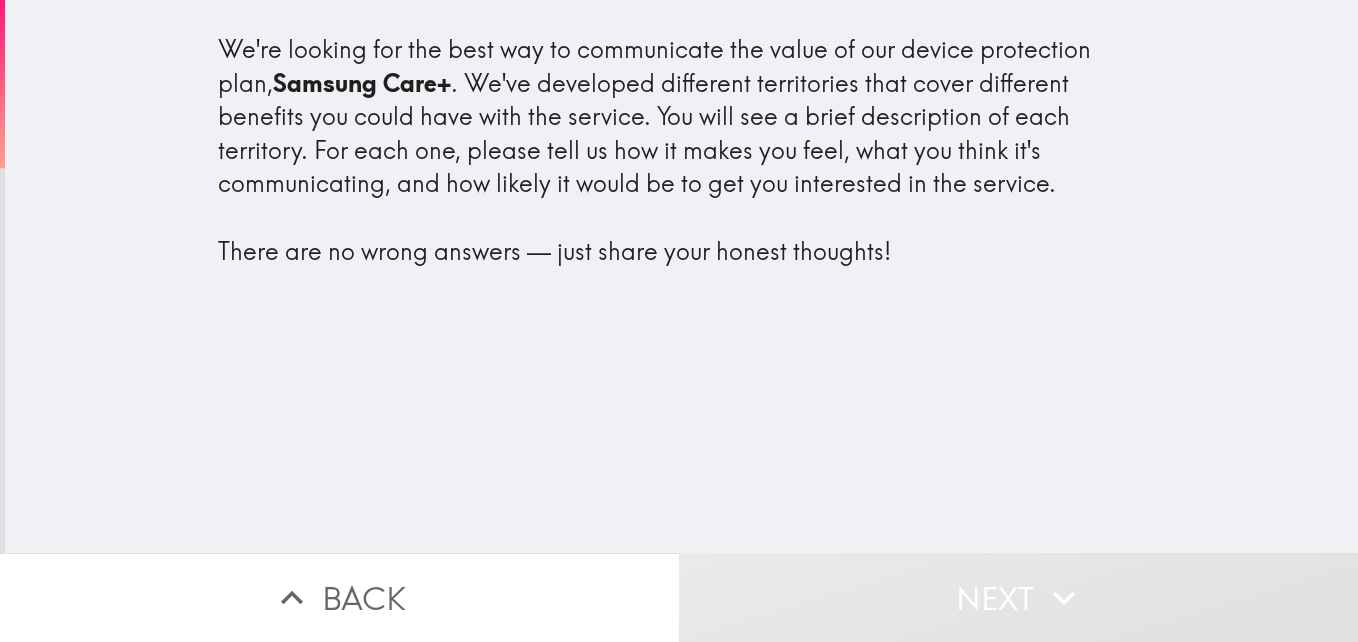click on "Next" at bounding box center (1018, 597) 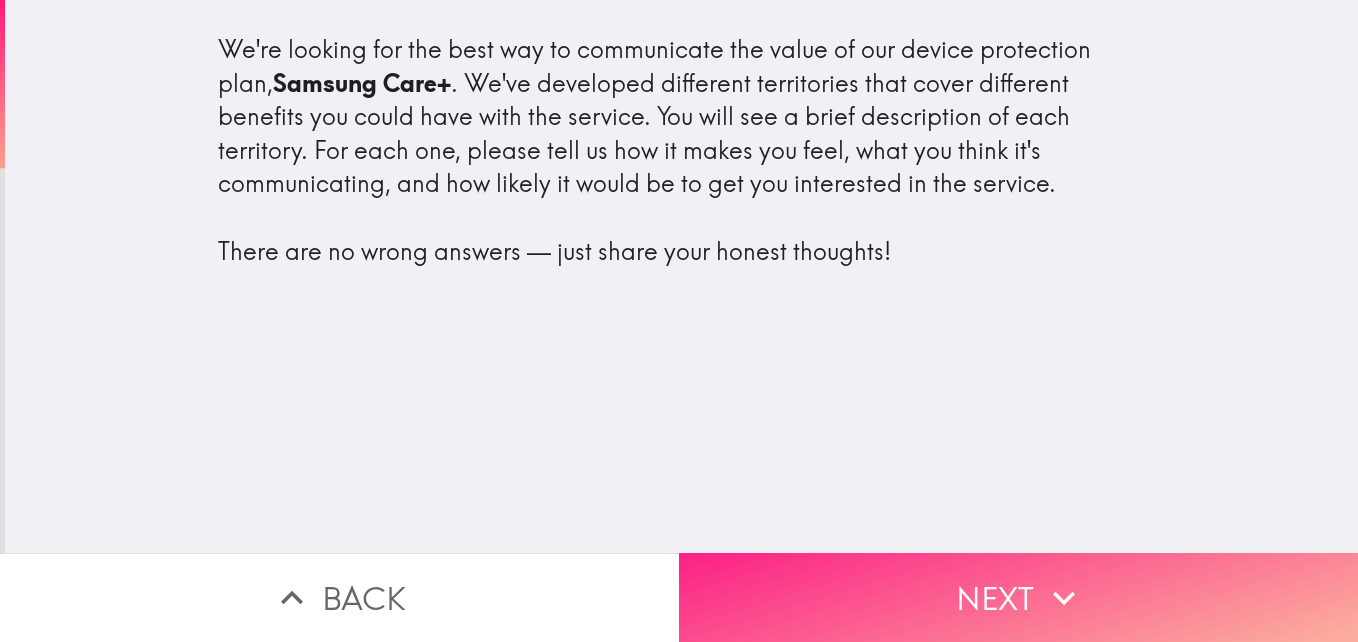 click on "Next" at bounding box center [1018, 597] 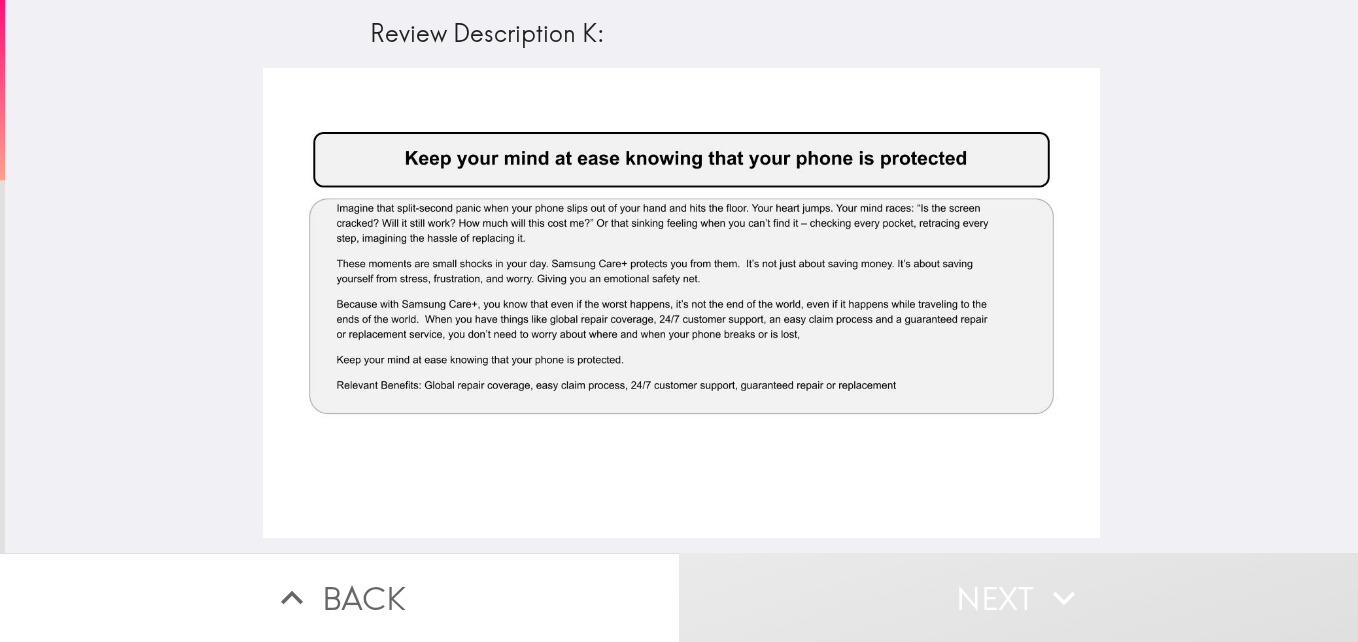 click at bounding box center [681, 303] 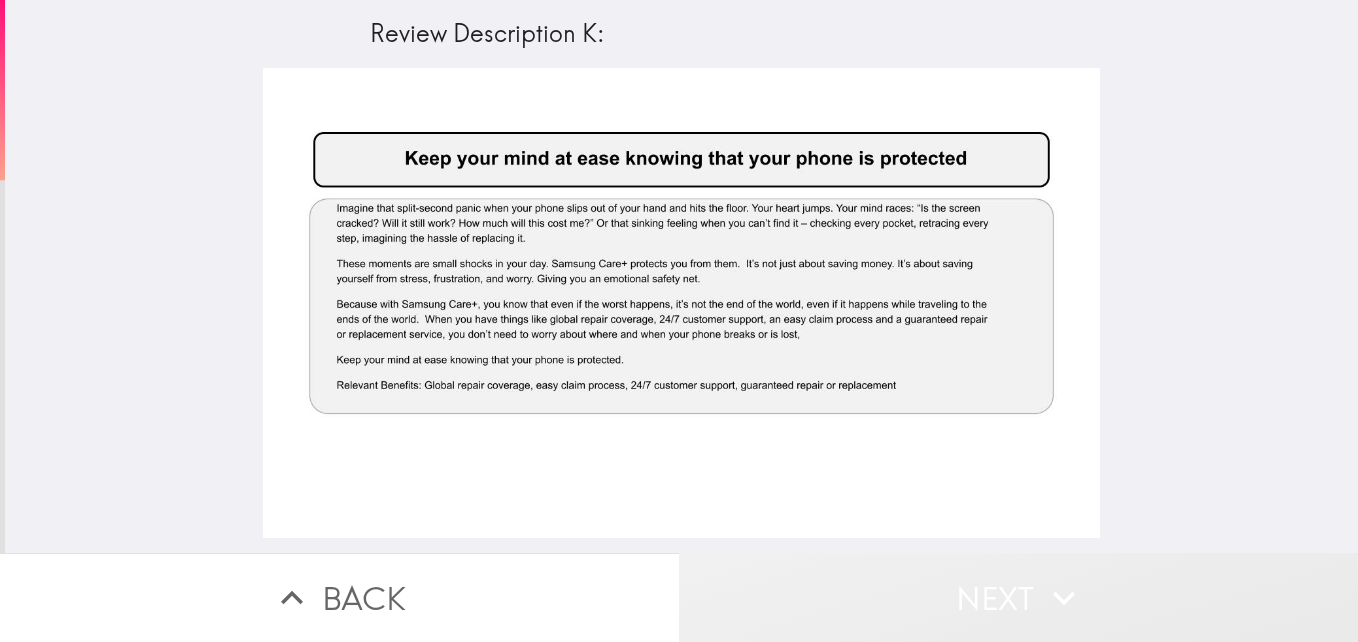 click on "Next" at bounding box center [1018, 597] 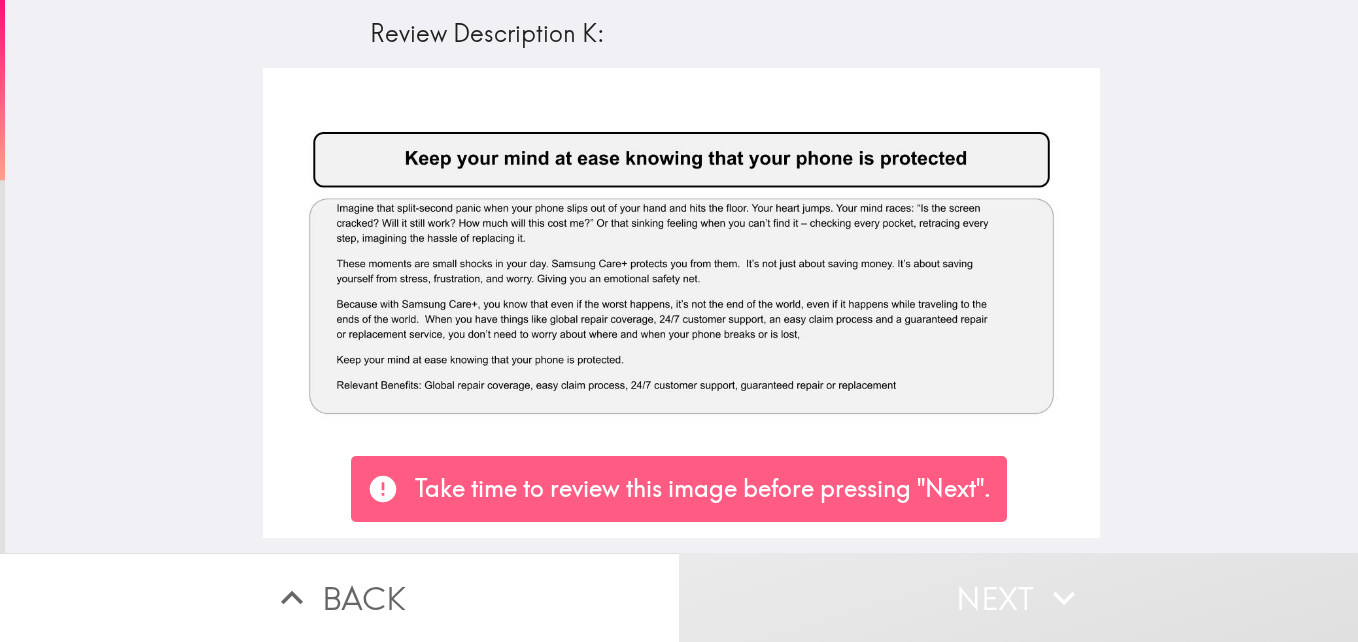 click on "Take time to review this image before pressing "Next"." at bounding box center [703, 489] 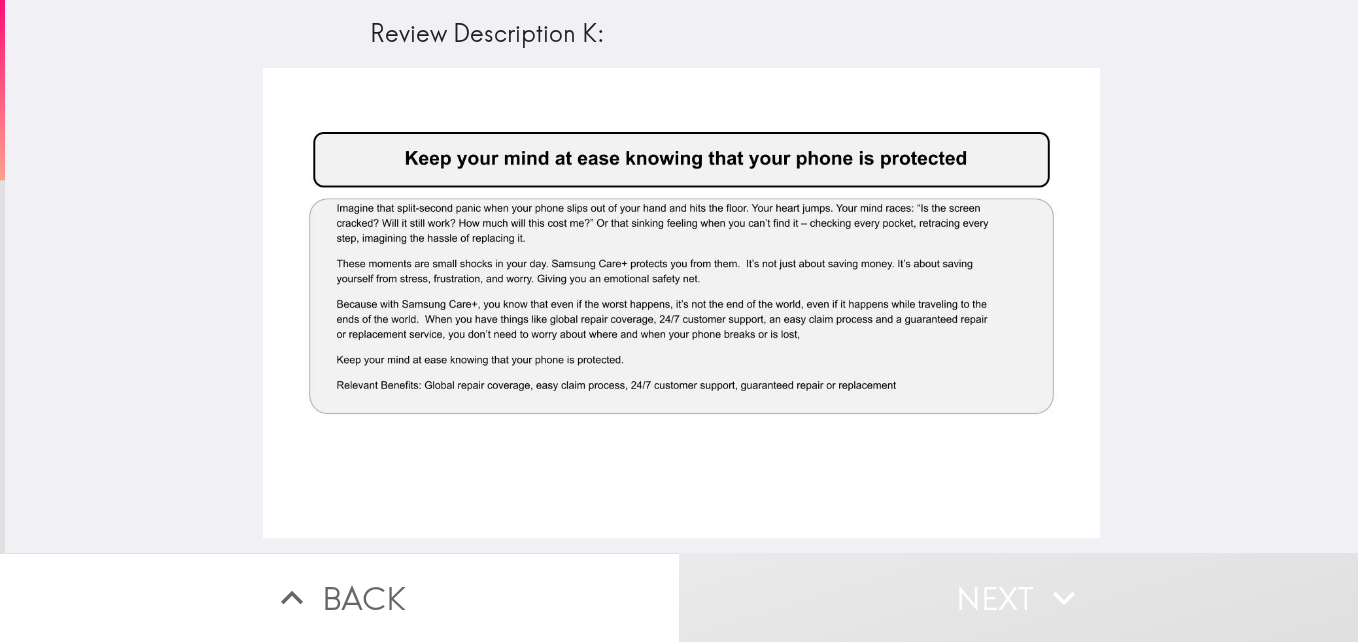 click at bounding box center [681, 303] 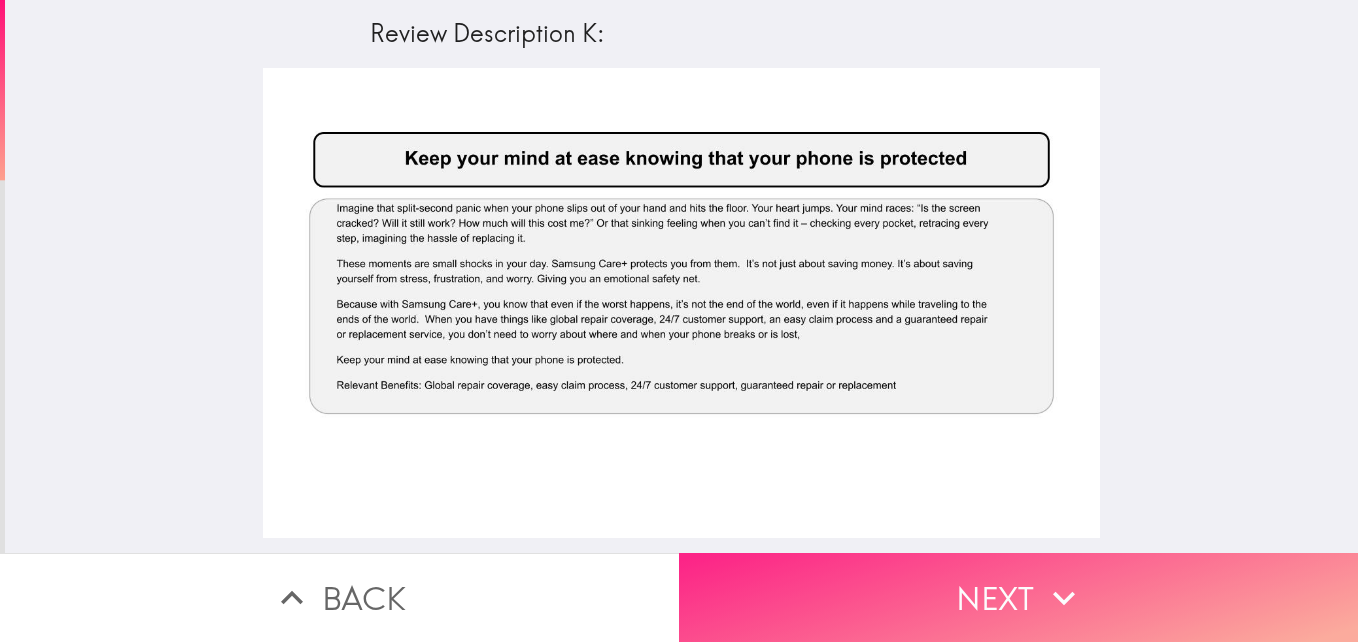 click on "Next" at bounding box center [1018, 597] 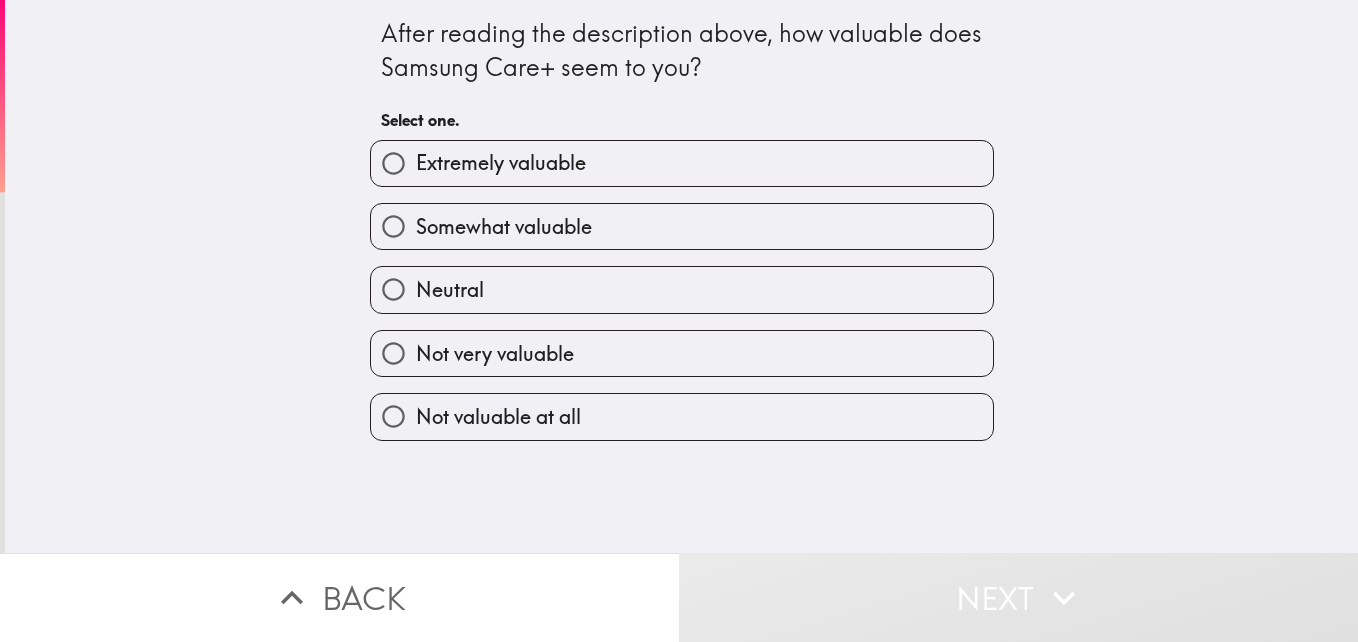 click on "Not very valuable" at bounding box center [682, 353] 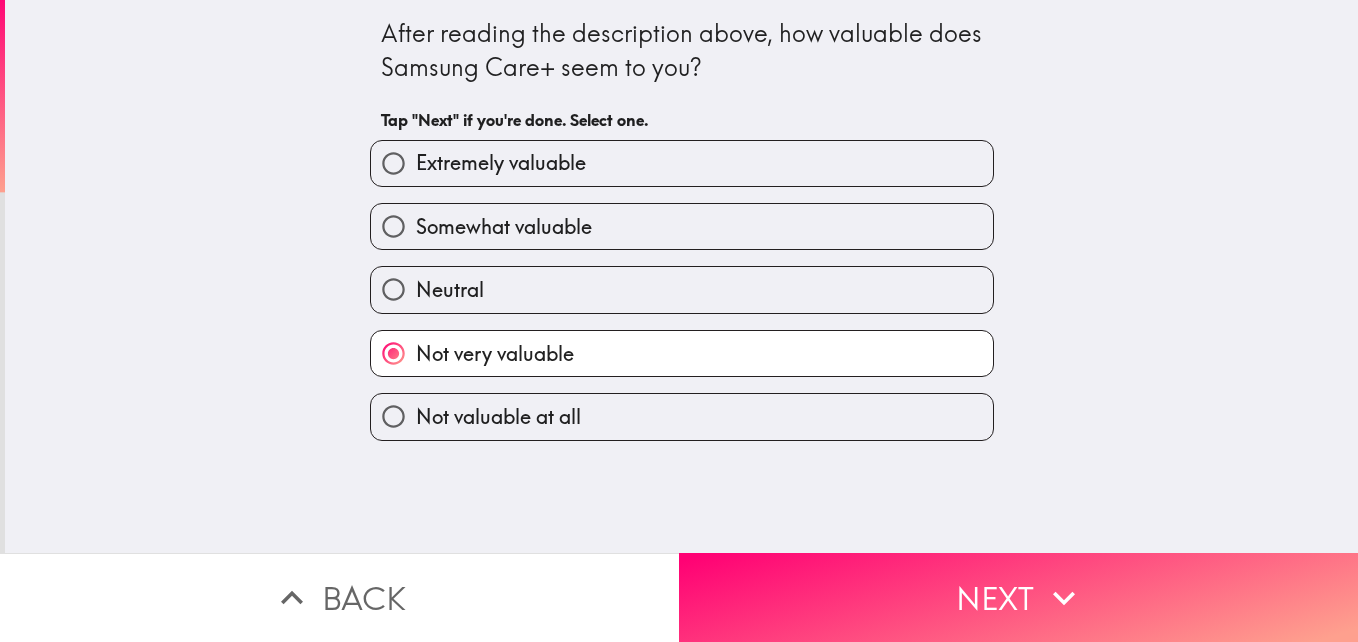 click on "Neutral" at bounding box center (674, 281) 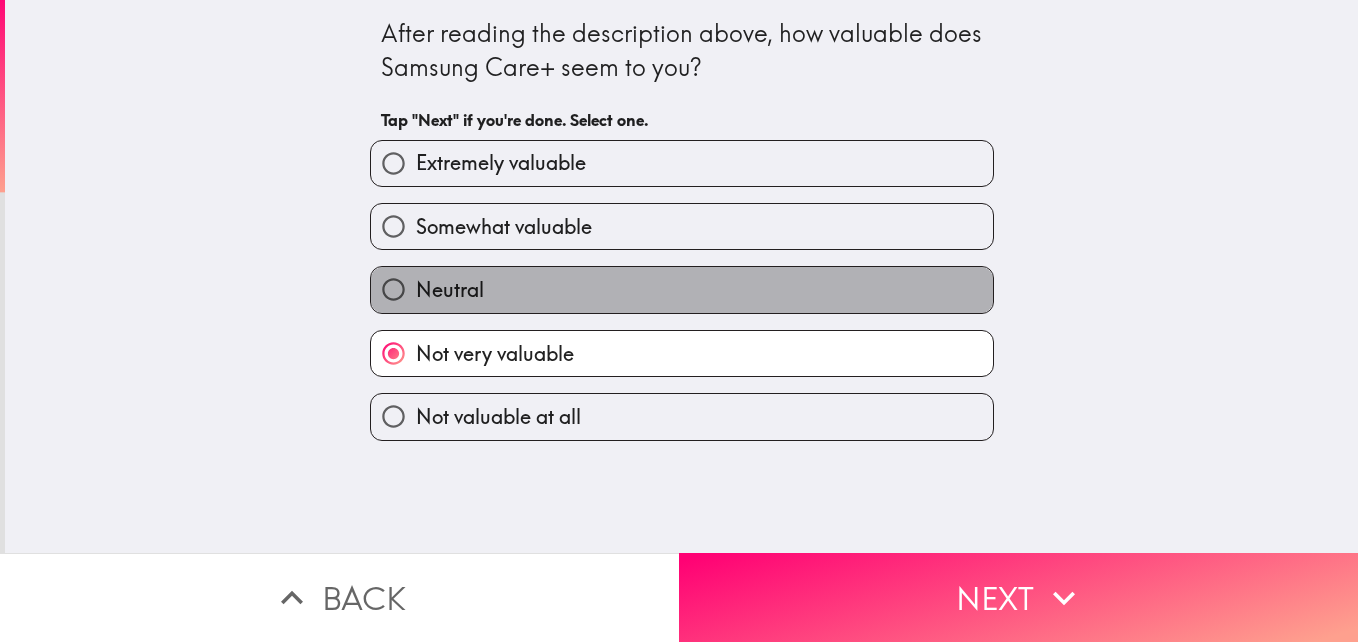 click on "Neutral" at bounding box center [682, 289] 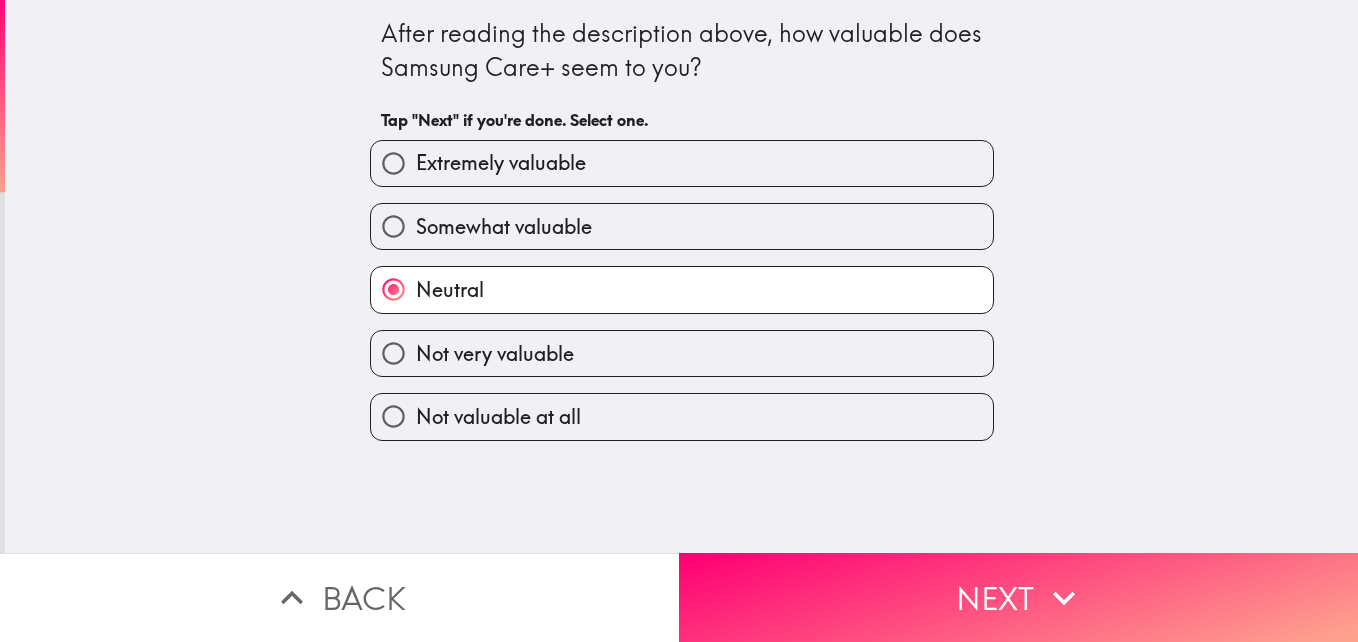 click on "Somewhat valuable" at bounding box center [682, 226] 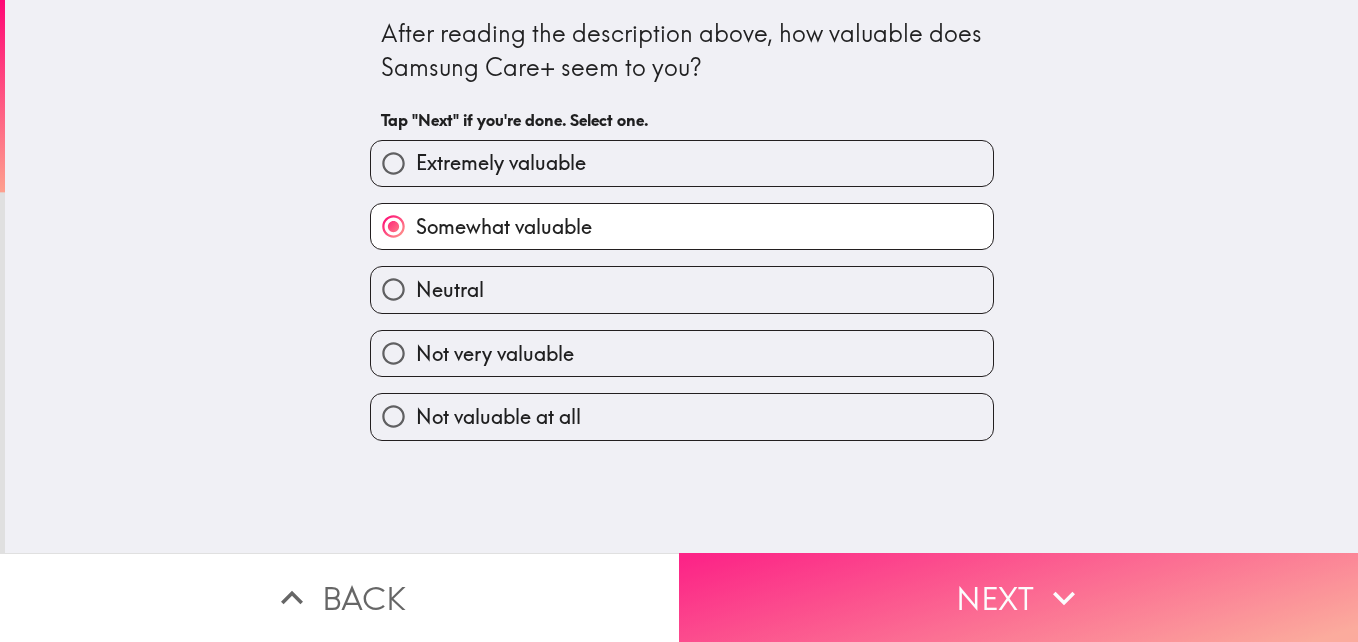 click on "Next" at bounding box center [1018, 597] 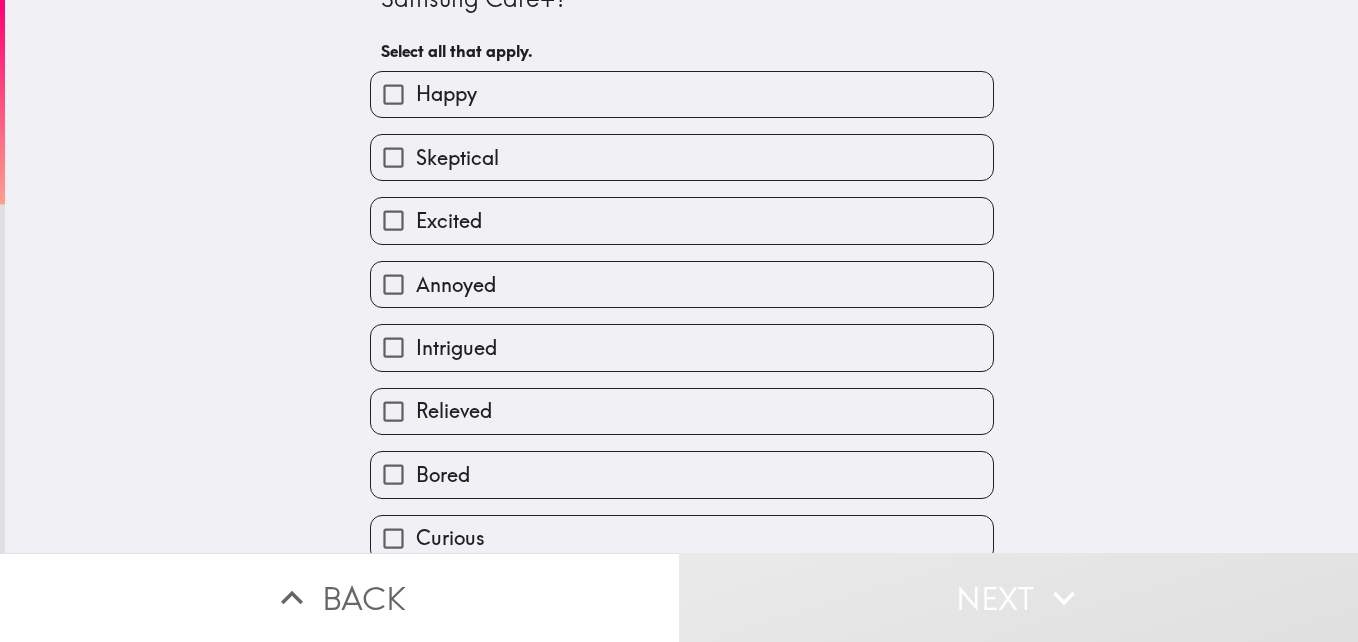scroll, scrollTop: 100, scrollLeft: 0, axis: vertical 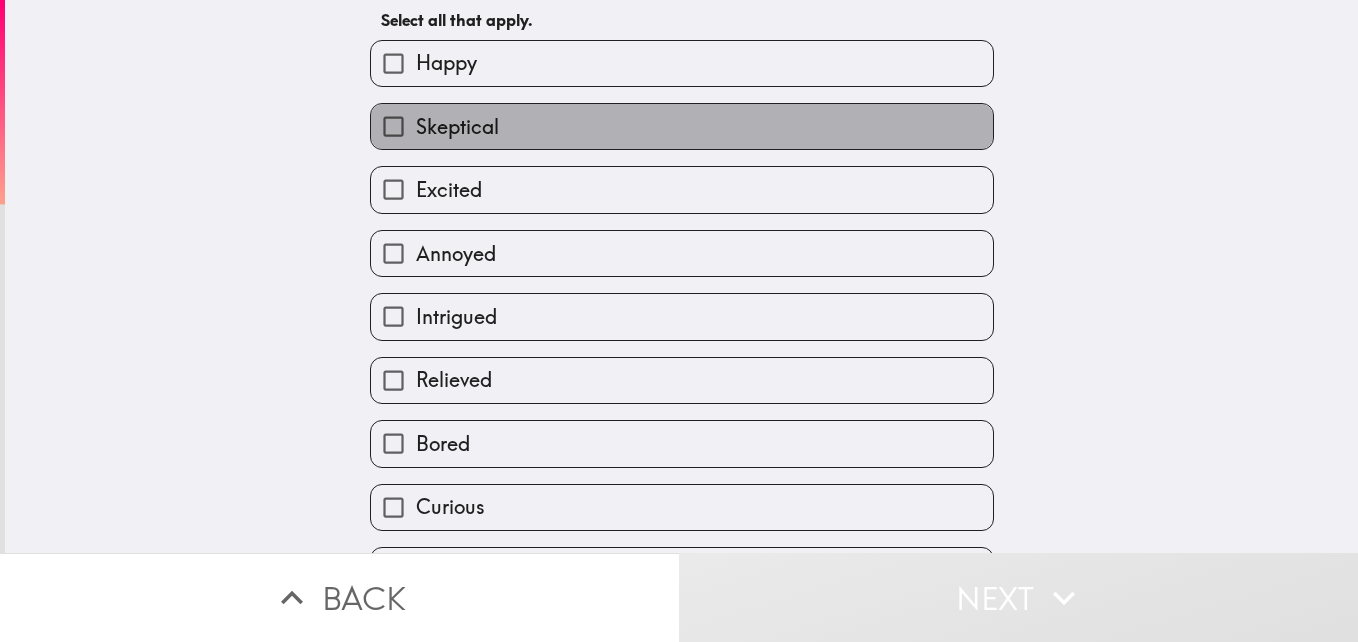 click on "Skeptical" at bounding box center [682, 126] 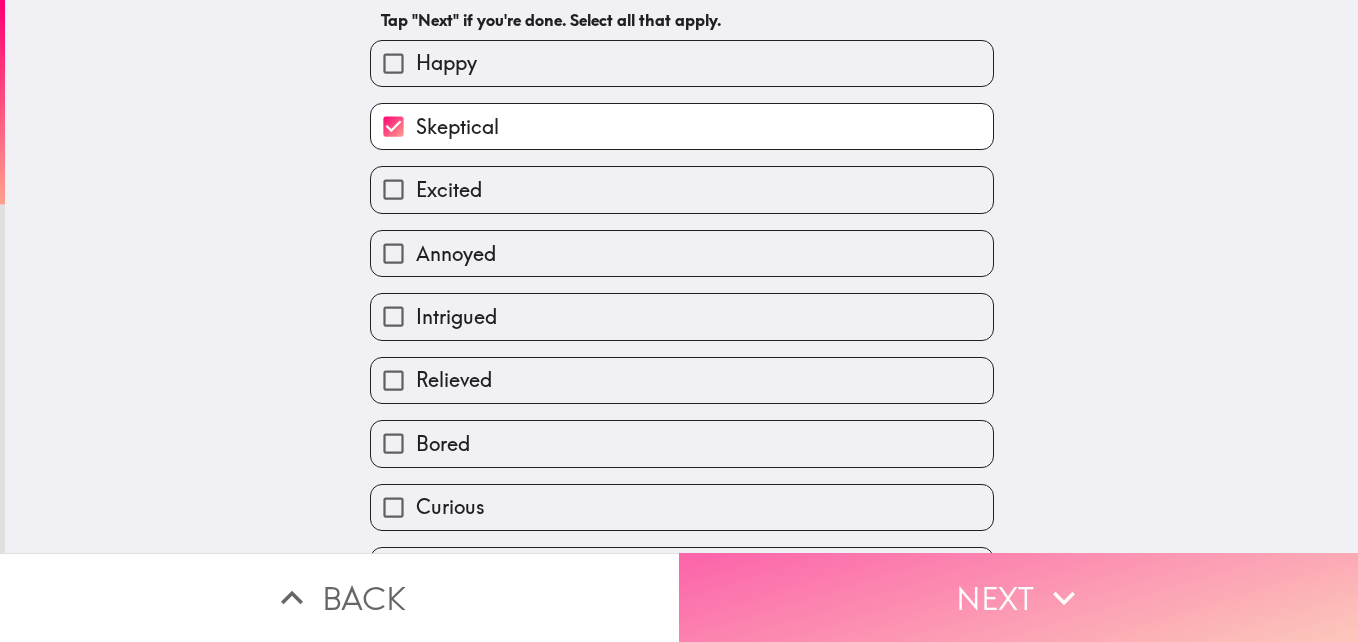 click on "Next" at bounding box center [1018, 597] 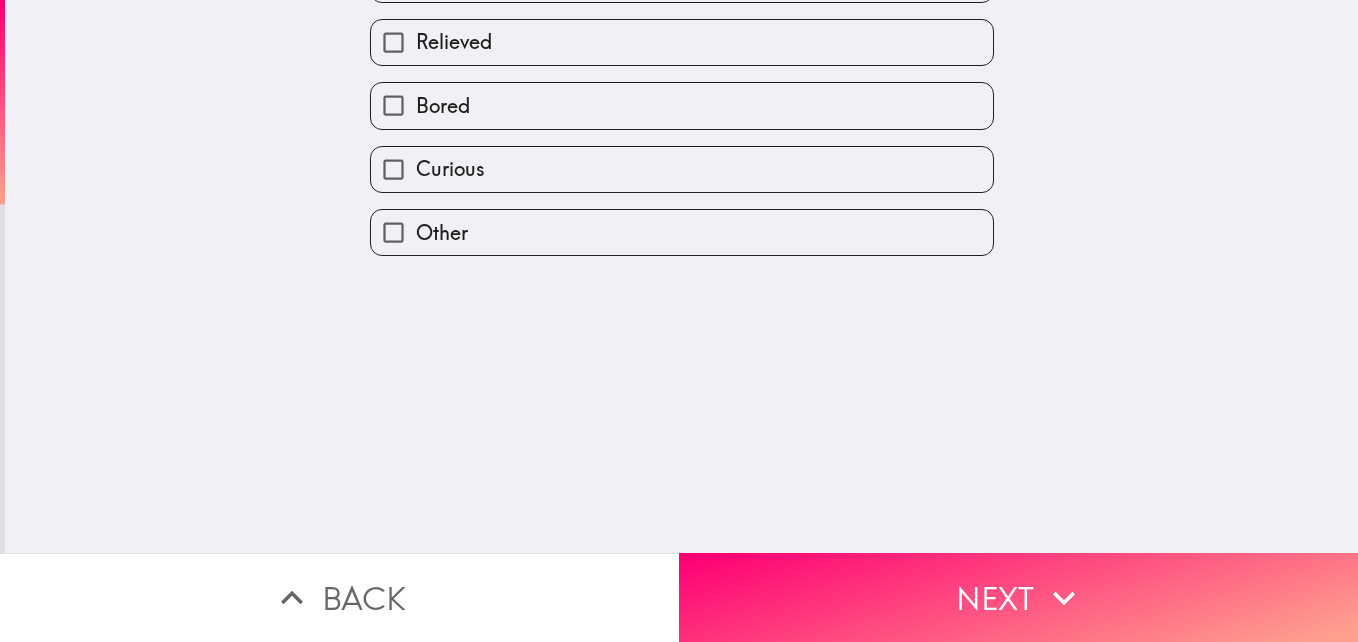 scroll, scrollTop: 0, scrollLeft: 0, axis: both 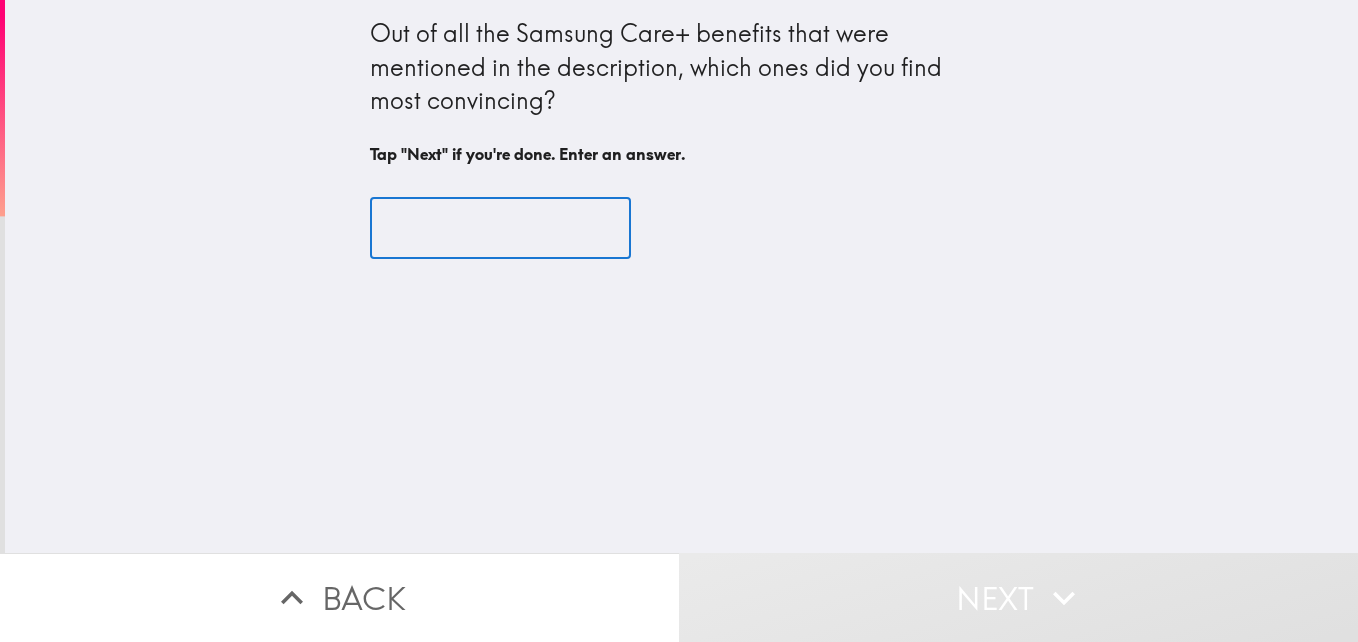 click at bounding box center [500, 228] 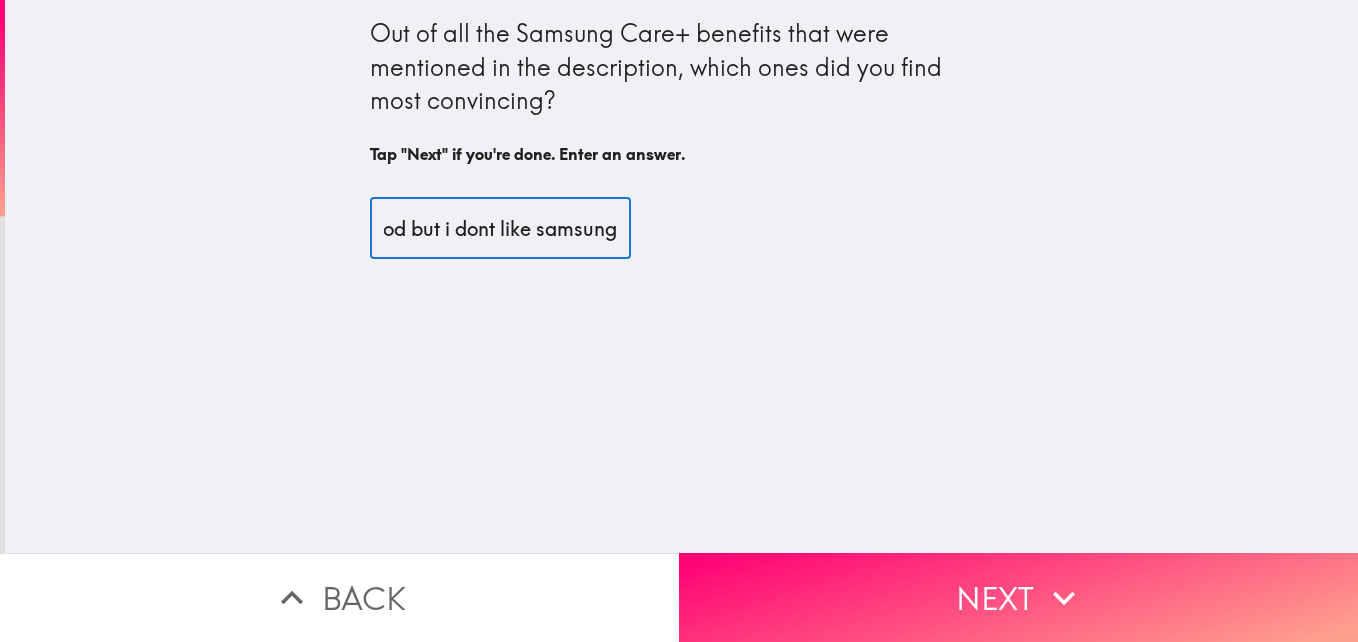 scroll, scrollTop: 0, scrollLeft: 124, axis: horizontal 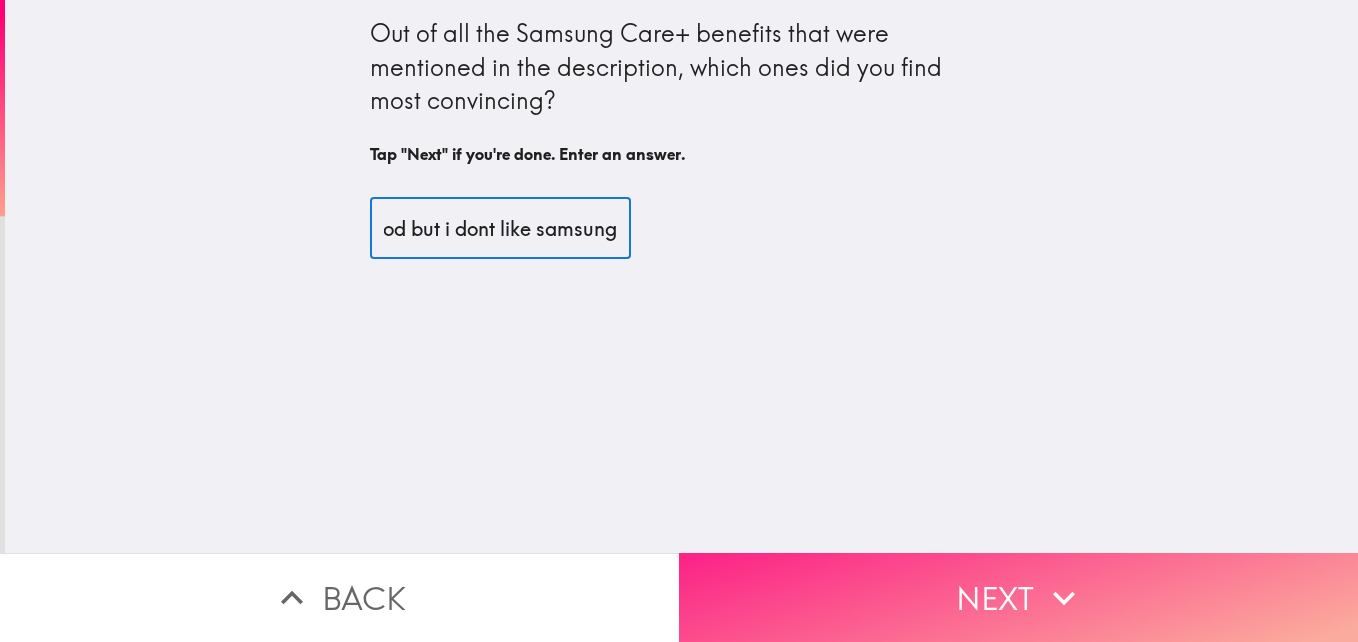 type on "it seems good but i dont like samsung" 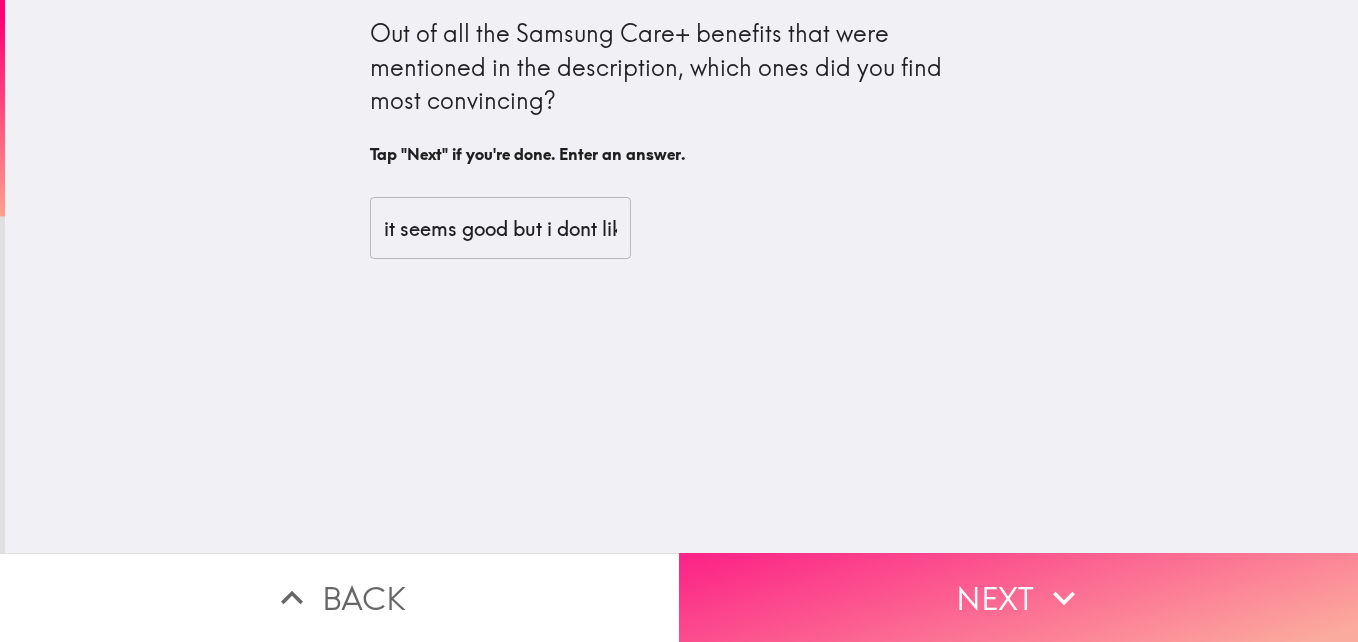 click on "Next" at bounding box center (1018, 597) 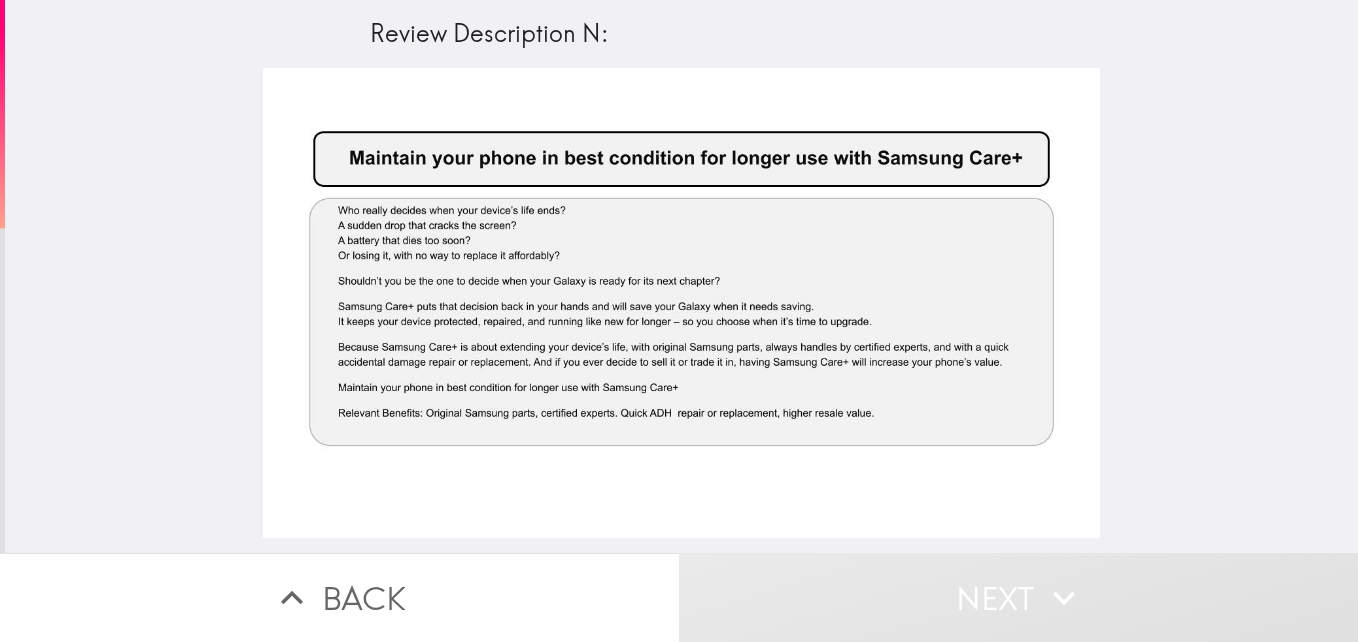 click at bounding box center (681, 303) 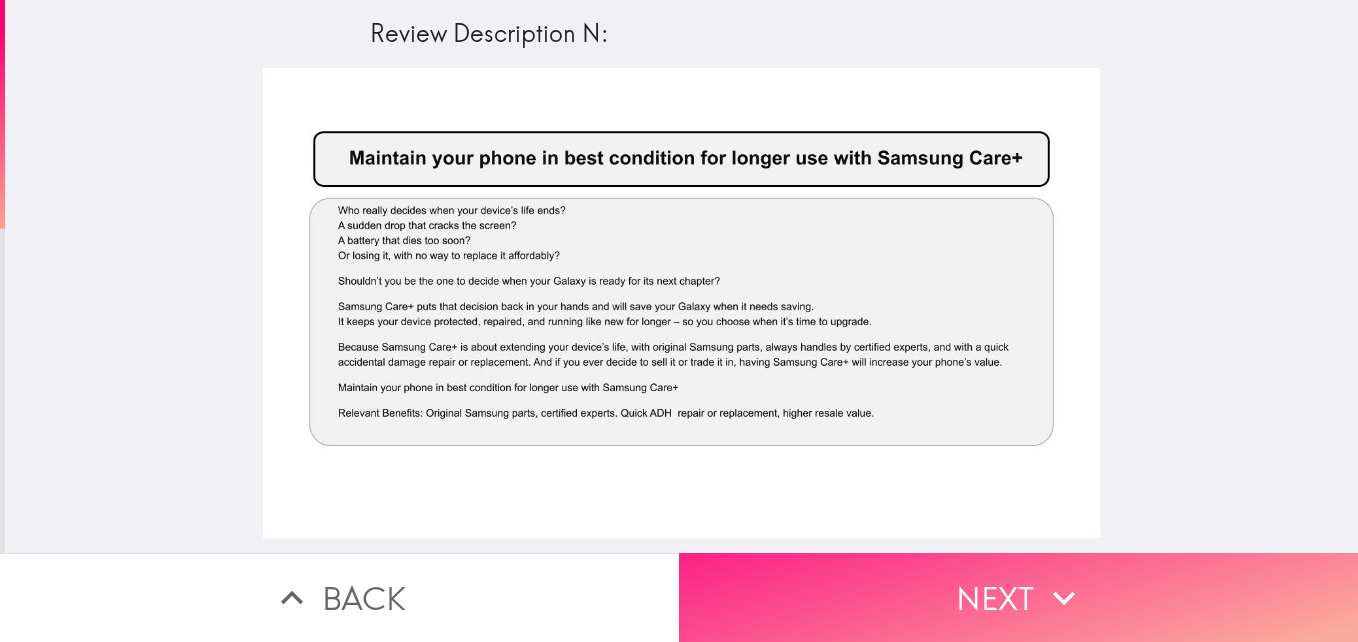click 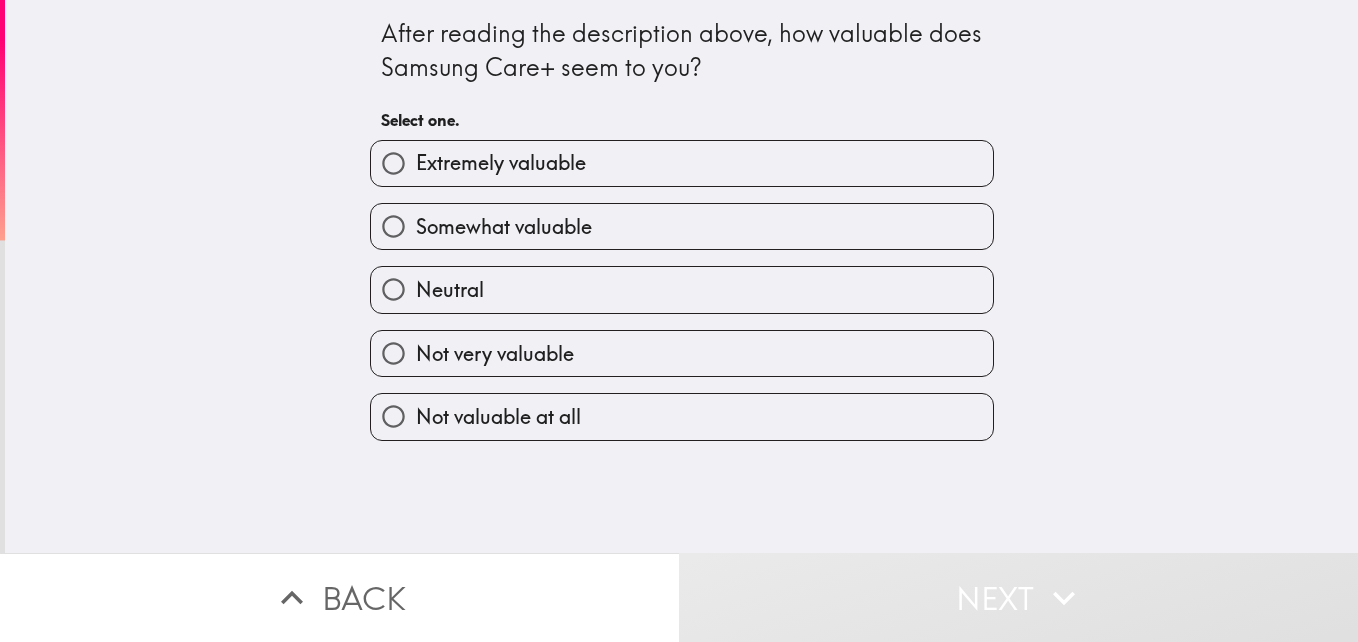 click on "Somewhat valuable" at bounding box center (682, 226) 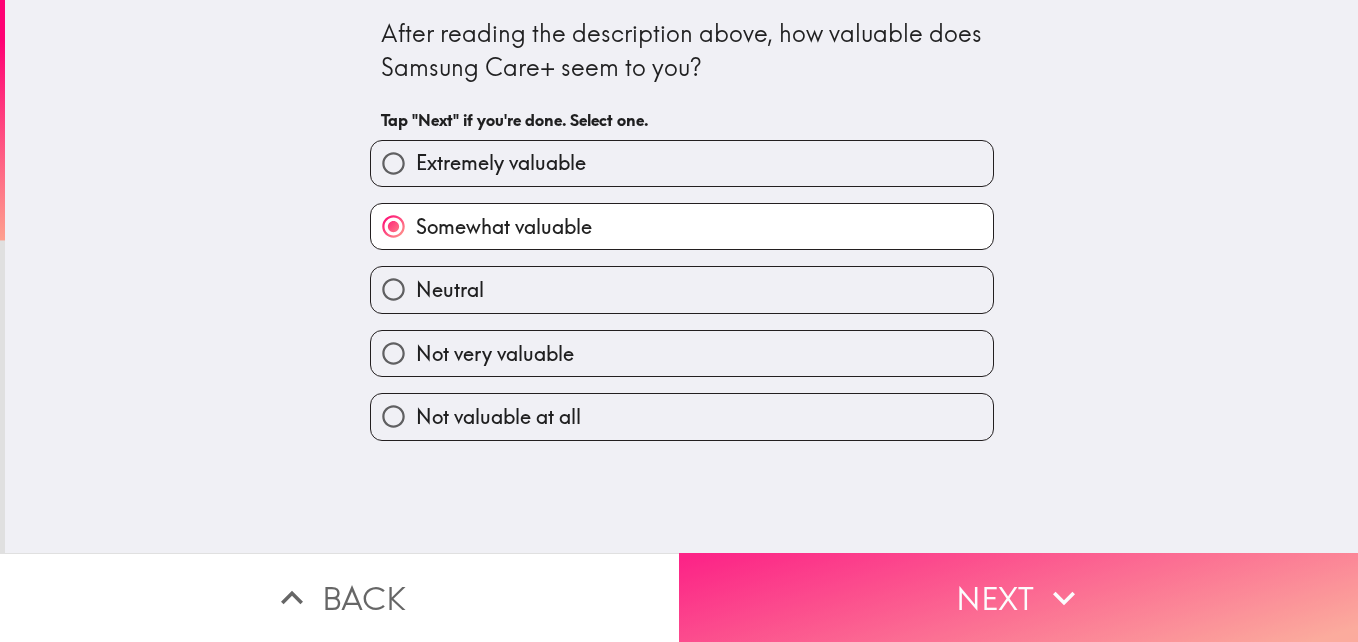 click on "Next" at bounding box center (1018, 597) 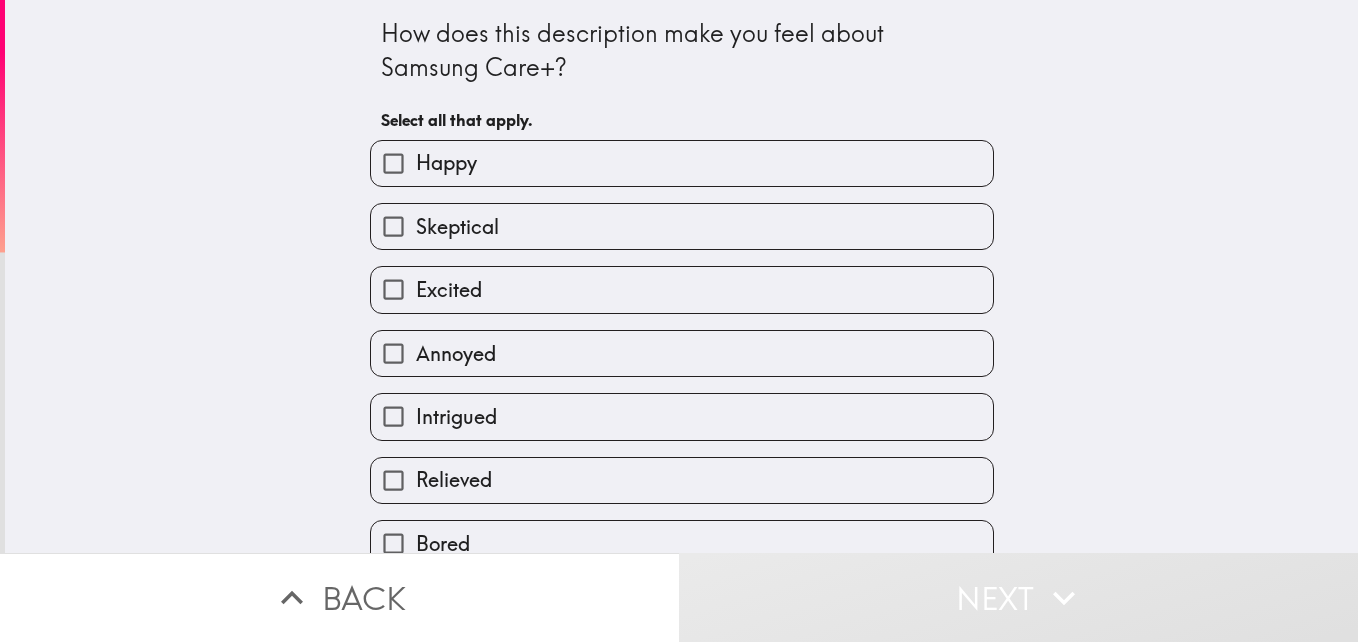 drag, startPoint x: 593, startPoint y: 251, endPoint x: 605, endPoint y: 255, distance: 12.649111 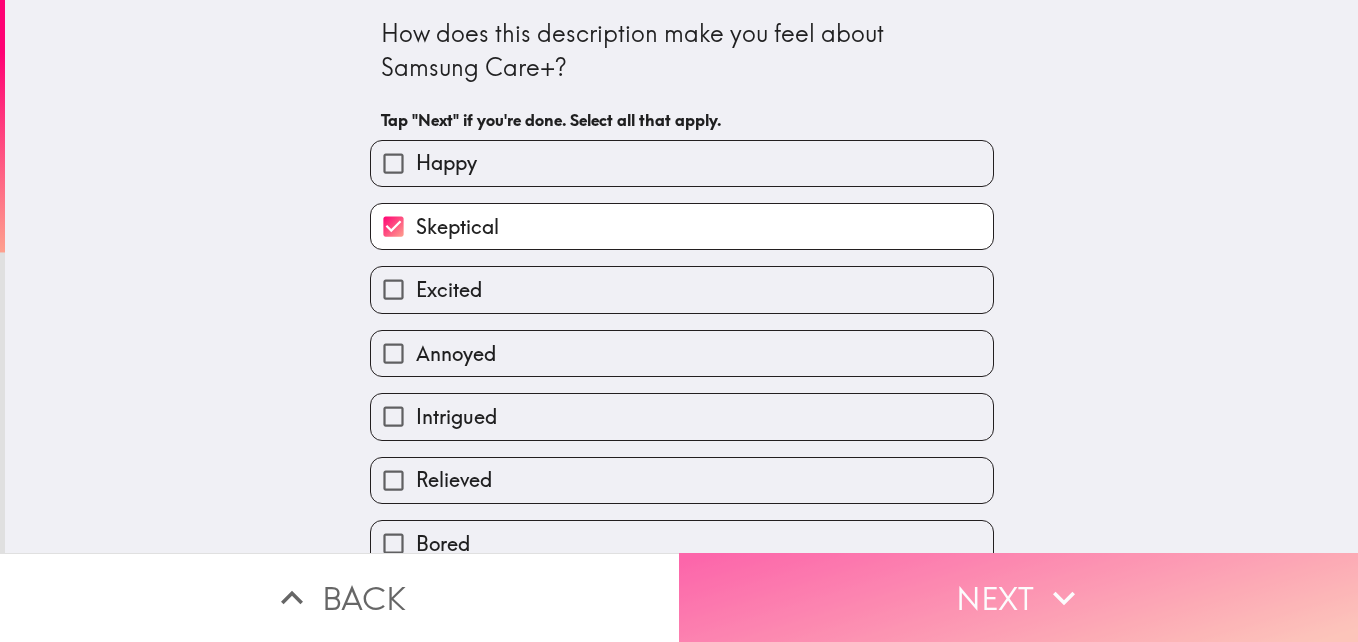 click 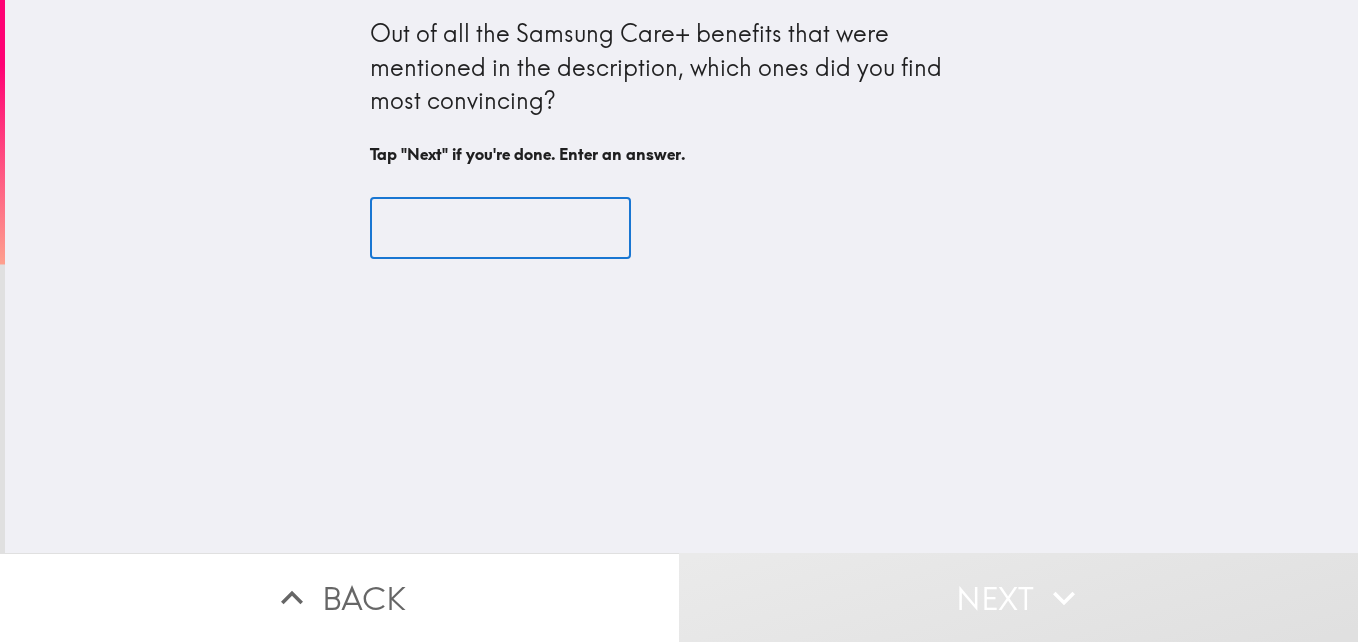 click at bounding box center [500, 228] 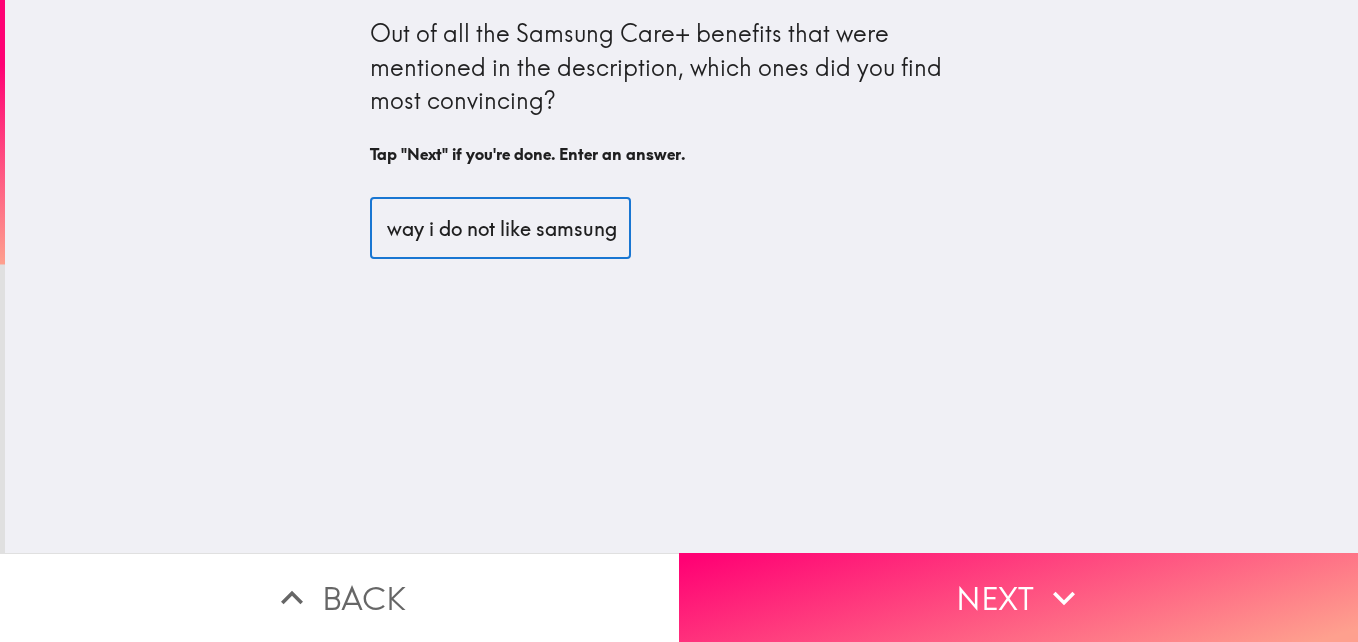 scroll, scrollTop: 0, scrollLeft: 155, axis: horizontal 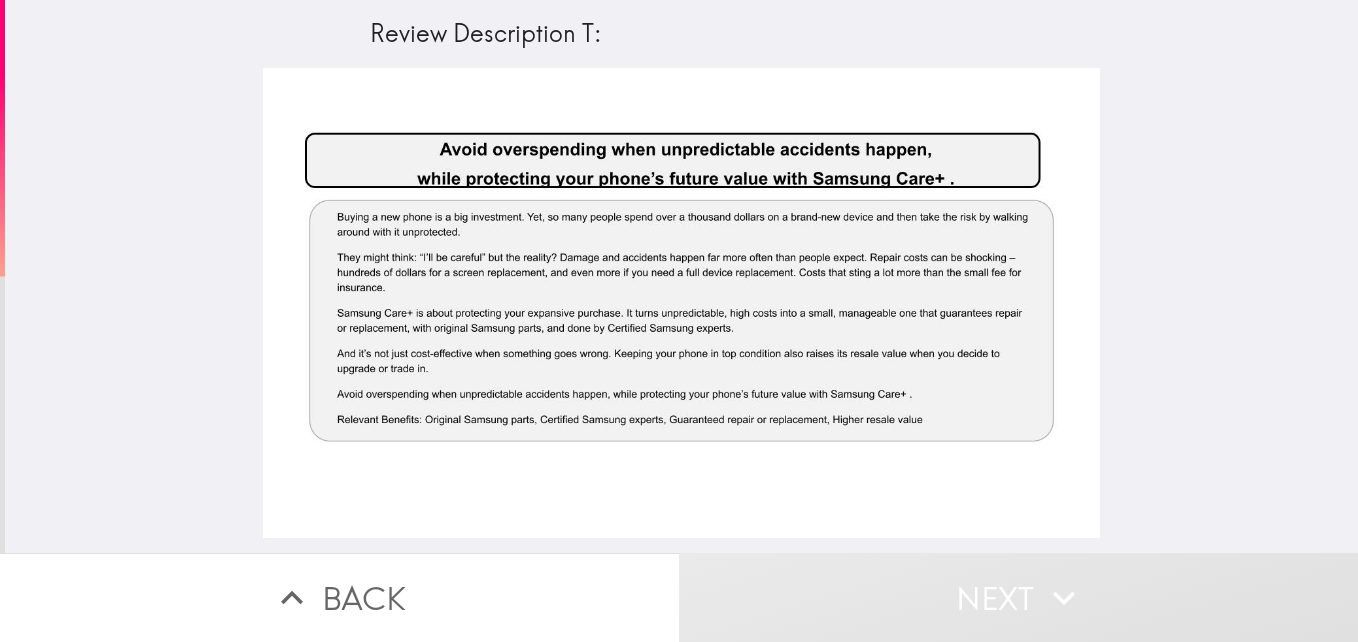 click at bounding box center (681, 303) 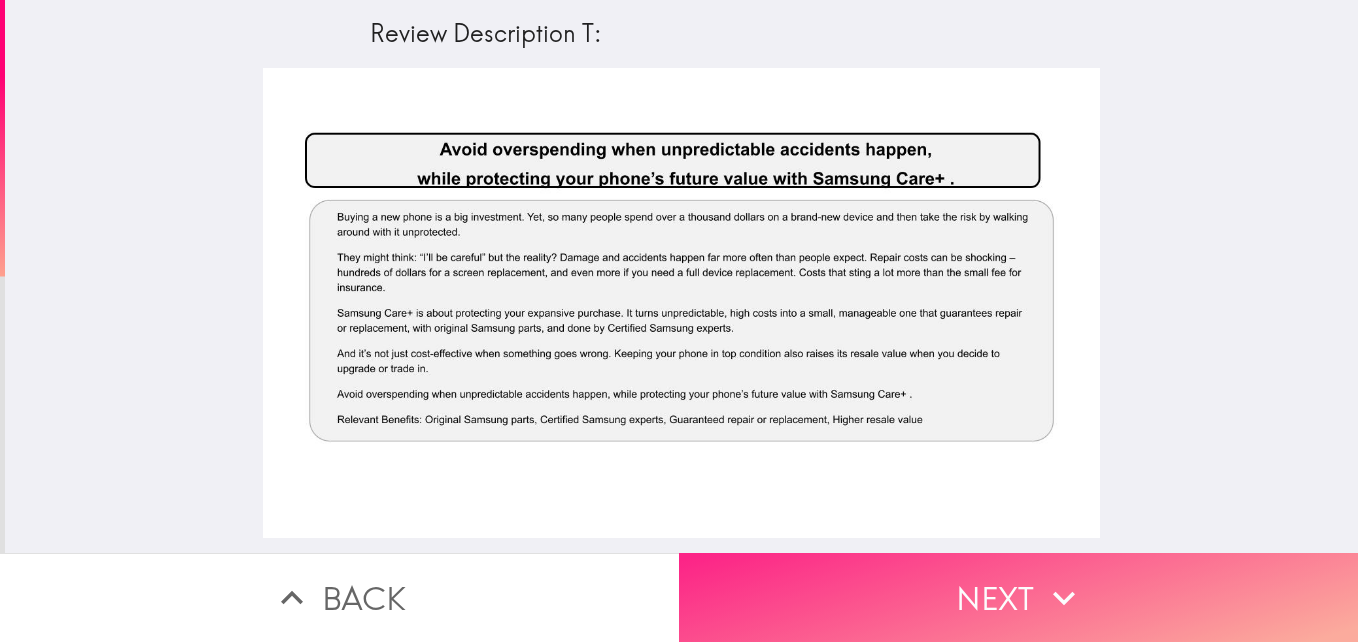 click on "Next" at bounding box center (1018, 597) 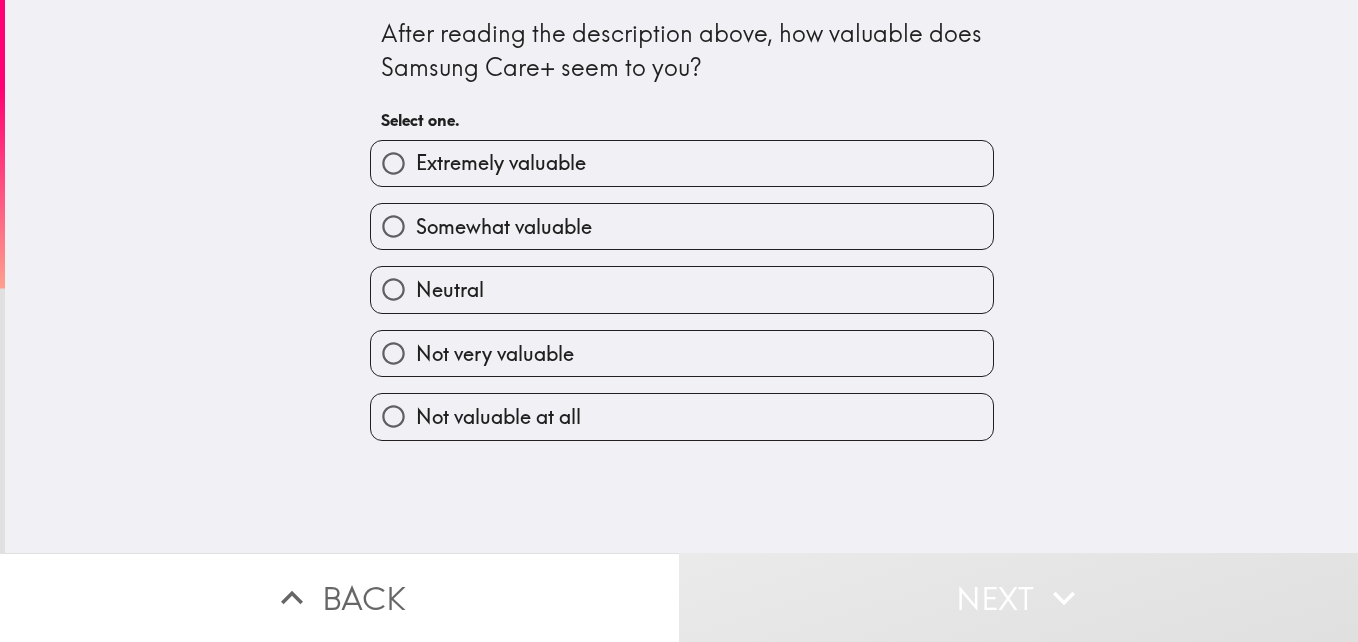 click on "Somewhat valuable" at bounding box center (682, 226) 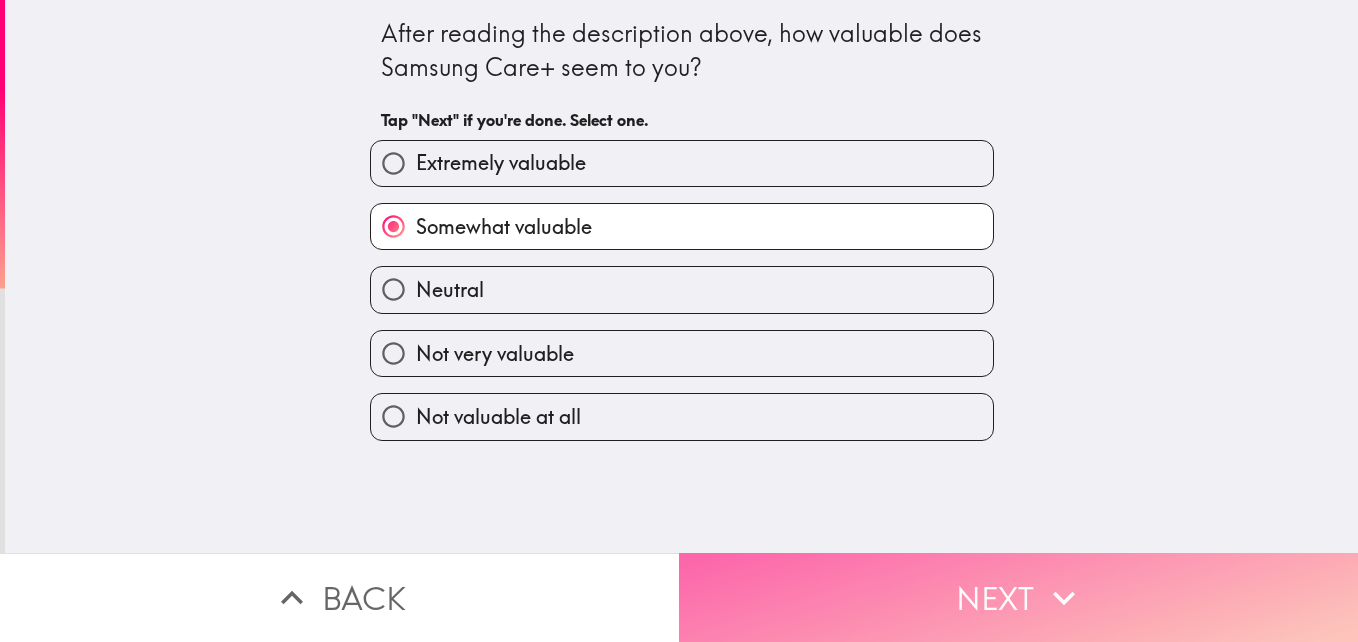 drag, startPoint x: 1036, startPoint y: 591, endPoint x: 1037, endPoint y: 608, distance: 17.029387 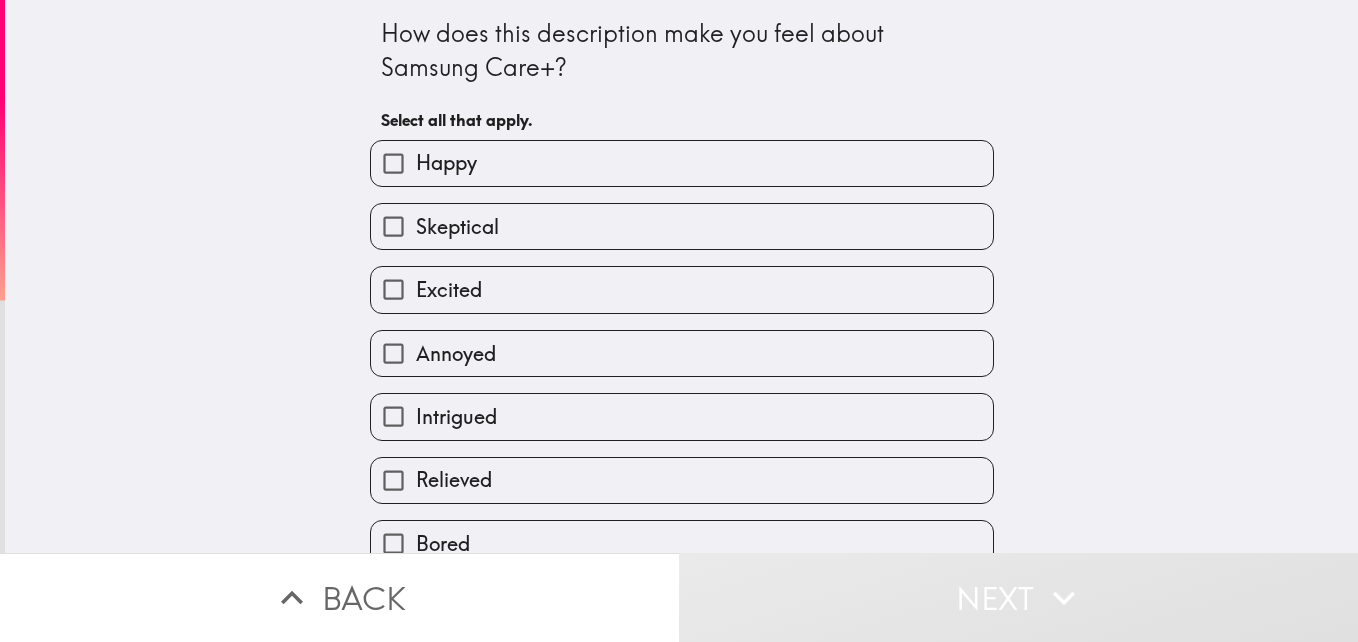 click on "Skeptical" at bounding box center (682, 226) 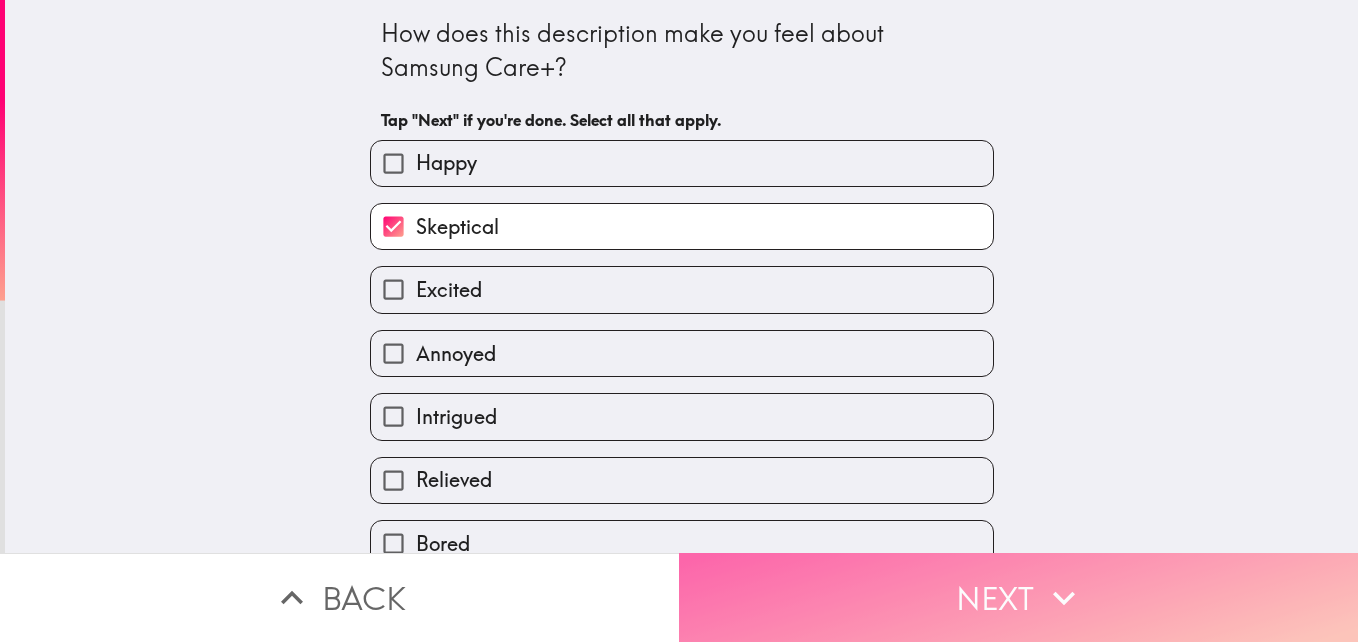 click 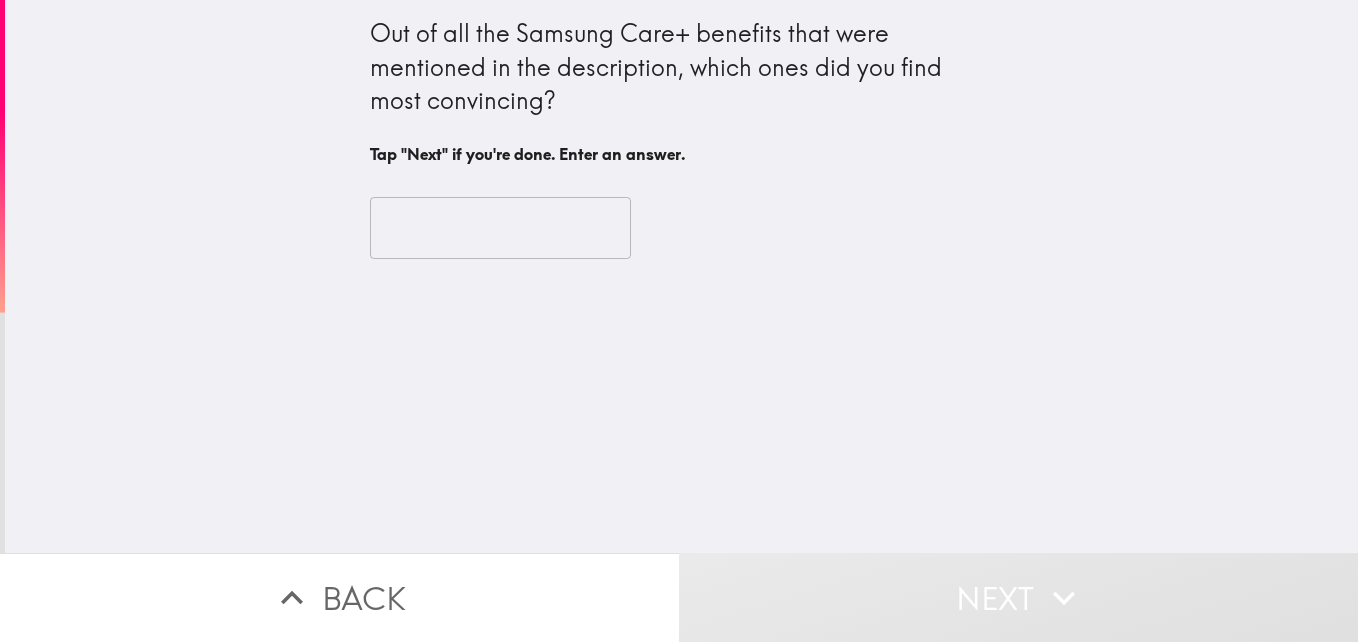 click at bounding box center [500, 228] 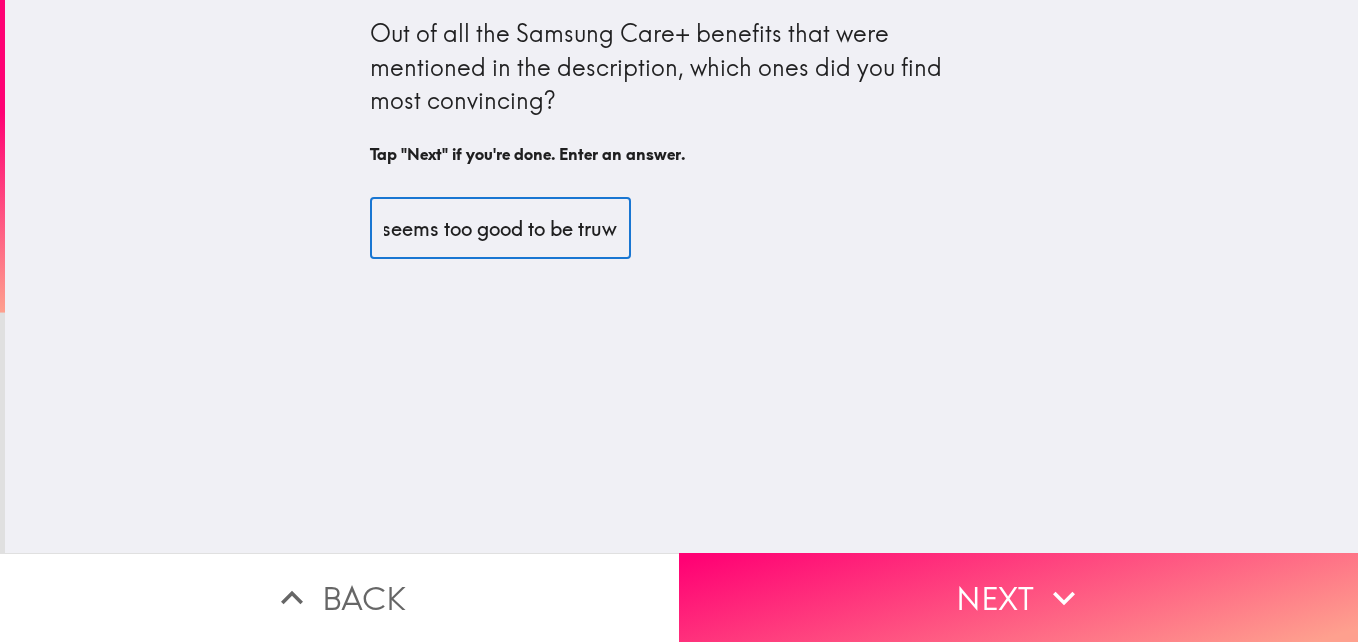 scroll, scrollTop: 0, scrollLeft: 25, axis: horizontal 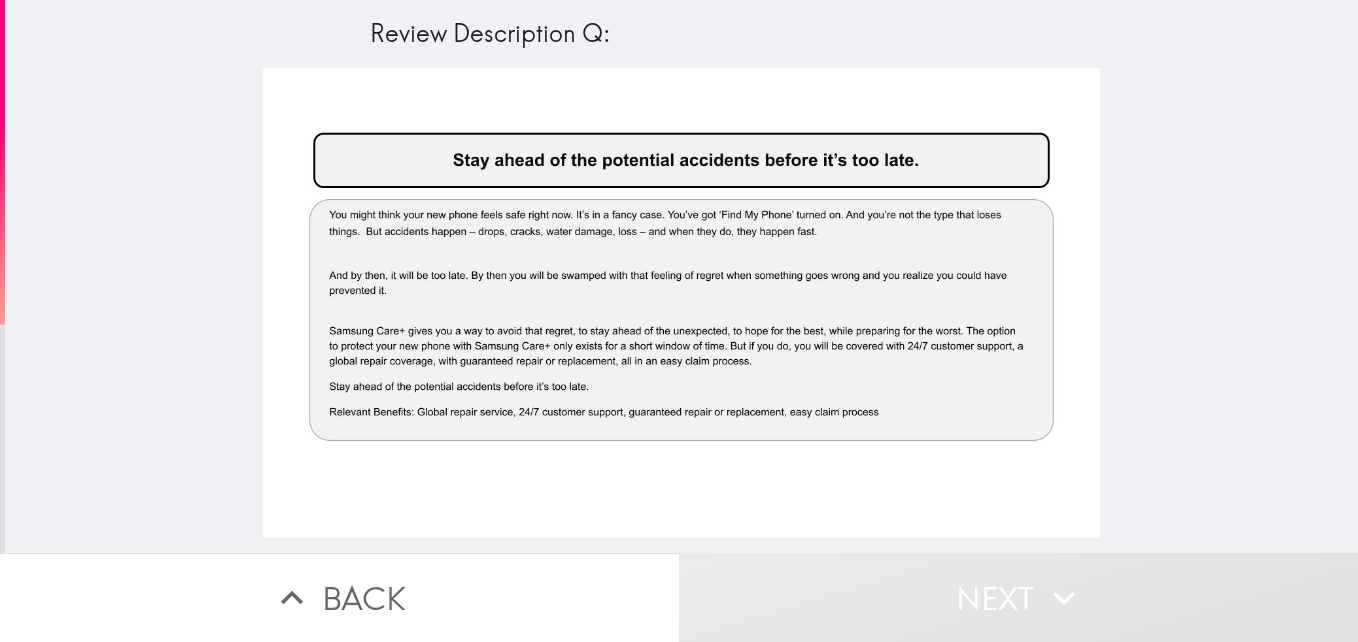 drag, startPoint x: 764, startPoint y: 314, endPoint x: 777, endPoint y: 315, distance: 13.038404 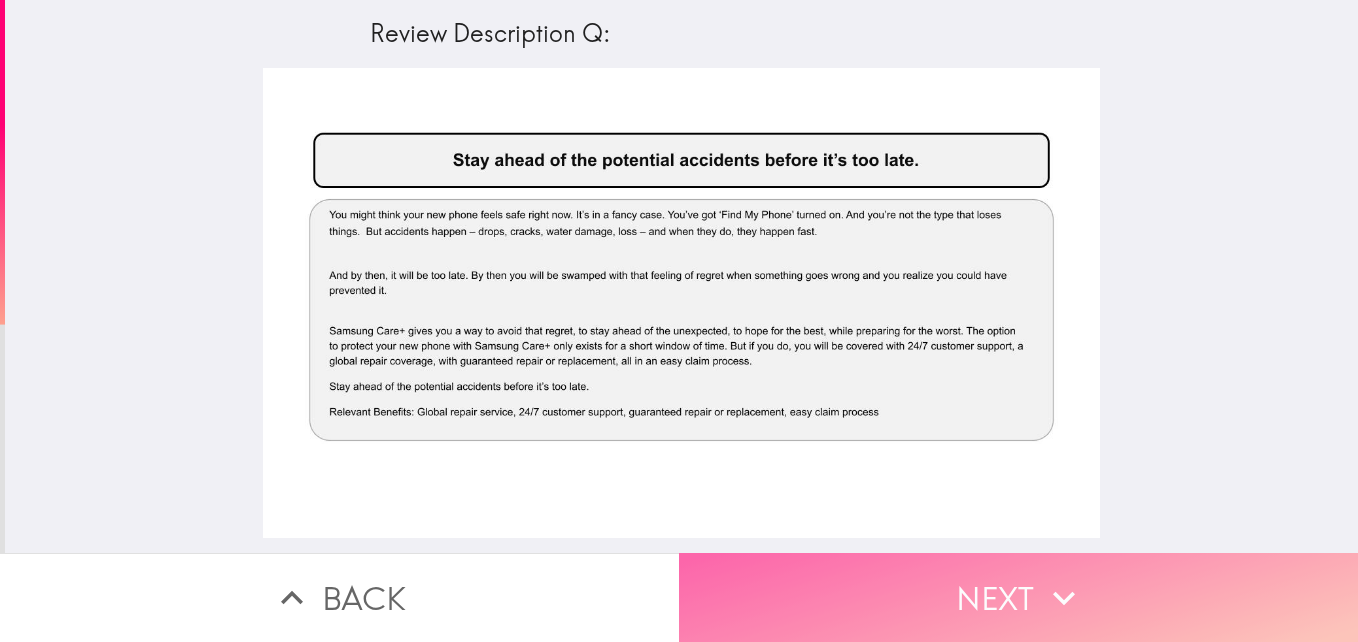 click on "Next" at bounding box center [1018, 597] 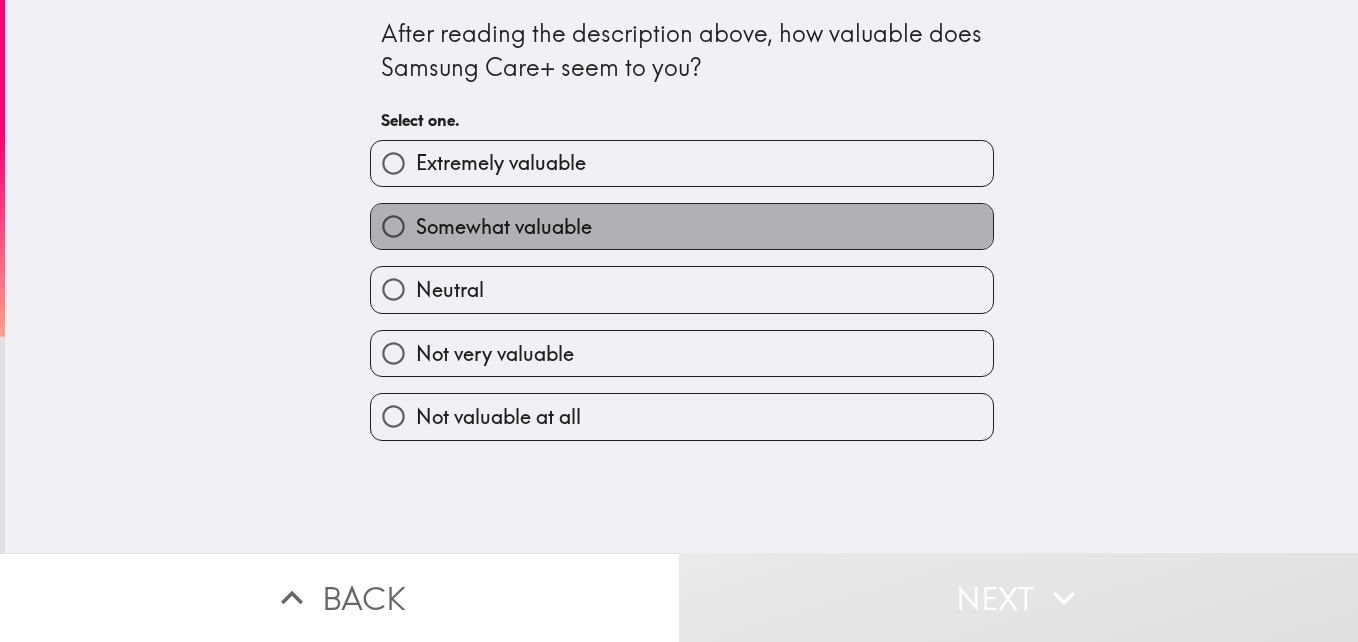 click on "Somewhat valuable" at bounding box center (504, 227) 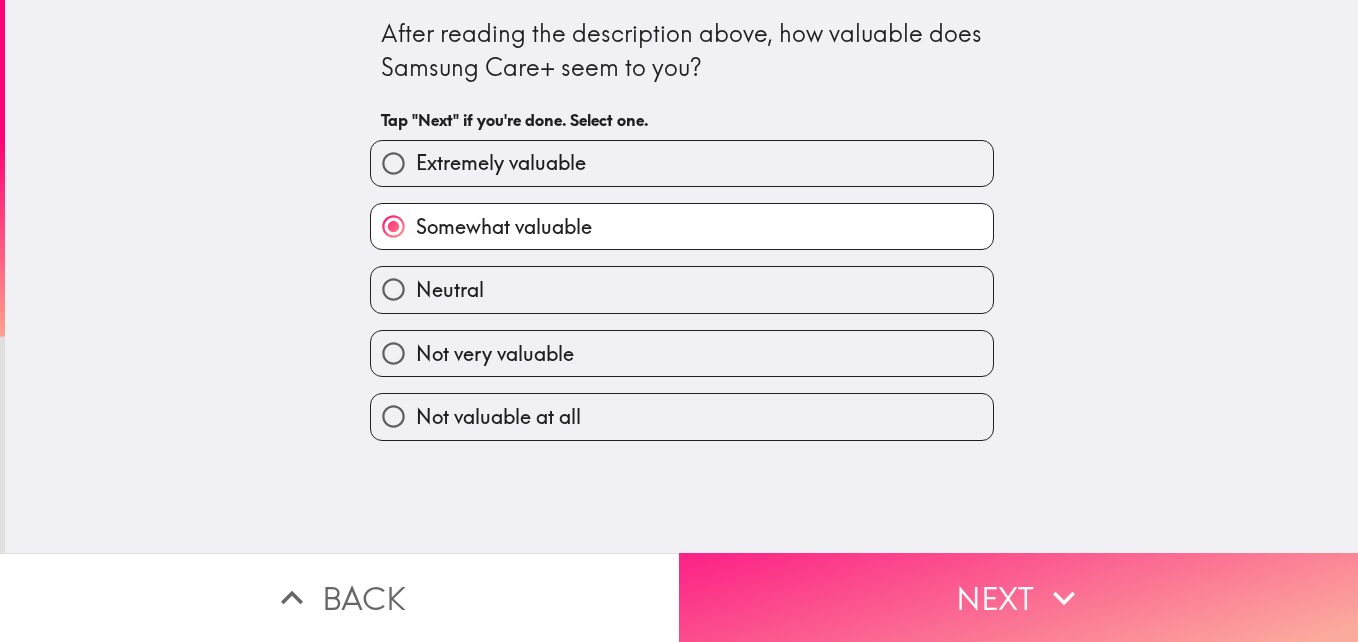 click on "Next" at bounding box center (1018, 597) 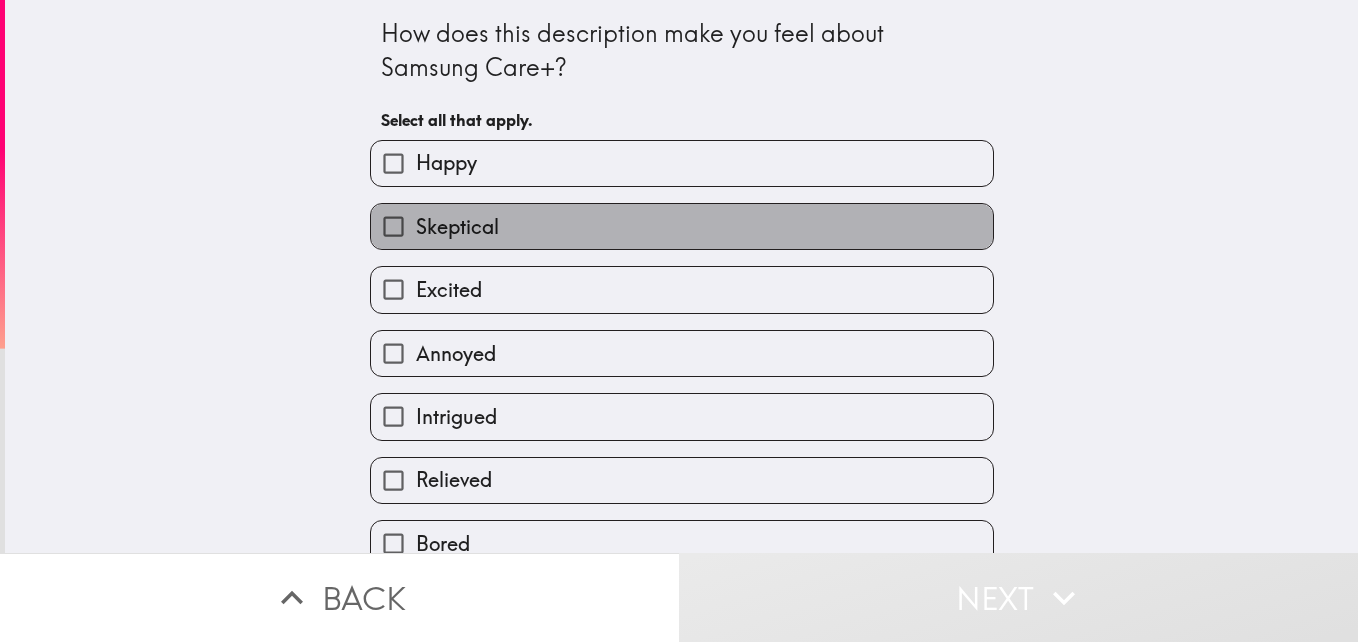click on "Skeptical" at bounding box center (682, 226) 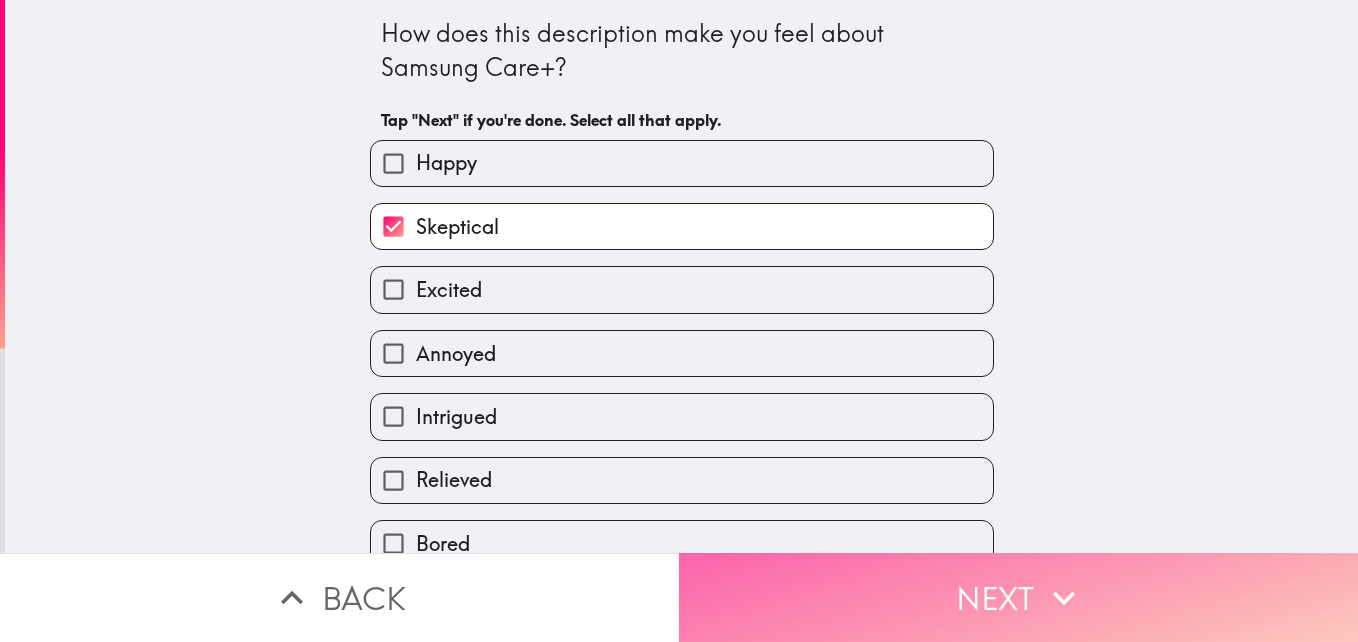 click on "Next" at bounding box center [1018, 597] 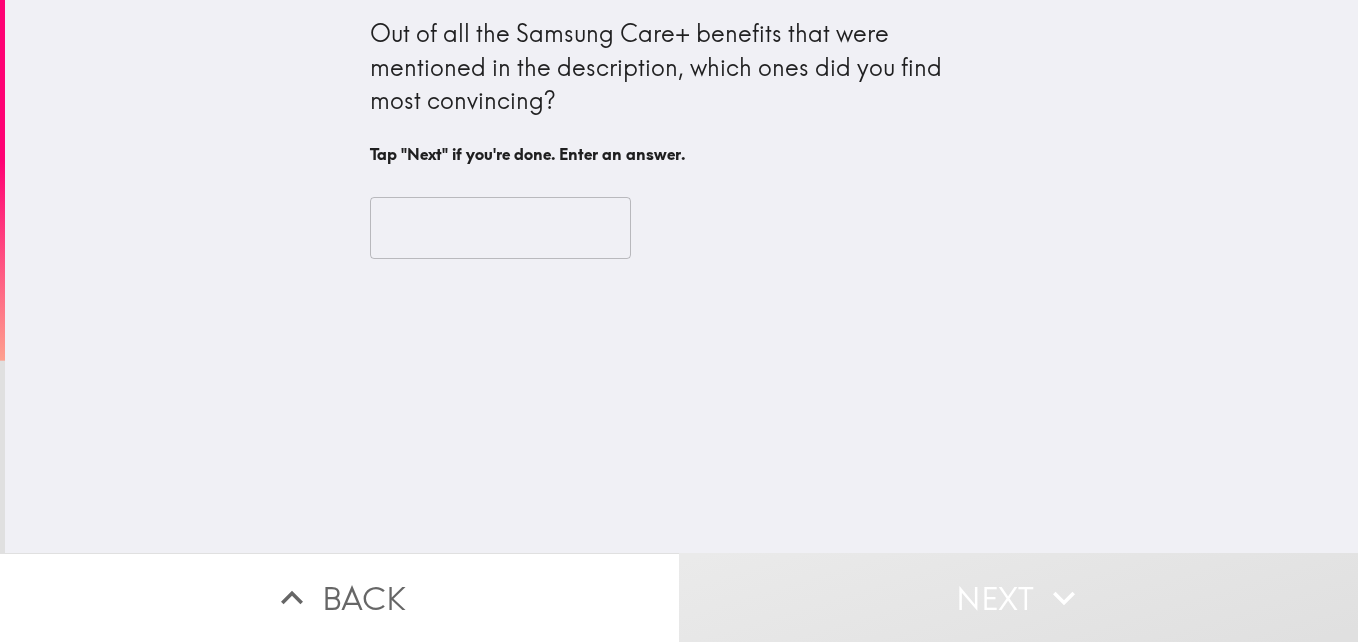 click at bounding box center (500, 228) 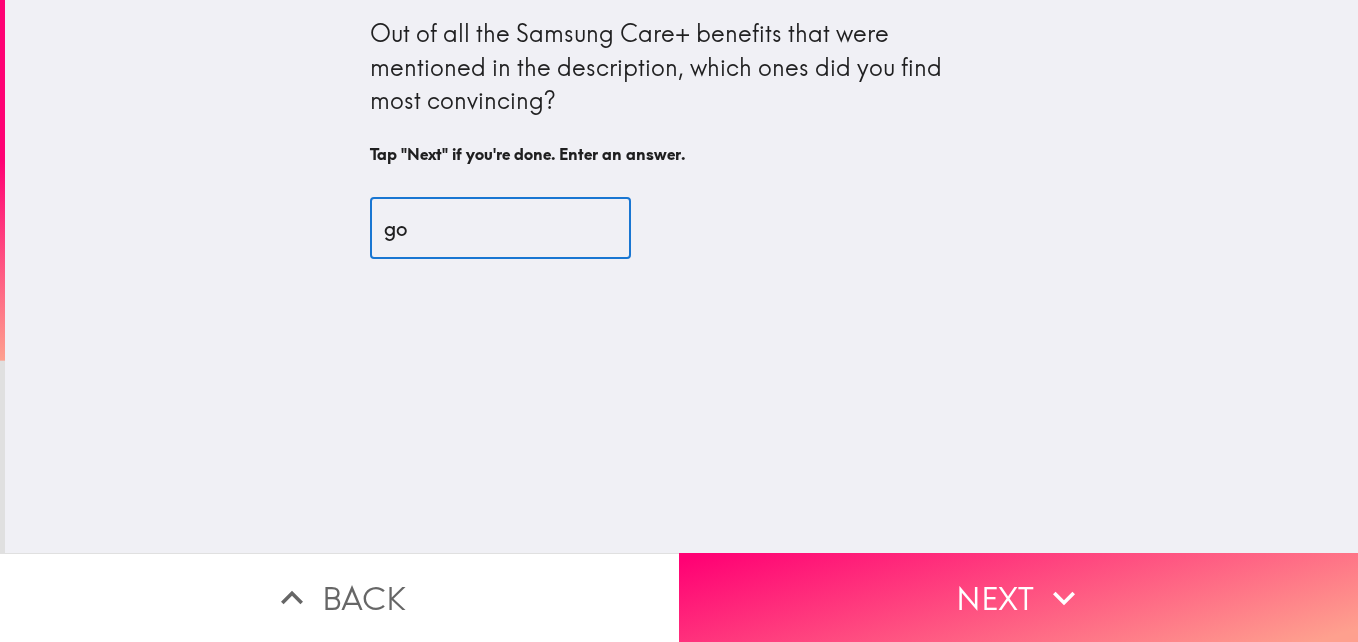 type on "g" 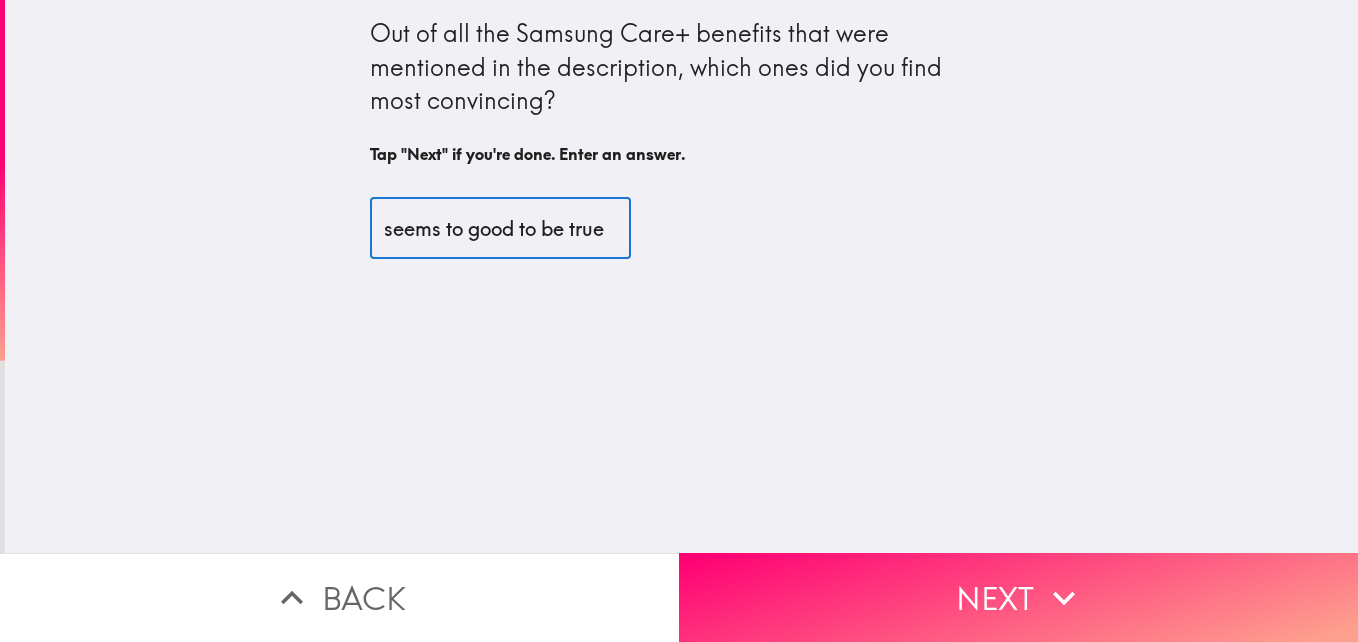 scroll, scrollTop: 0, scrollLeft: 15, axis: horizontal 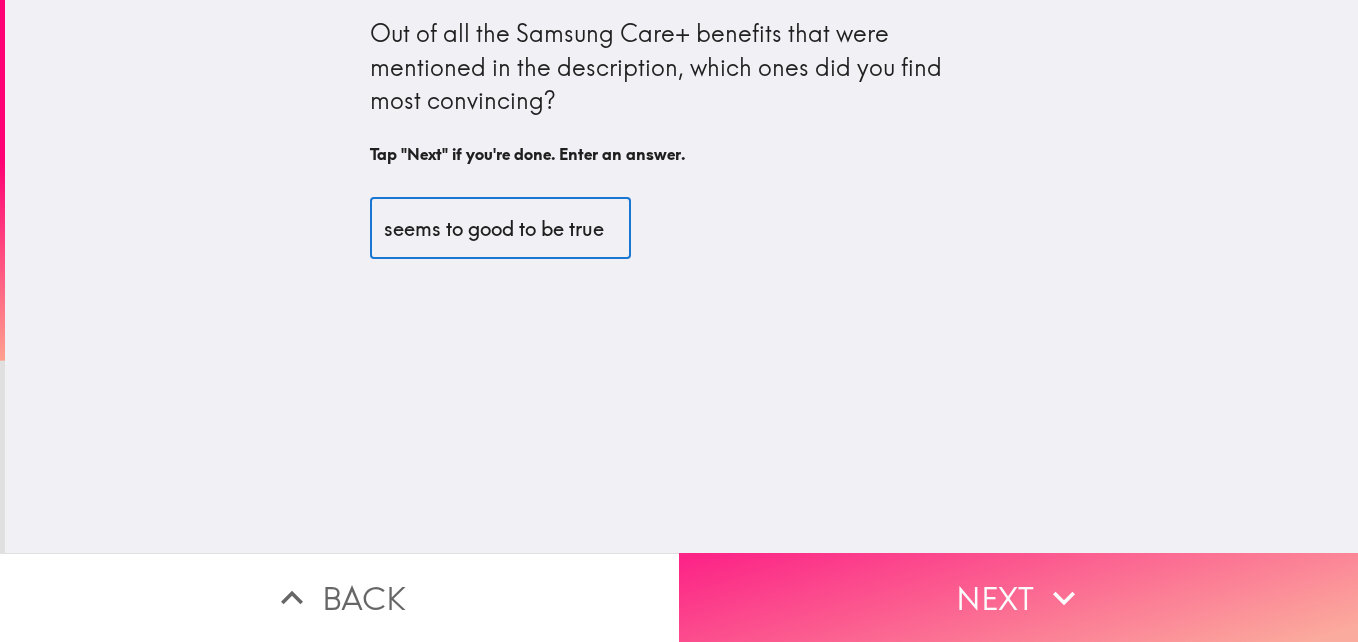 type on "seems to good to be true" 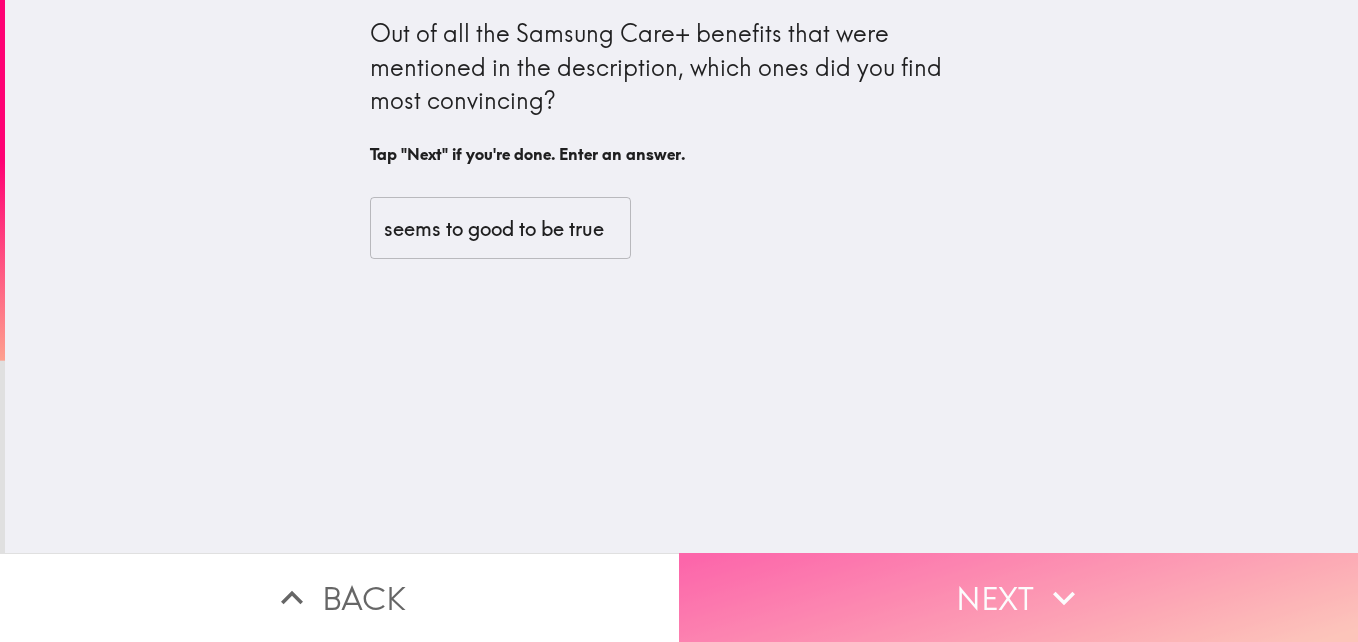 click on "Next" at bounding box center (1018, 597) 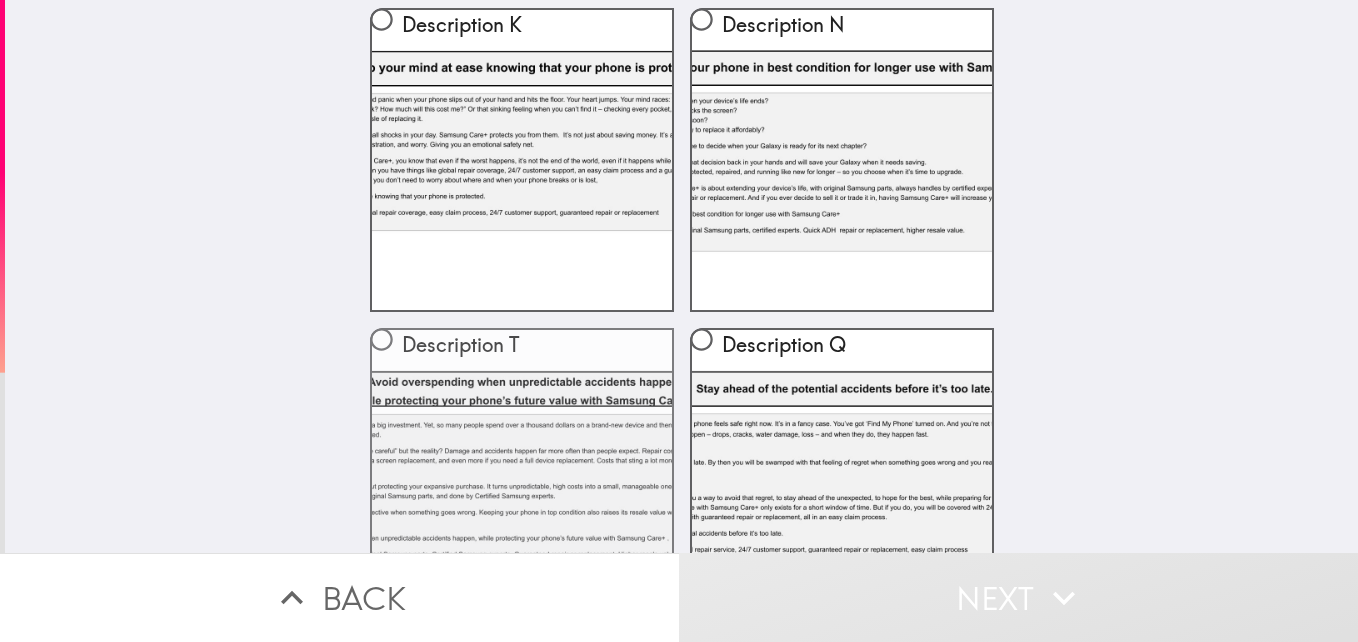 scroll, scrollTop: 0, scrollLeft: 0, axis: both 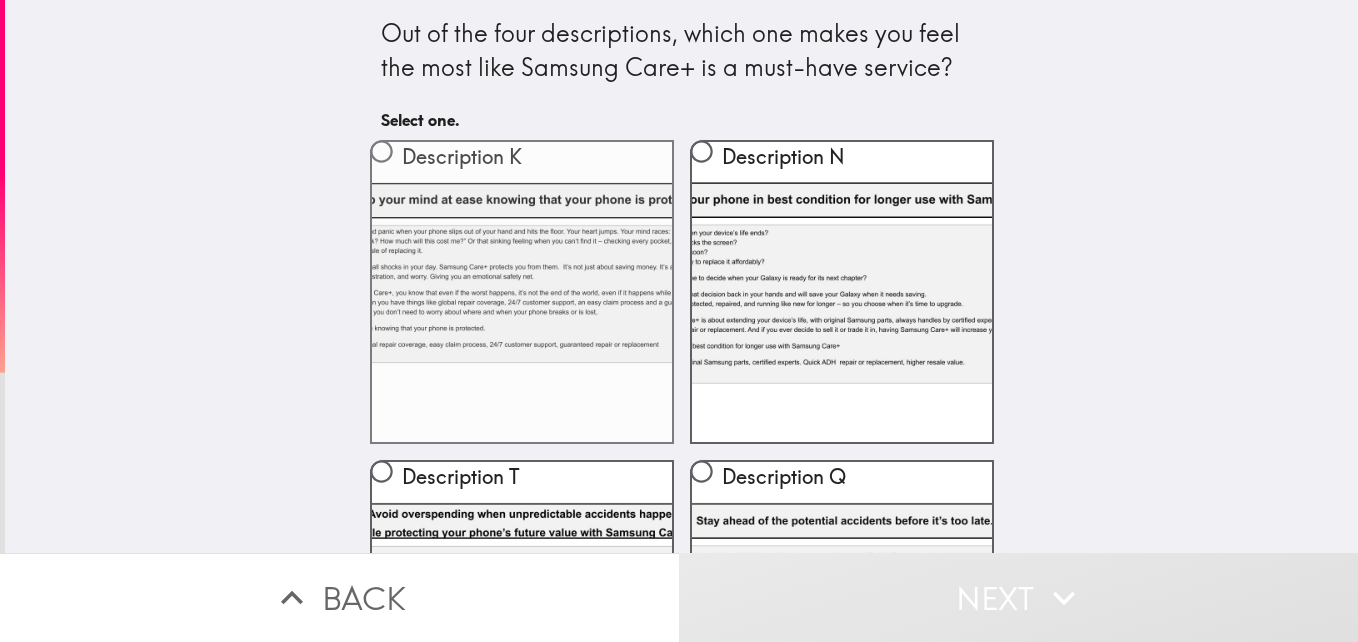 click on "Description K" at bounding box center [522, 292] 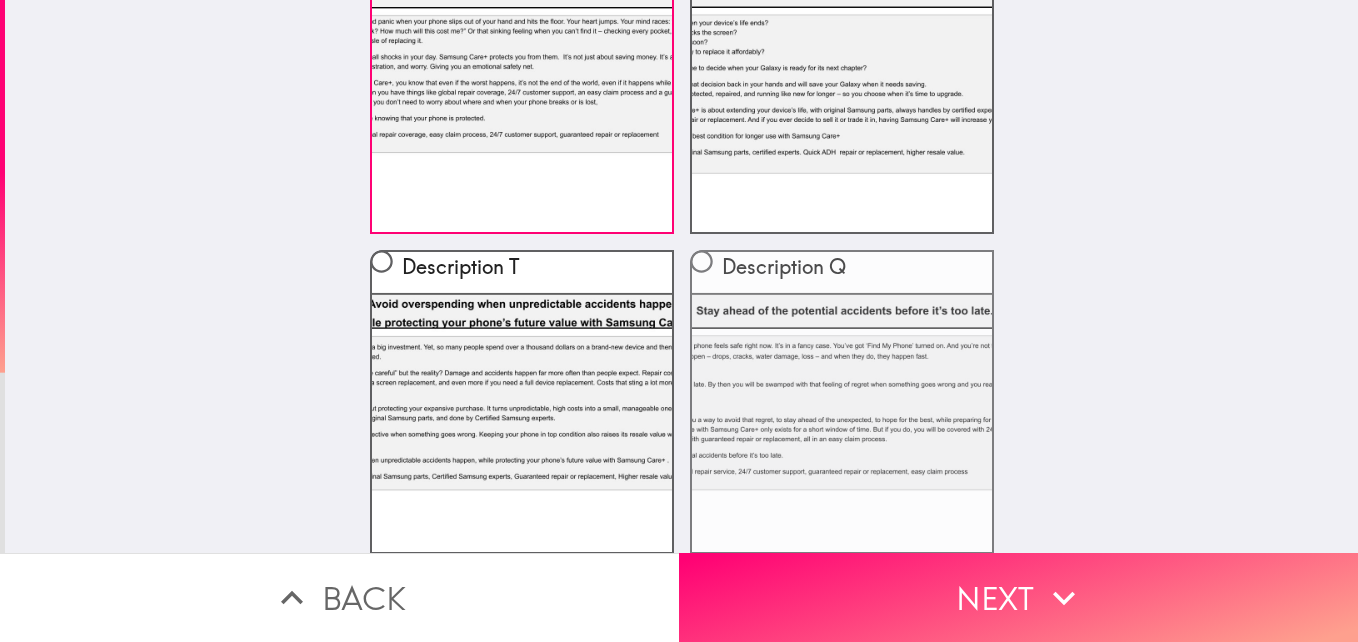 scroll, scrollTop: 226, scrollLeft: 0, axis: vertical 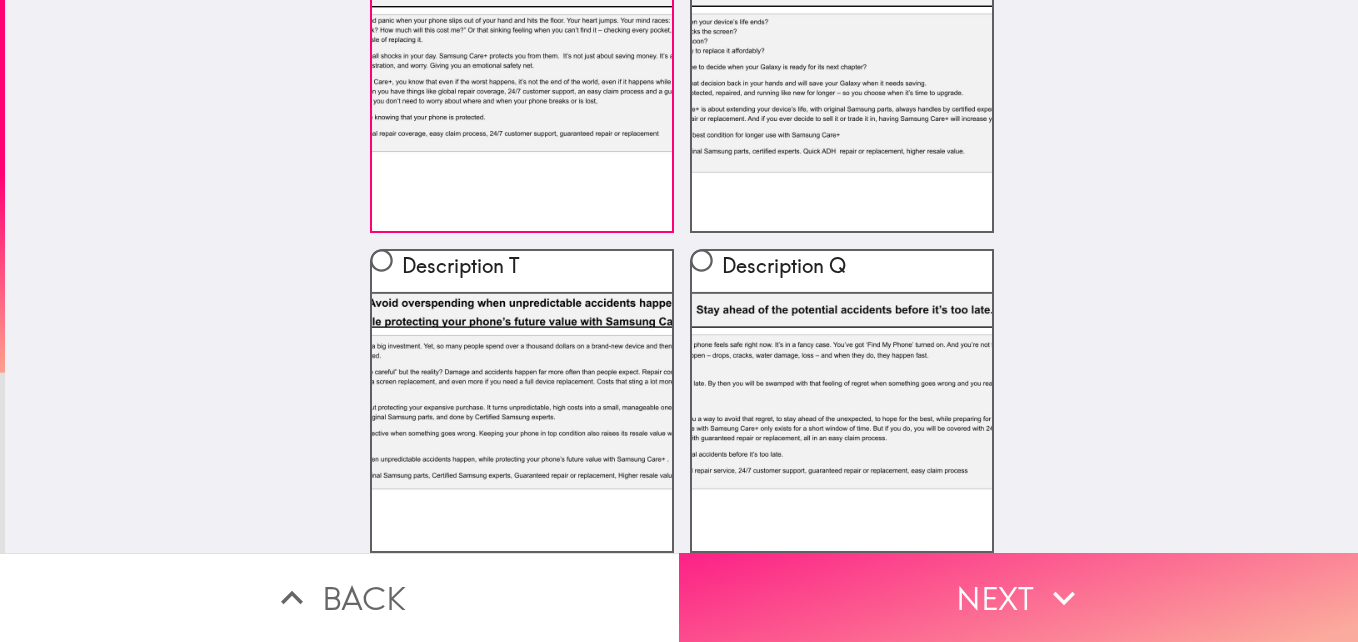 click on "Next" at bounding box center [1018, 597] 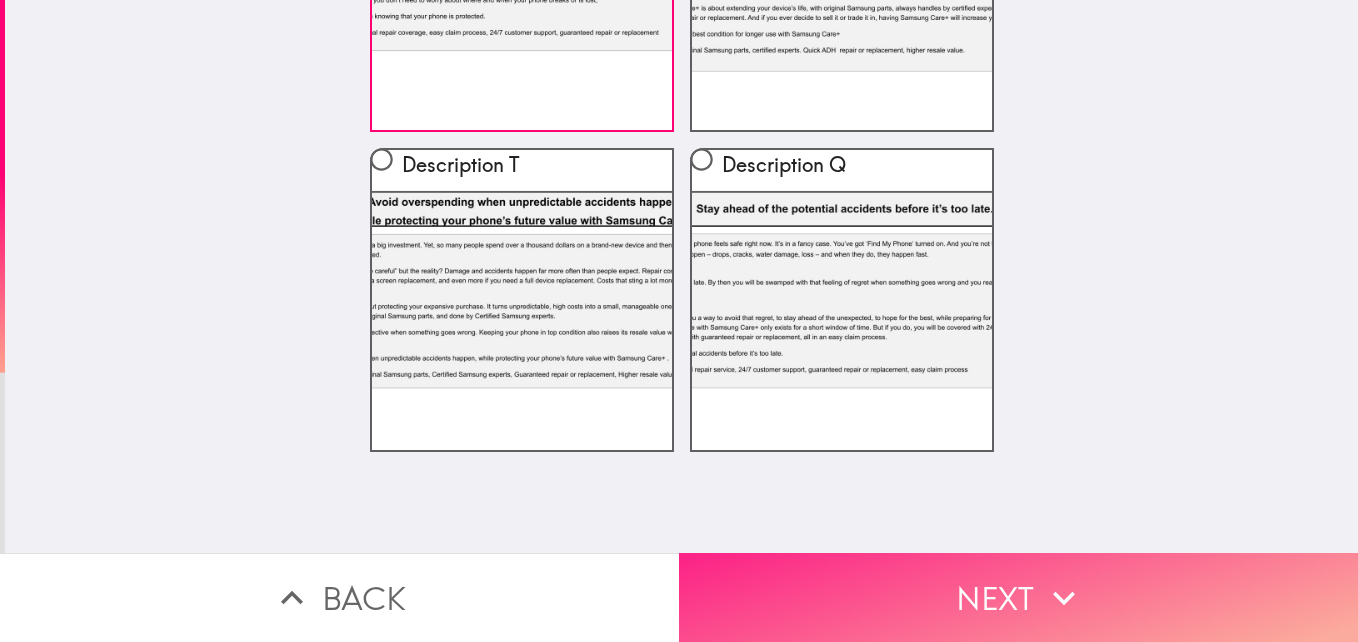 scroll, scrollTop: 0, scrollLeft: 0, axis: both 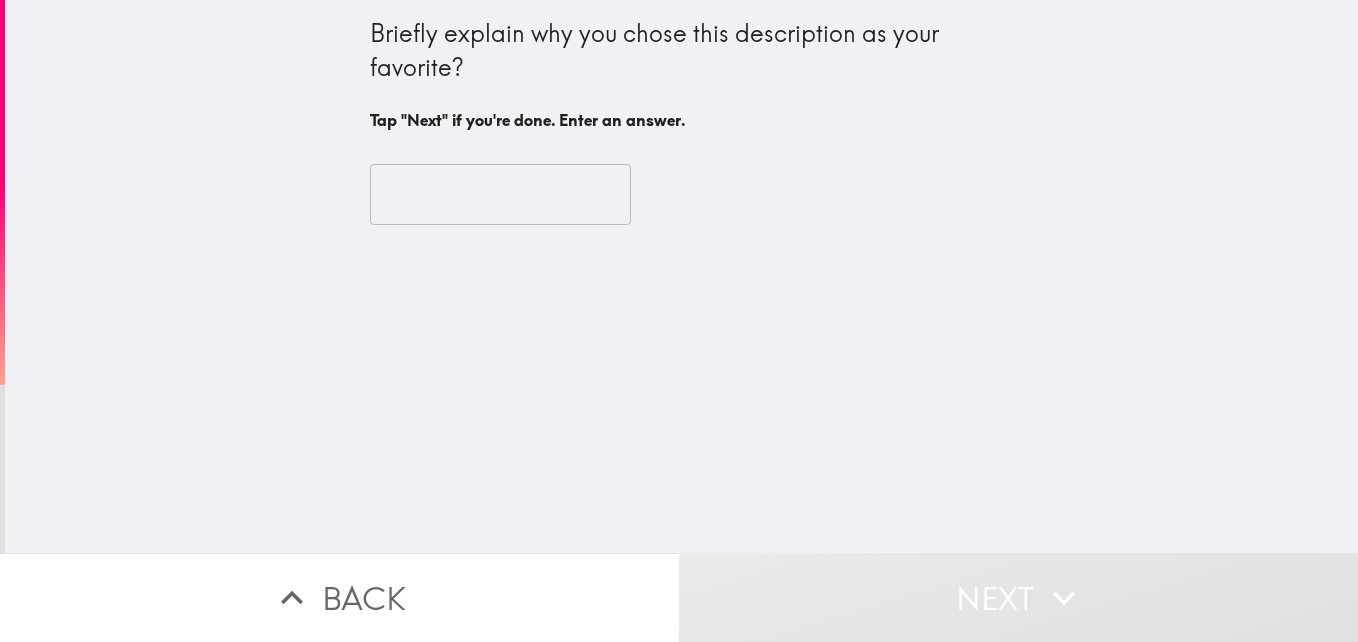 click at bounding box center [500, 195] 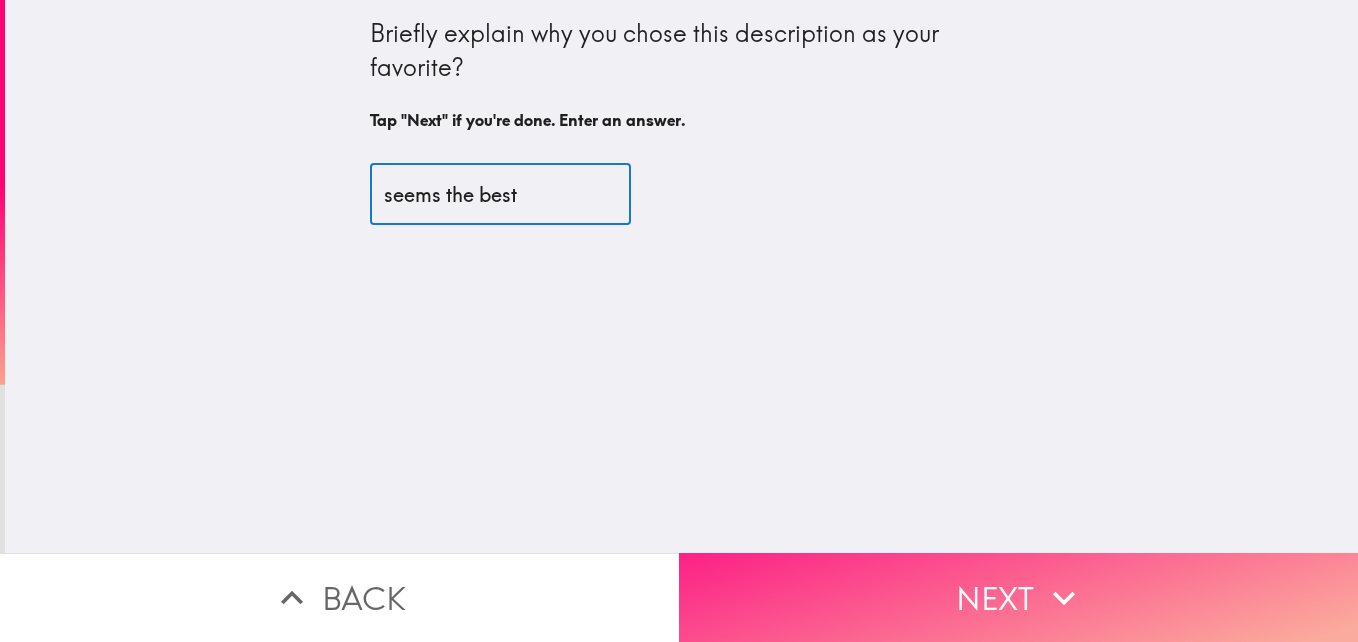 type on "seems the best" 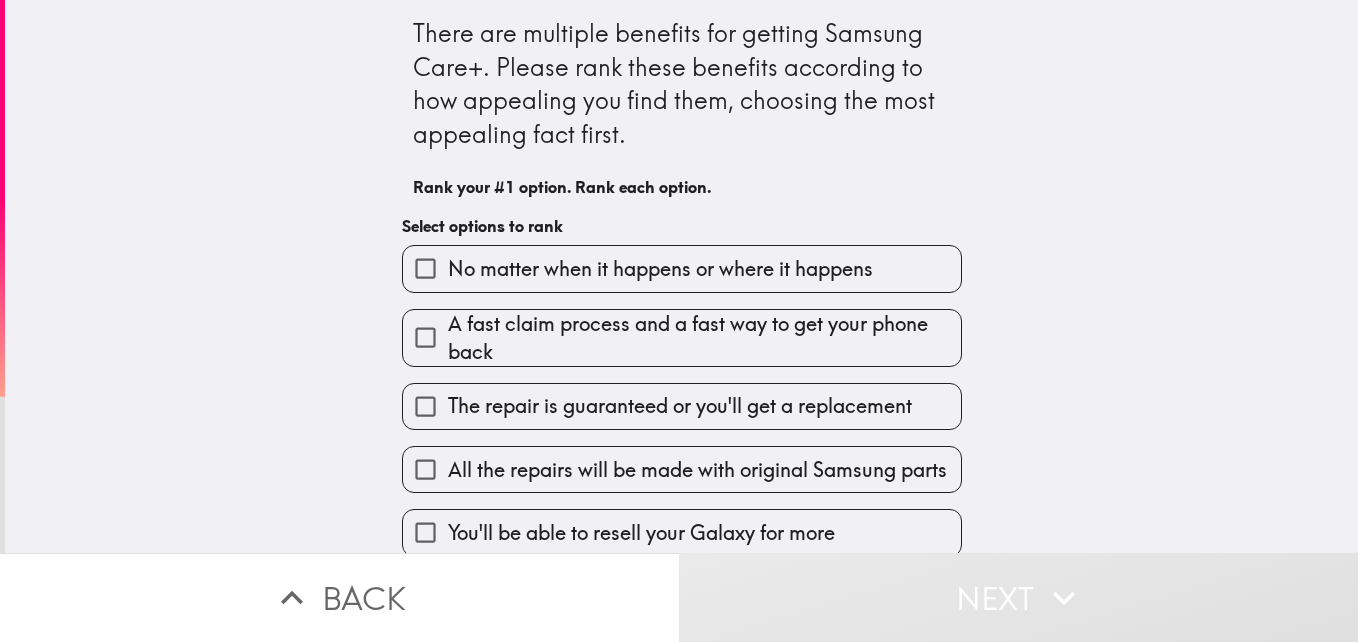 scroll, scrollTop: 100, scrollLeft: 0, axis: vertical 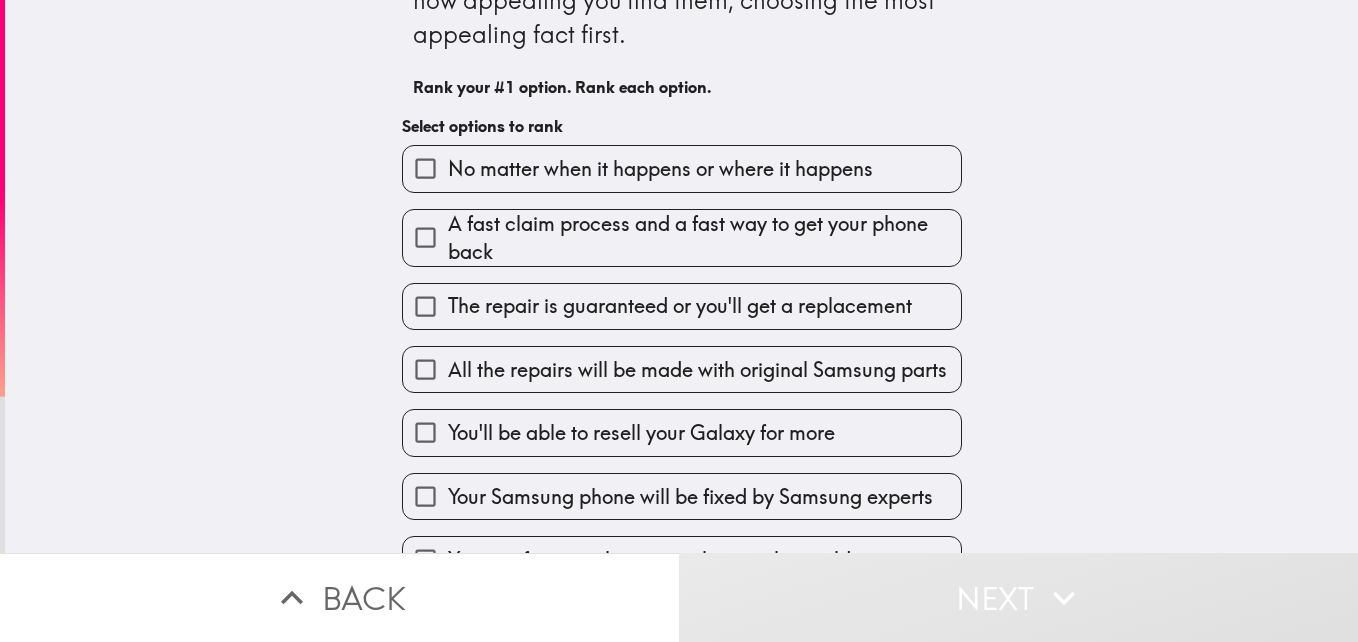 click on "No matter when it happens or where it happens" at bounding box center (660, 169) 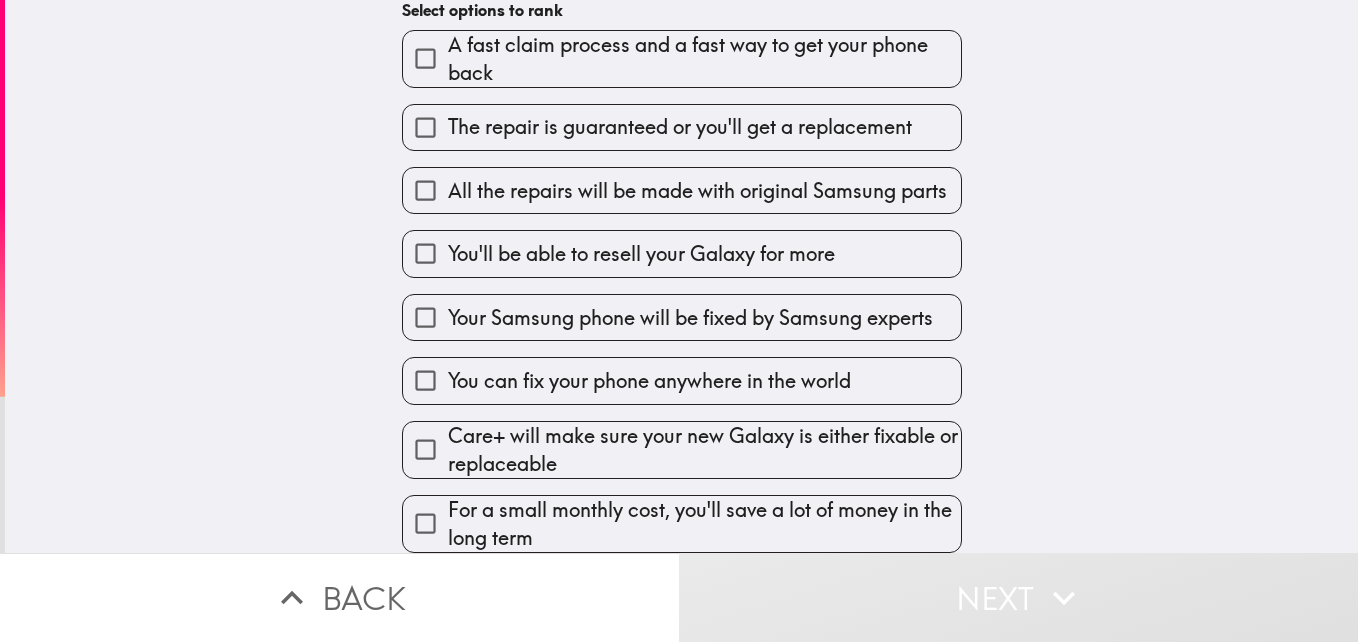 scroll, scrollTop: 298, scrollLeft: 0, axis: vertical 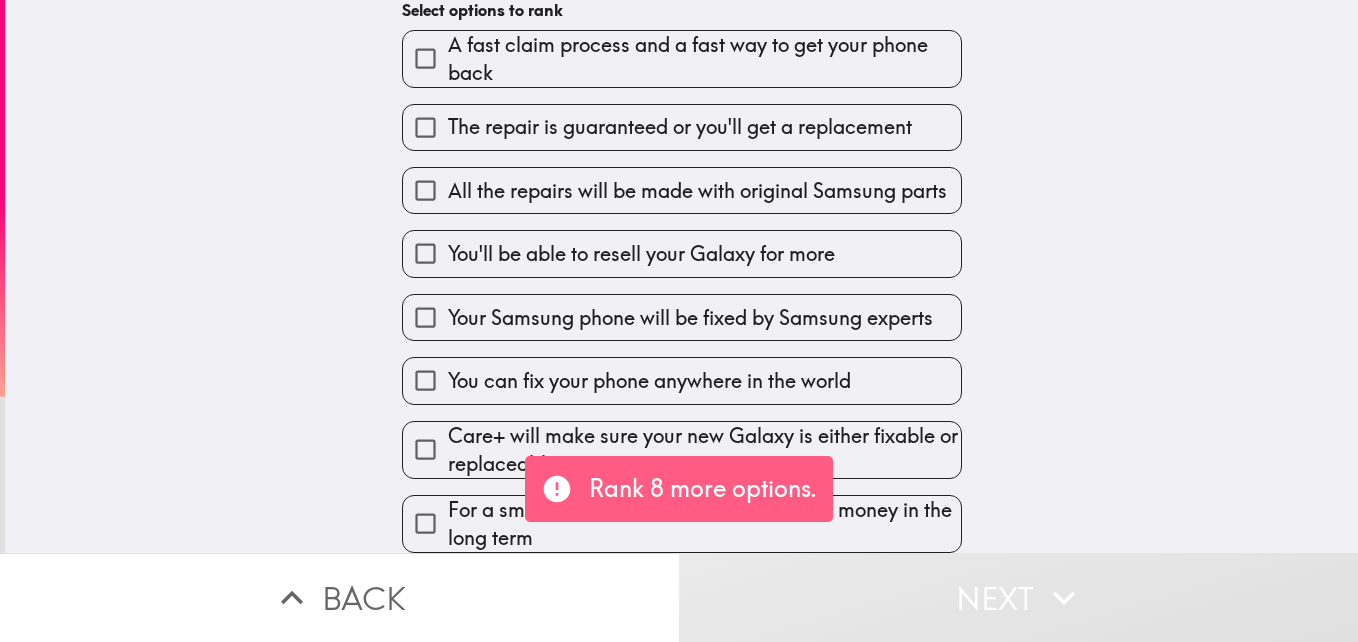 drag, startPoint x: 515, startPoint y: 367, endPoint x: 539, endPoint y: 378, distance: 26.400757 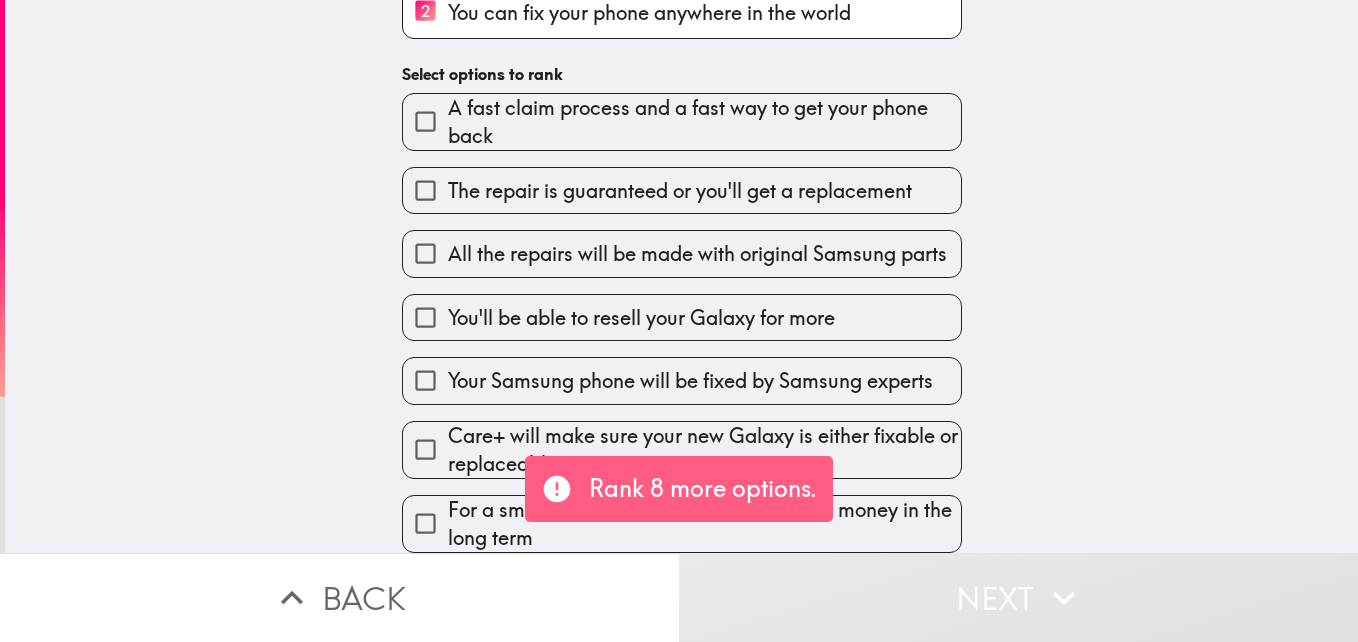 scroll, scrollTop: 302, scrollLeft: 0, axis: vertical 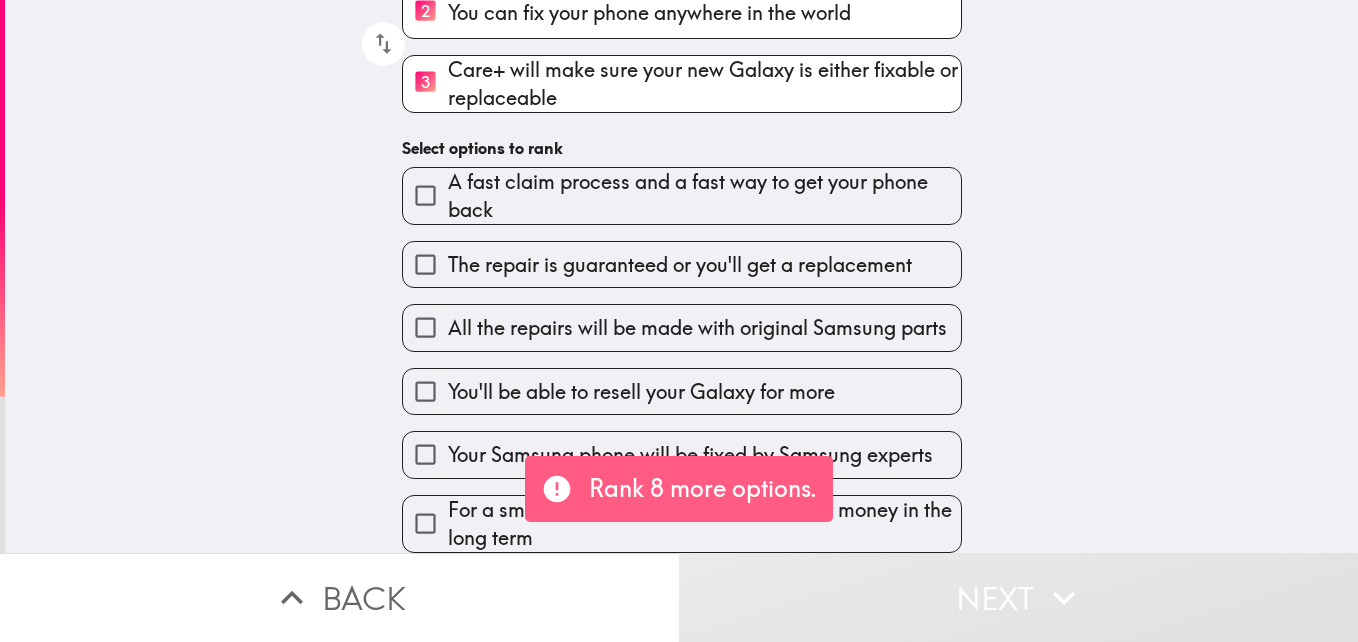 click on "You'll be able to resell your Galaxy for more" at bounding box center [682, 391] 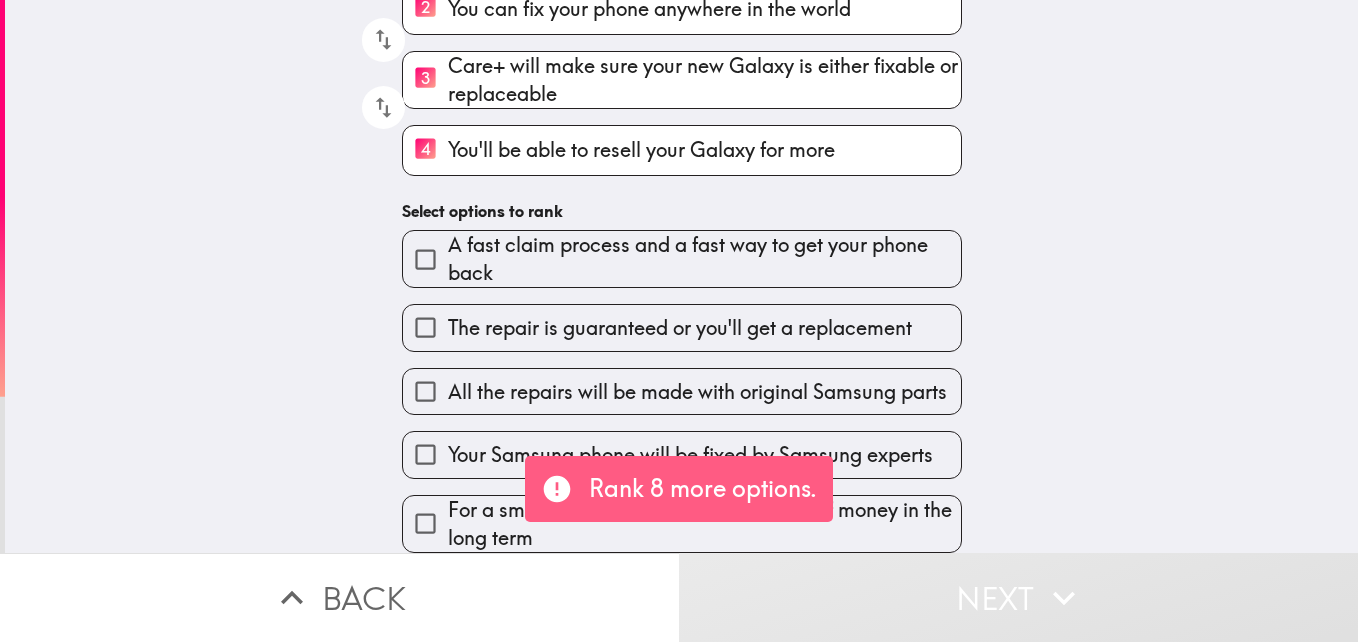 click on "The repair is guaranteed or you'll get a replacement" at bounding box center [680, 328] 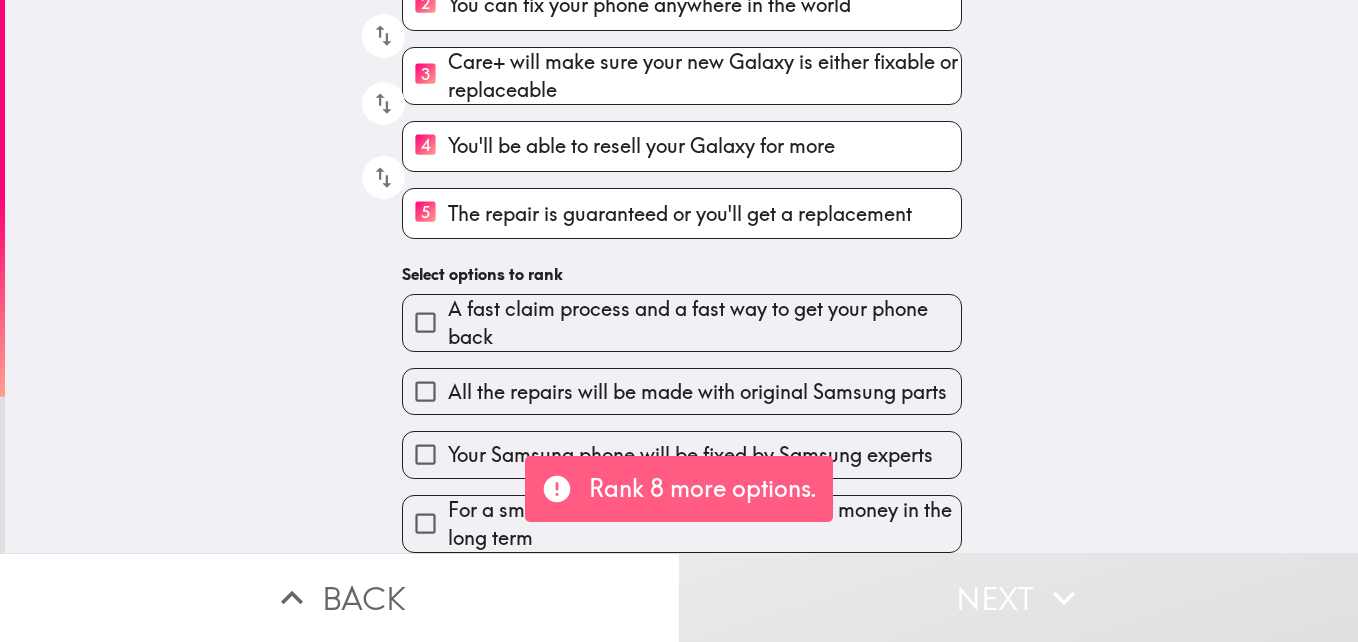 drag, startPoint x: 424, startPoint y: 337, endPoint x: 421, endPoint y: 324, distance: 13.341664 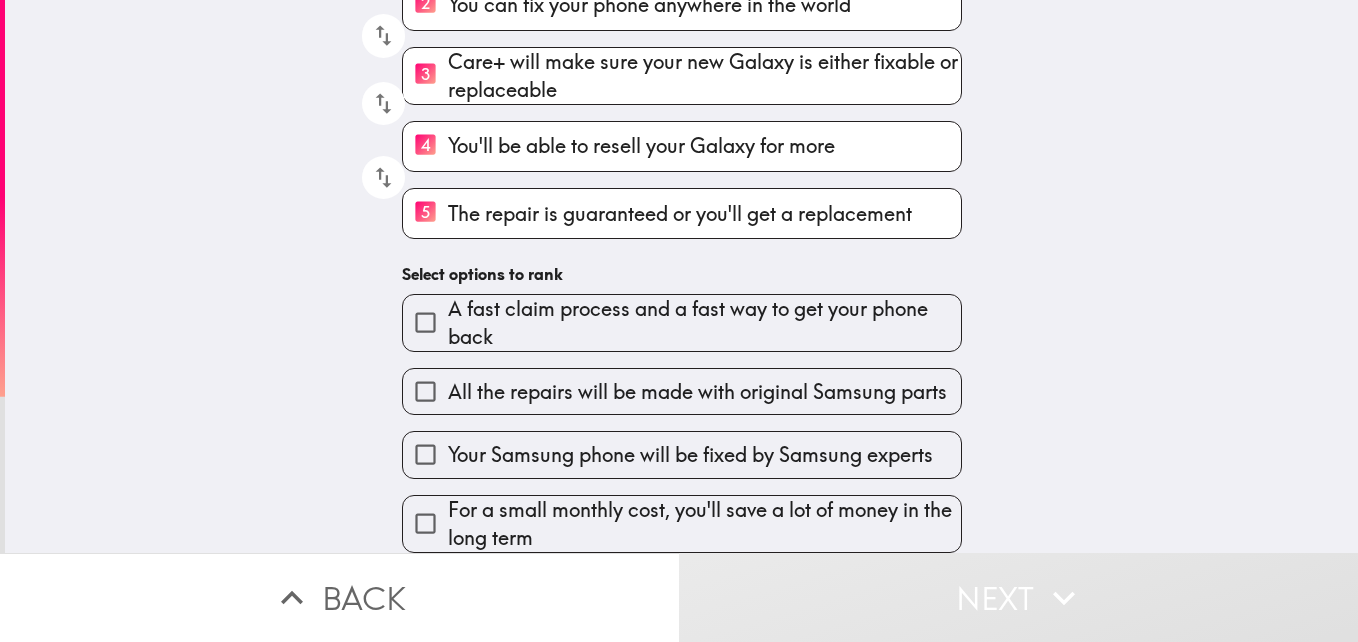 click on "All the repairs will be made with original Samsung parts" at bounding box center (425, 391) 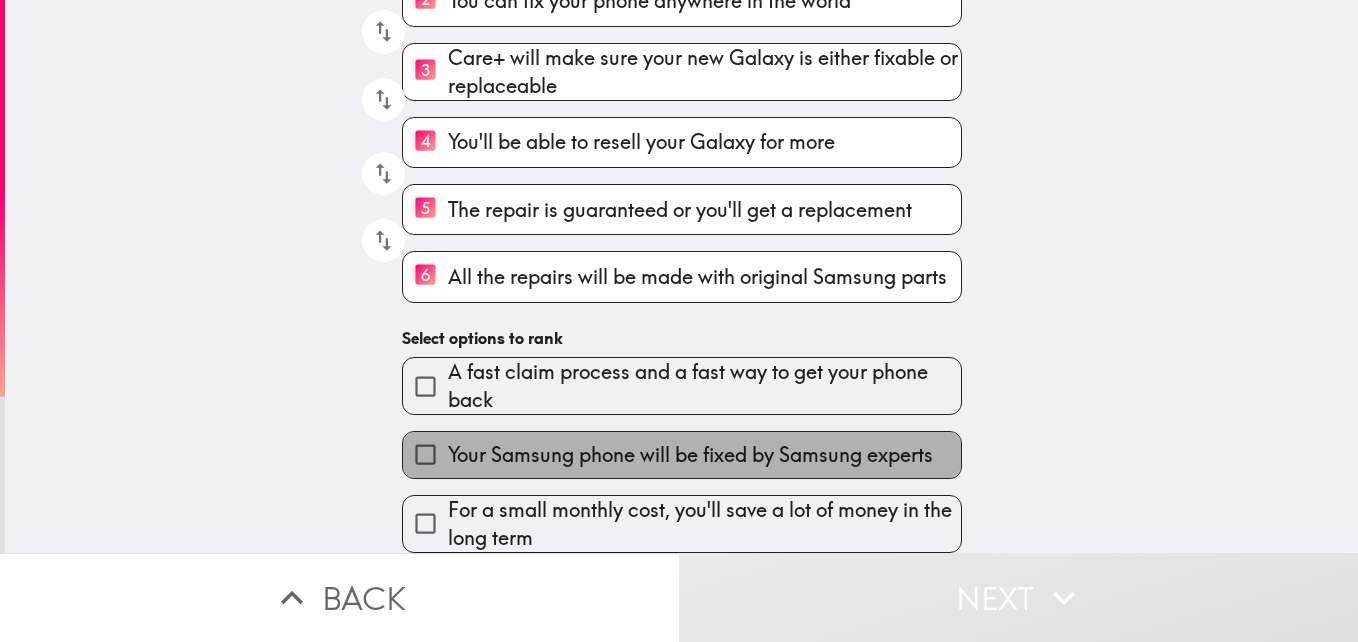 click on "Your Samsung phone will be fixed by Samsung experts" at bounding box center [682, 454] 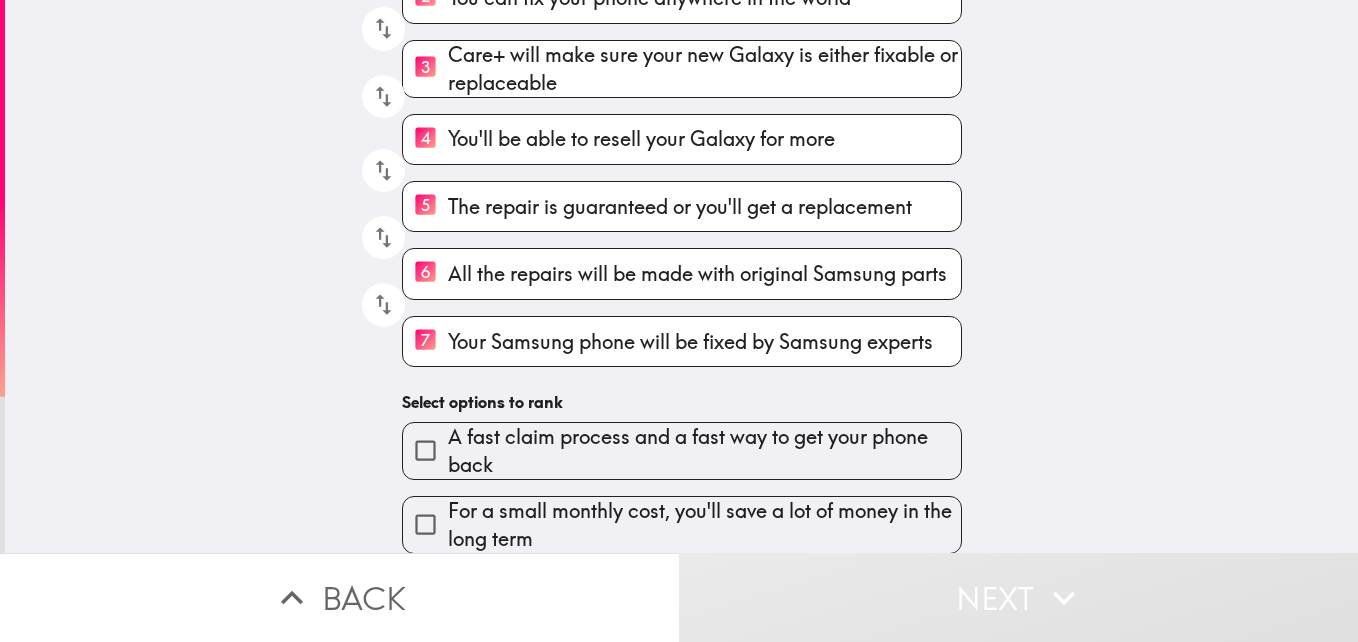 click on "For a small monthly cost, you'll save a lot of money in the long term" at bounding box center (674, 517) 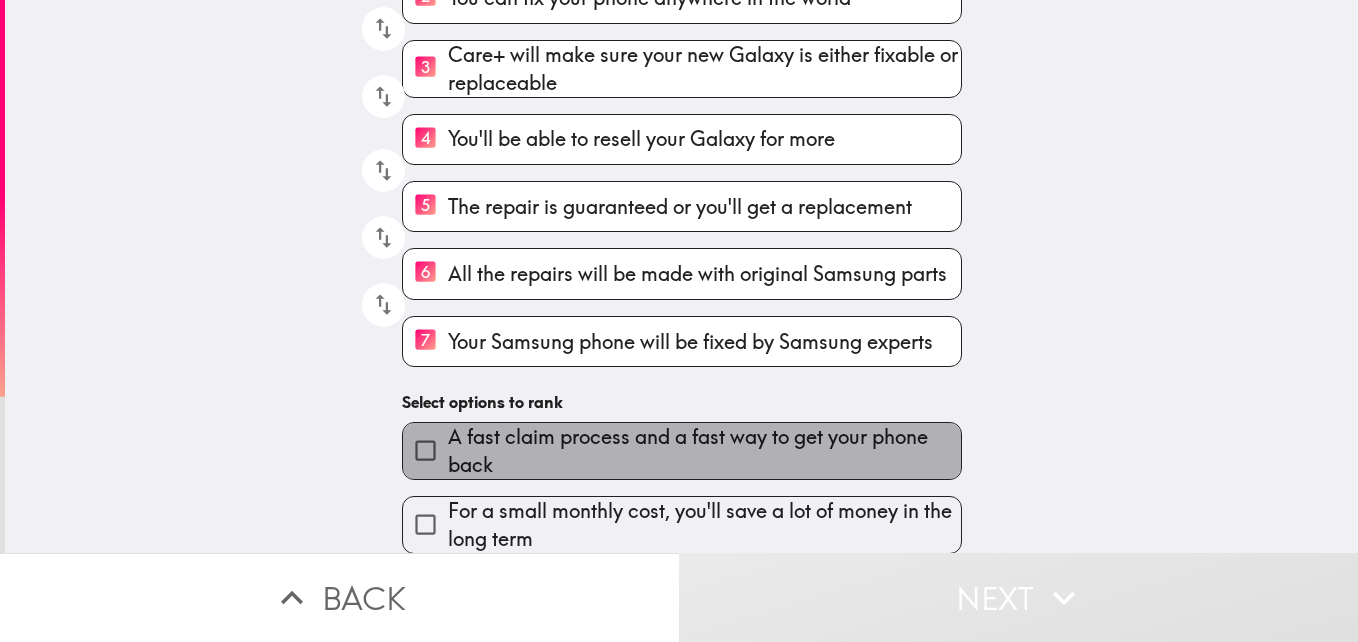 click on "A fast claim process and a fast way to get your phone back" at bounding box center (704, 451) 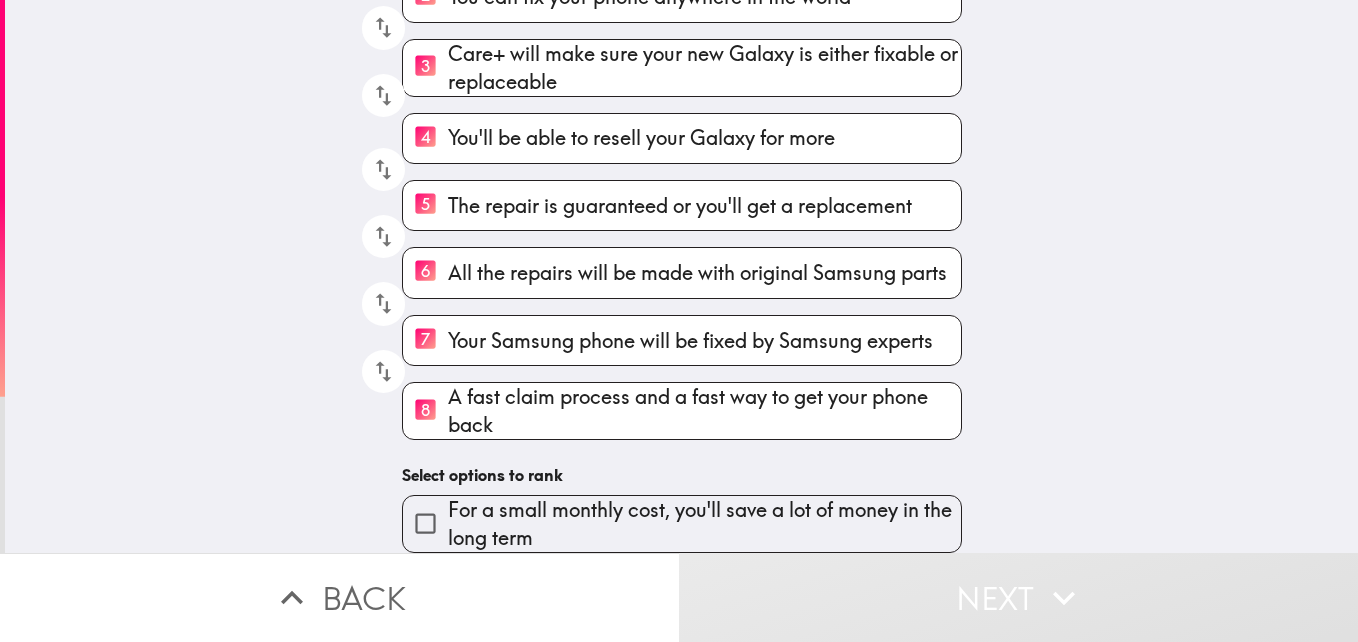 click on "For a small monthly cost, you'll save a lot of money in the long term" at bounding box center (704, 524) 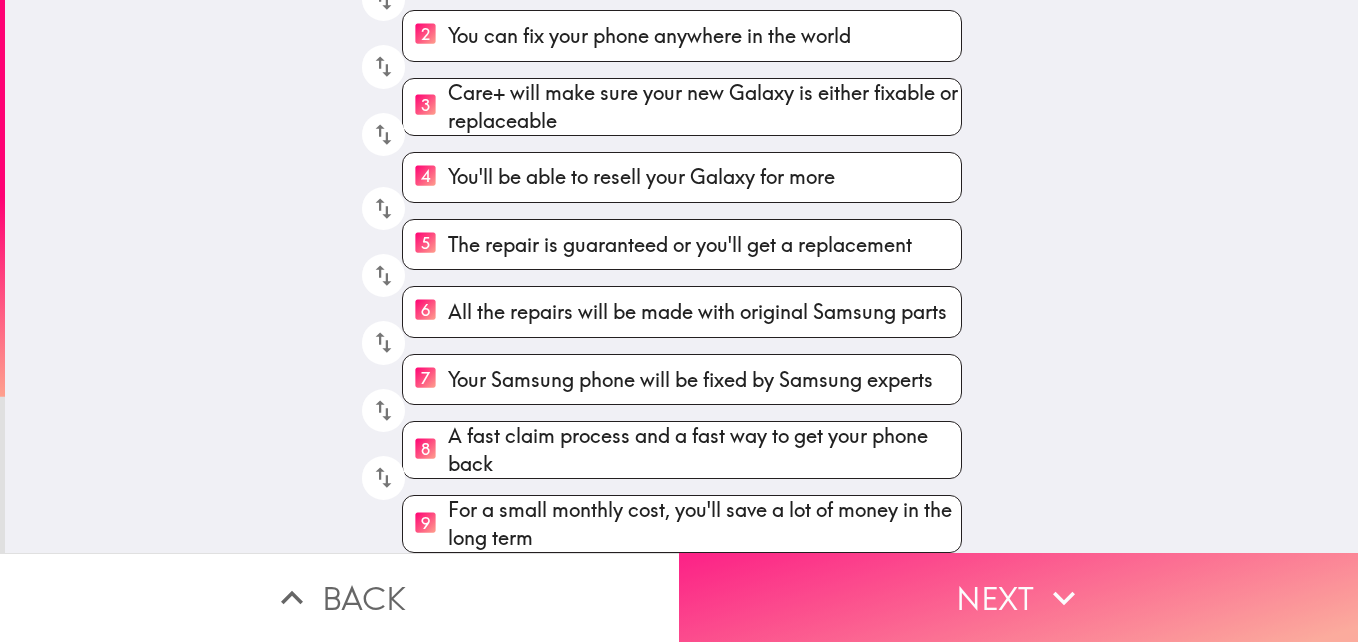 click on "Next" at bounding box center (1018, 597) 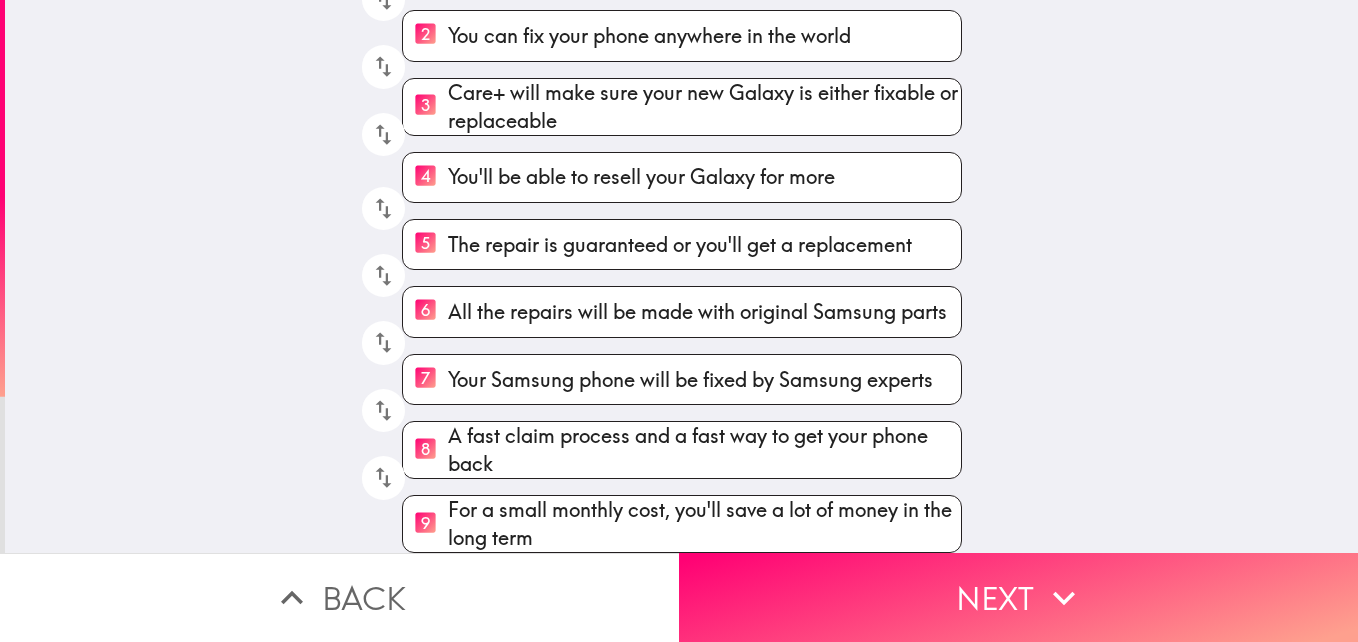 scroll, scrollTop: 48, scrollLeft: 0, axis: vertical 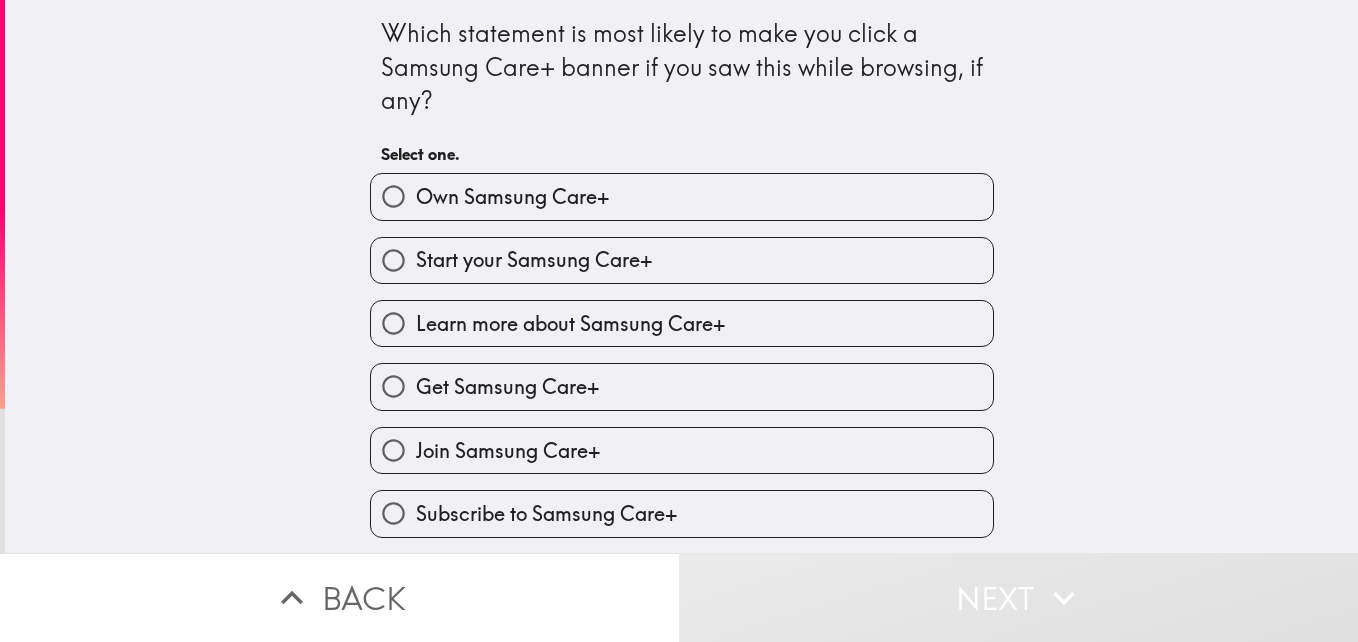 click on "Learn more about Samsung Care+" at bounding box center [674, 315] 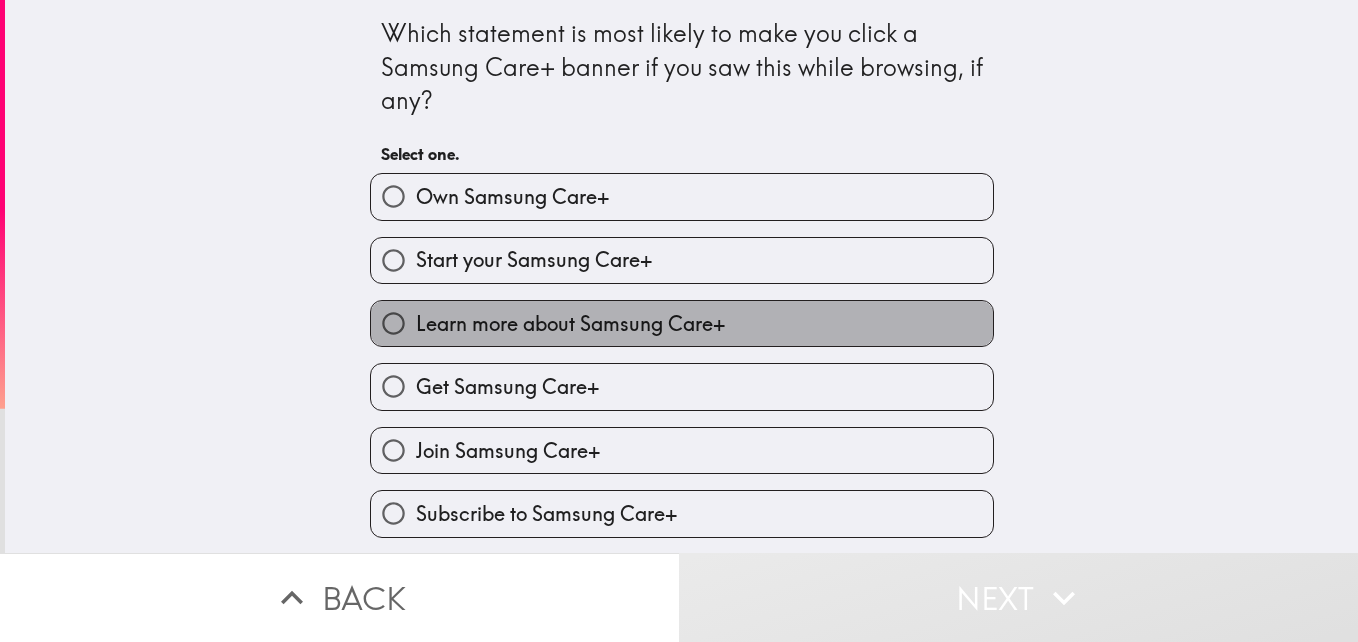click on "Learn more about Samsung Care+" at bounding box center [682, 323] 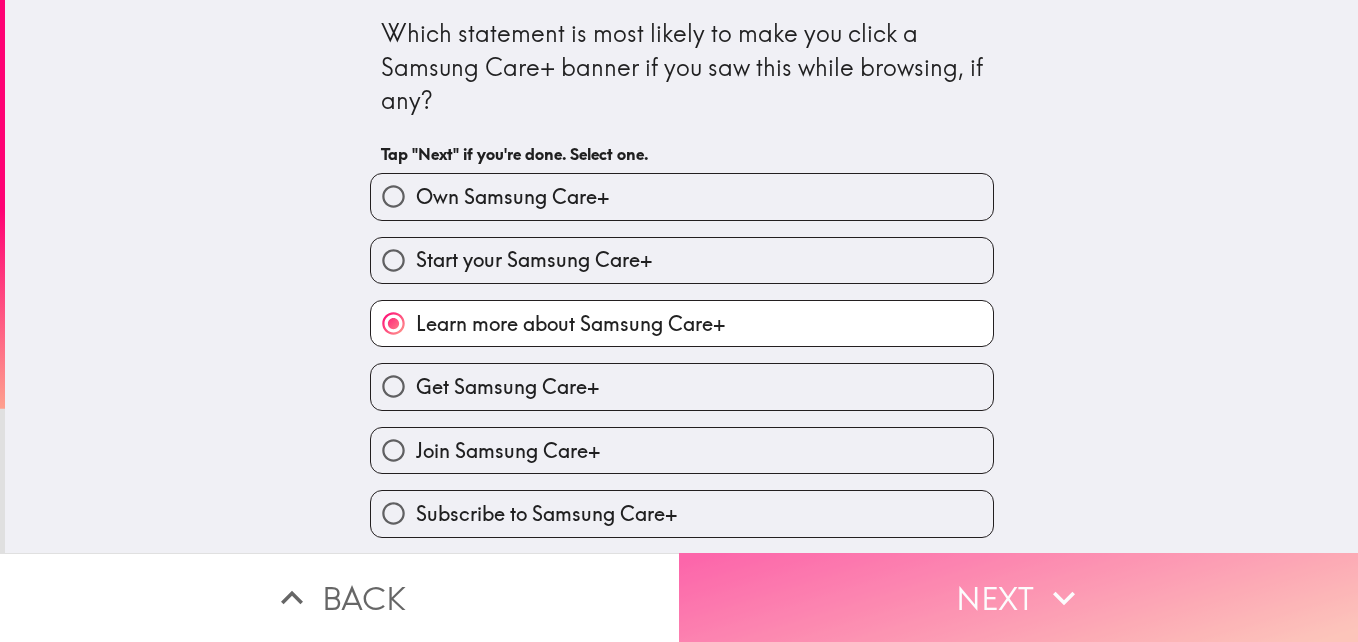 click on "Next" at bounding box center (1018, 597) 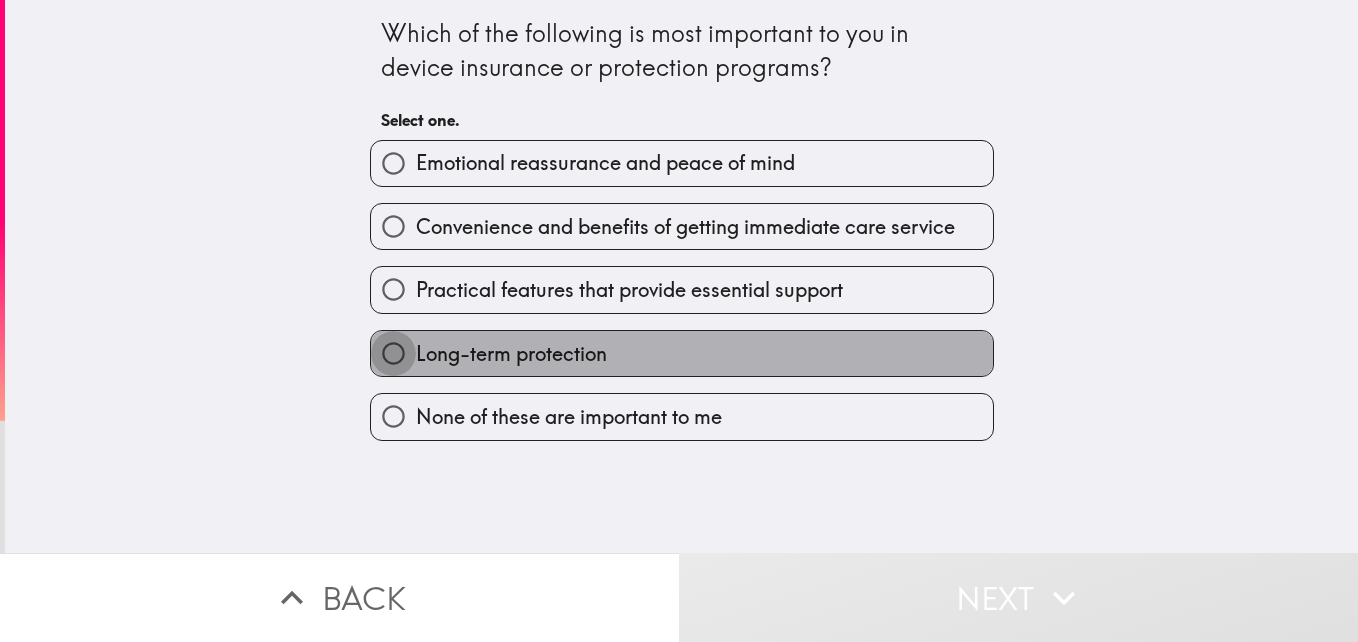 click on "Long-term protection" at bounding box center [393, 353] 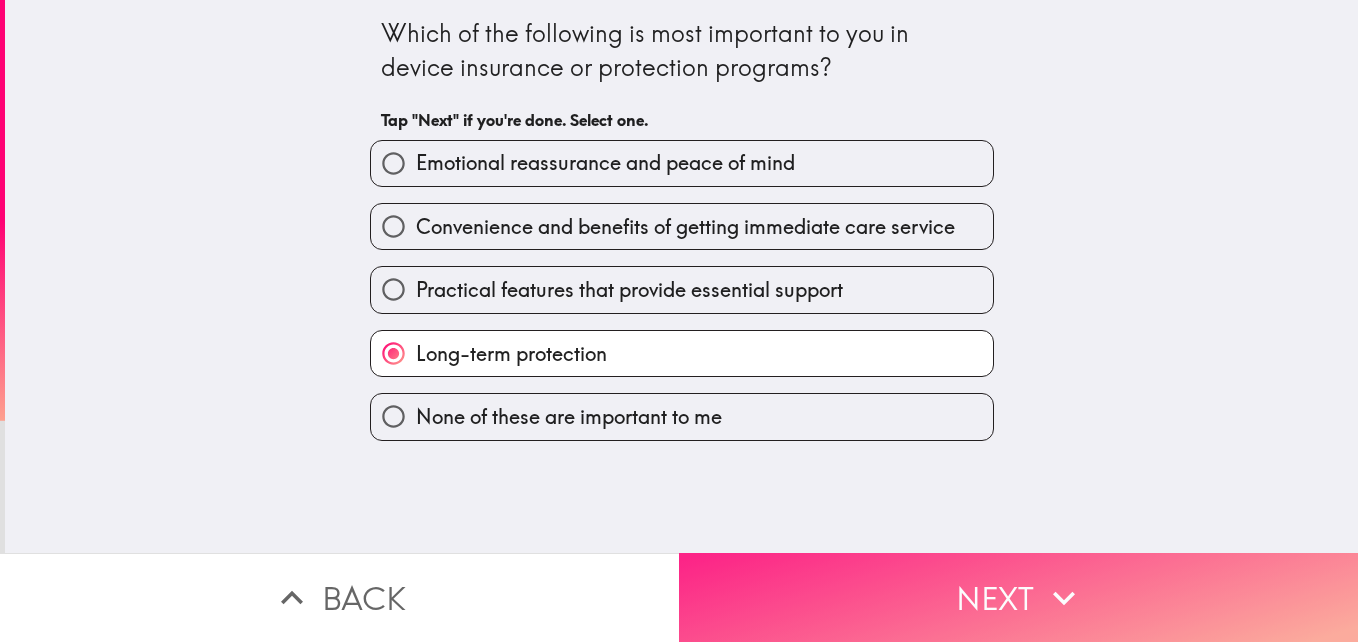 click on "Next" at bounding box center (1018, 597) 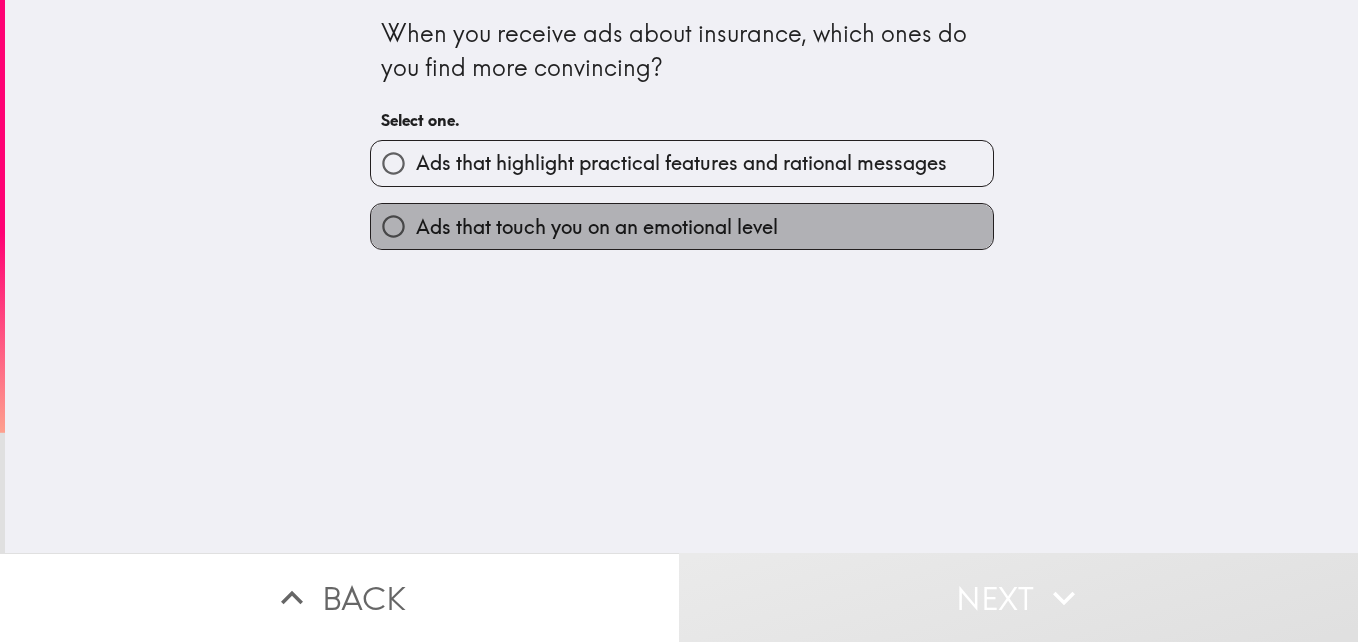 click on "Ads that touch you on an emotional level" at bounding box center (597, 227) 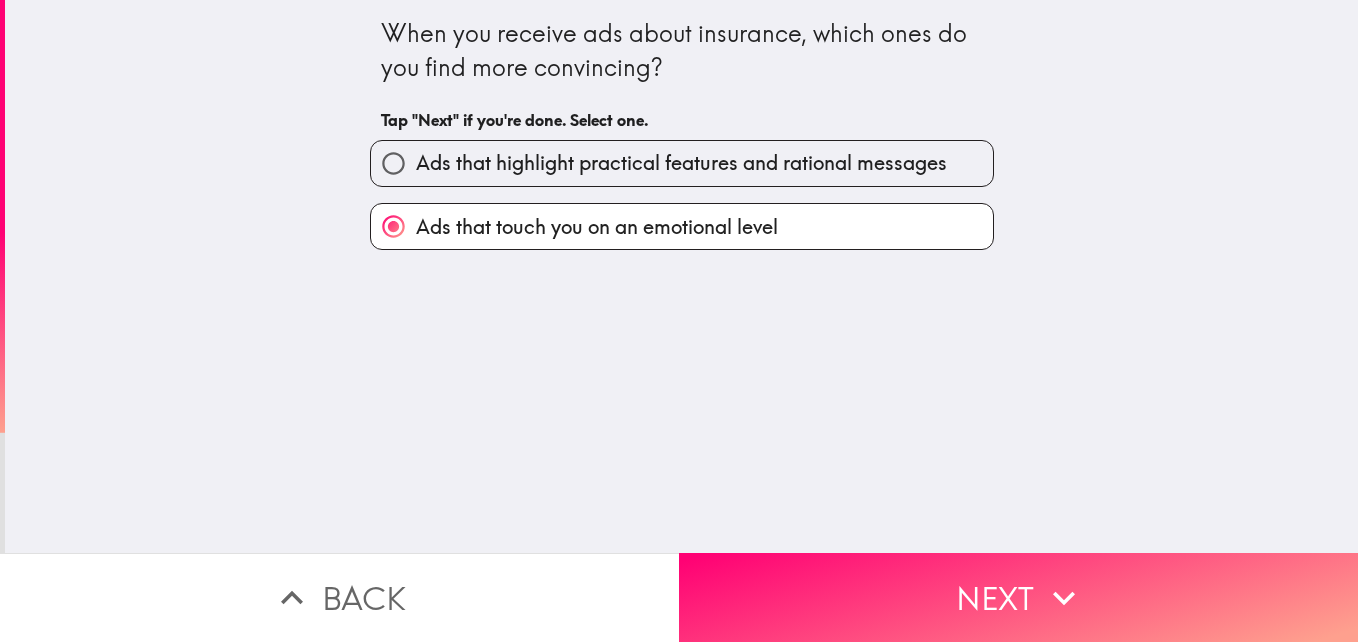drag, startPoint x: 965, startPoint y: 585, endPoint x: 957, endPoint y: 522, distance: 63.505905 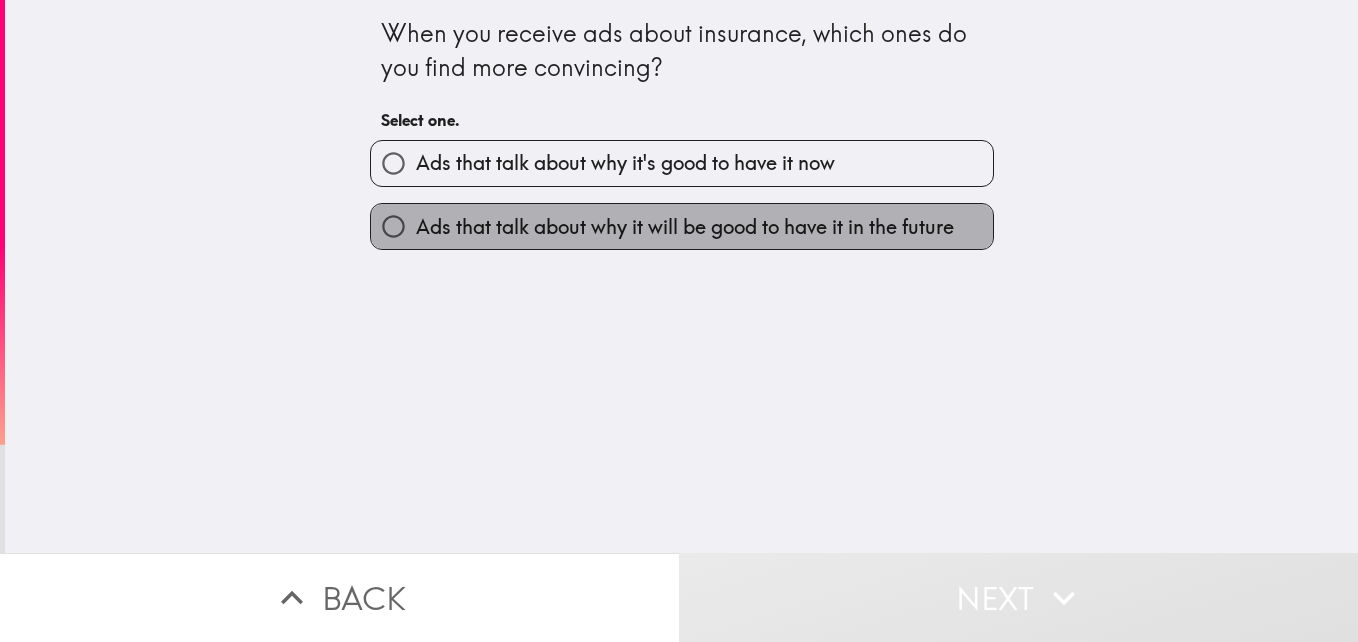 drag, startPoint x: 492, startPoint y: 231, endPoint x: 518, endPoint y: 244, distance: 29.068884 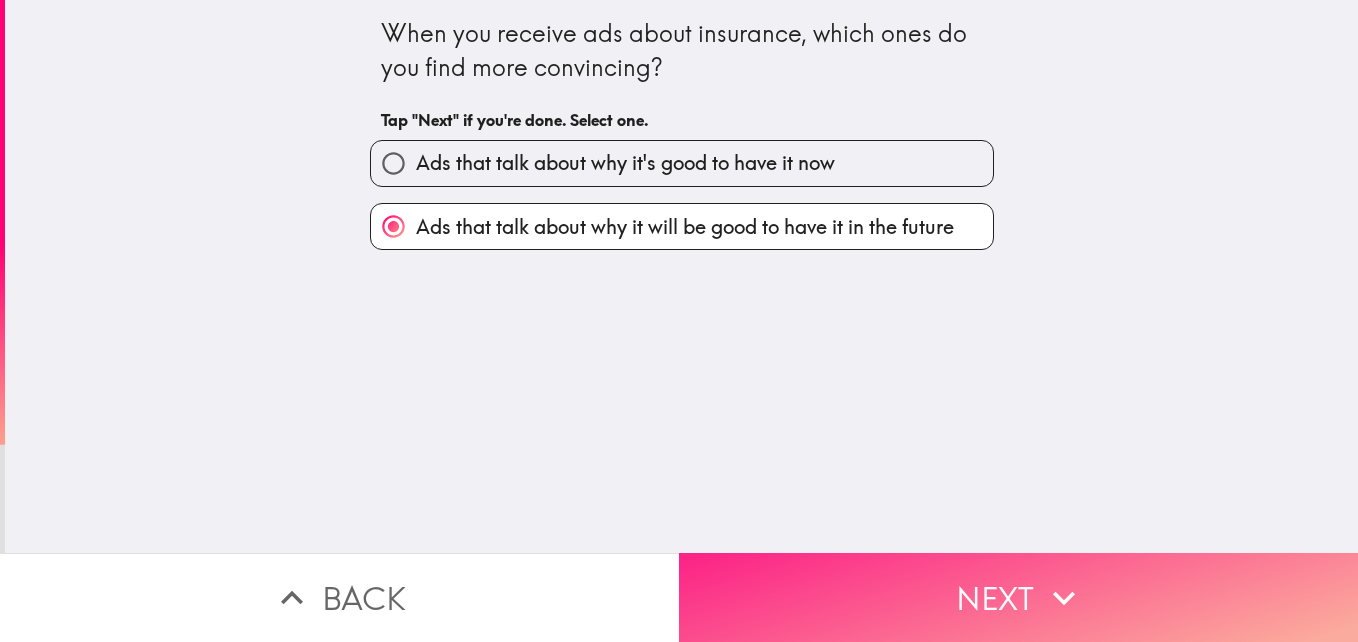 click on "Next" at bounding box center (1018, 597) 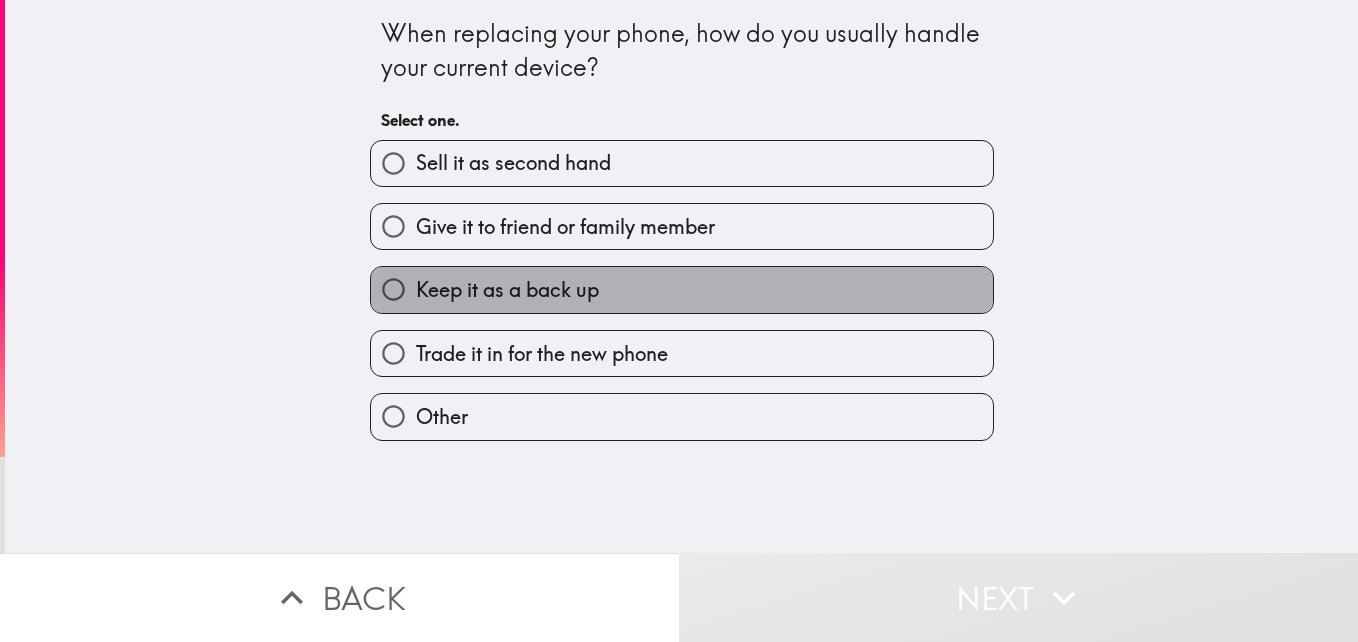 click on "Keep it as a back up" at bounding box center (682, 289) 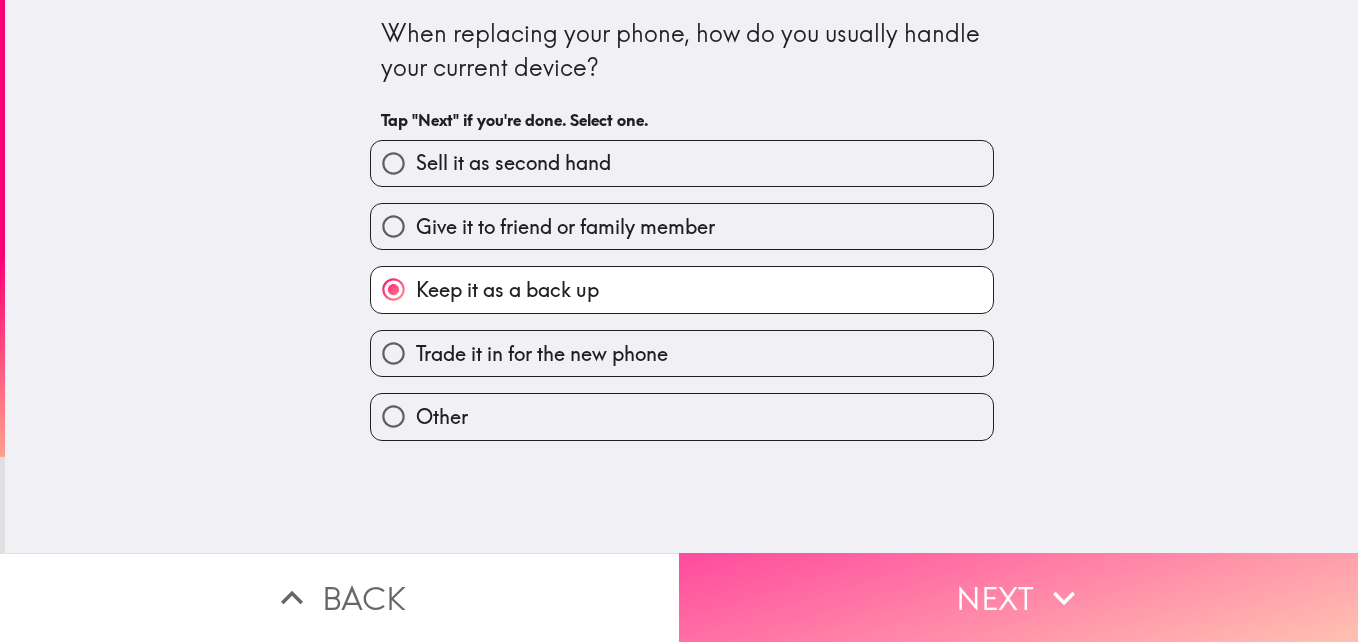 drag, startPoint x: 993, startPoint y: 578, endPoint x: 972, endPoint y: 503, distance: 77.88453 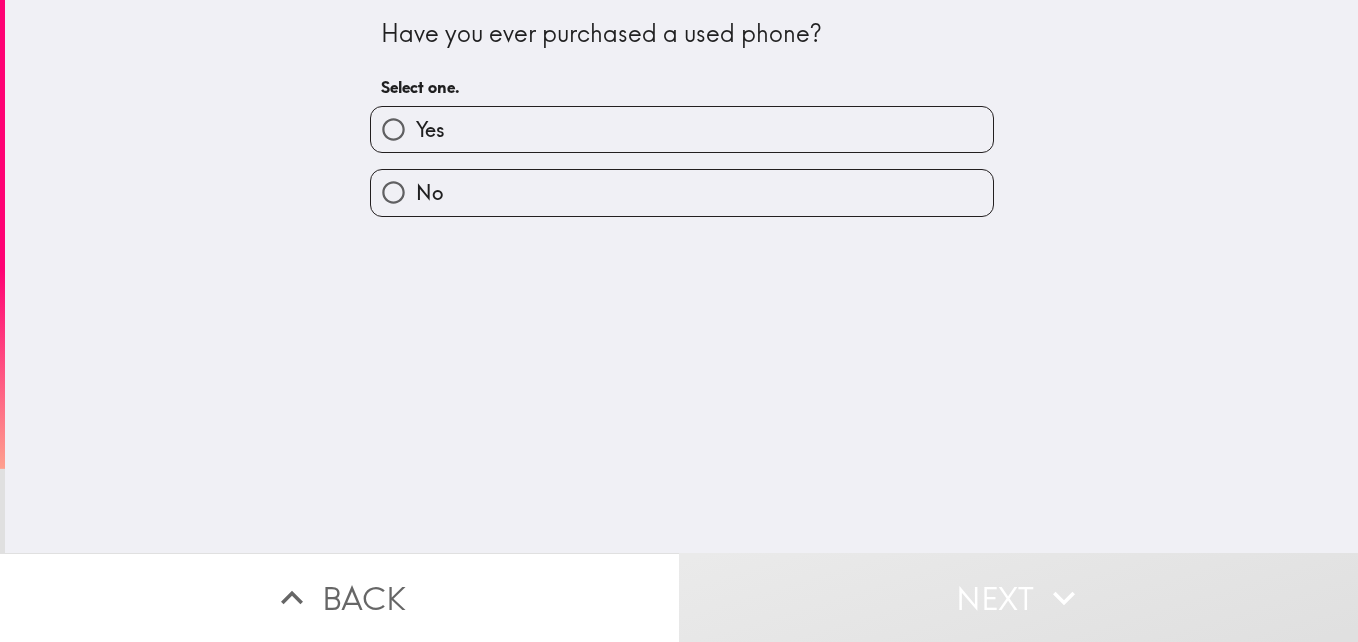 click on "No" at bounding box center [682, 192] 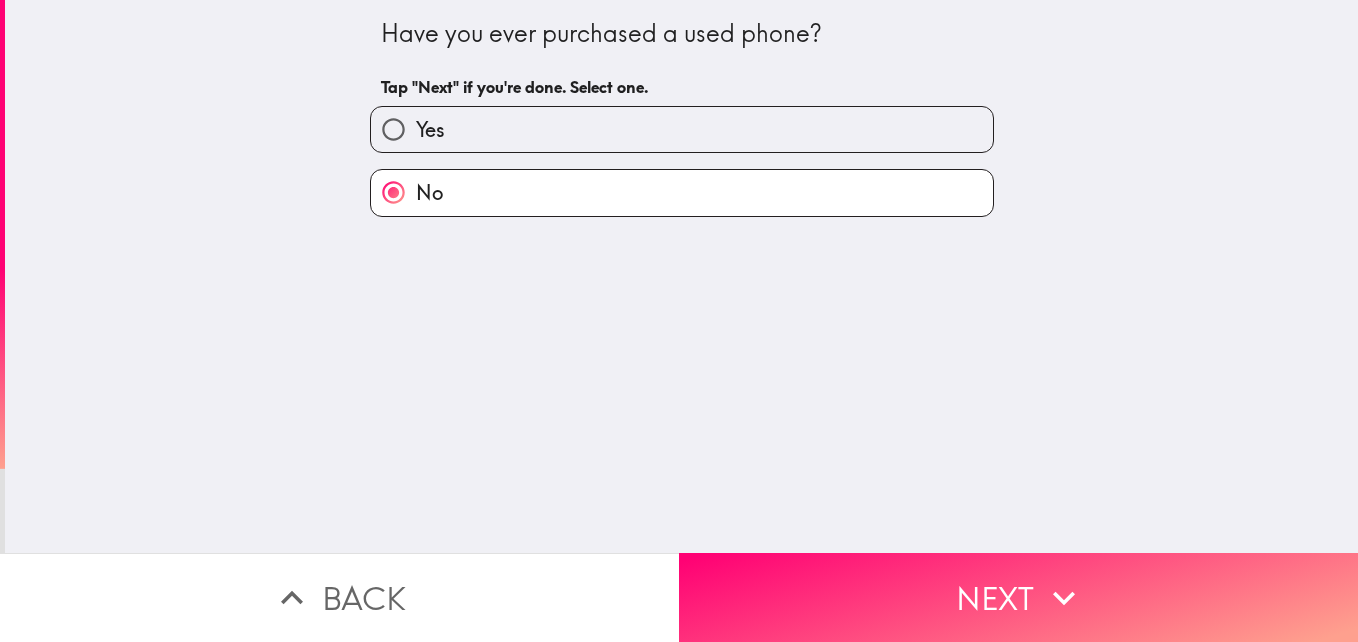 click on "No" at bounding box center (674, 184) 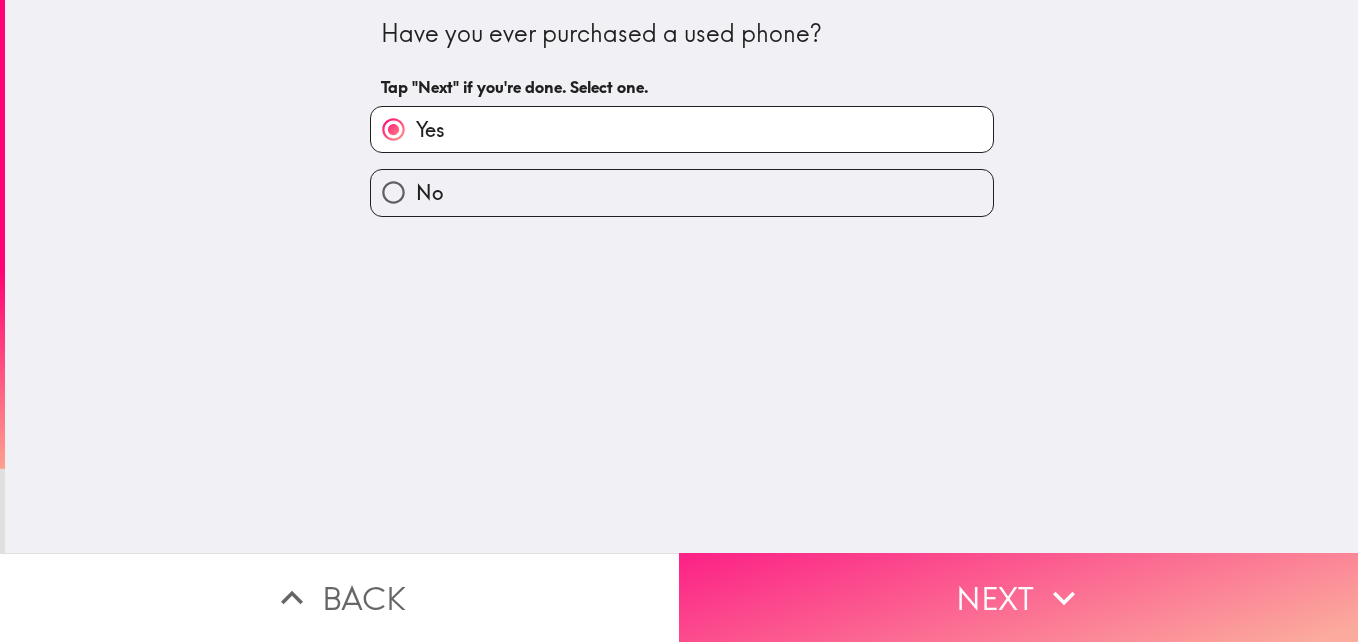 click on "Next" at bounding box center [1018, 597] 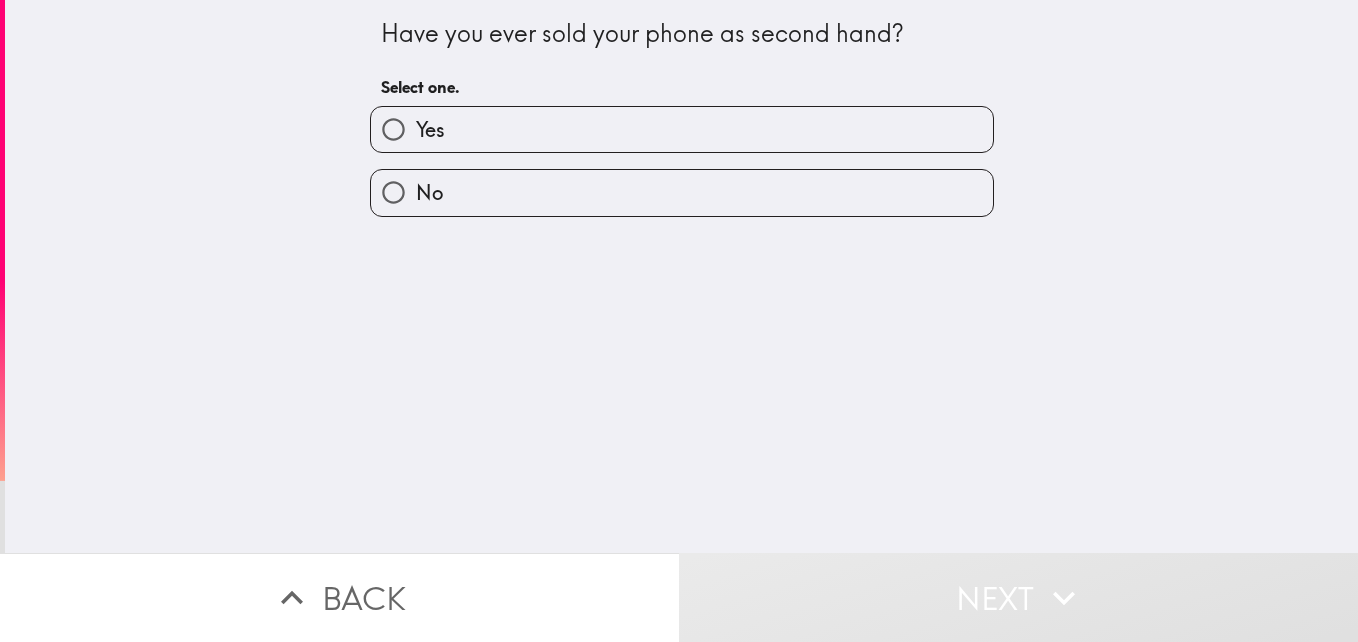 click on "Yes" at bounding box center (682, 129) 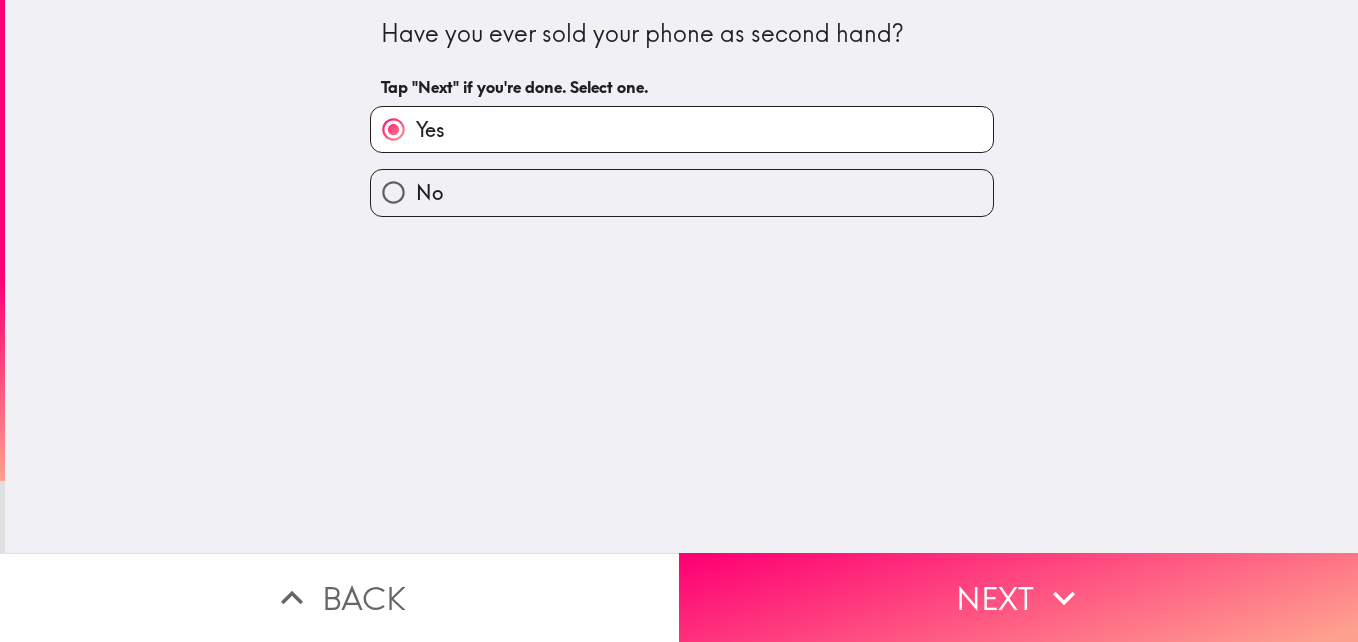 click on "No" at bounding box center [682, 192] 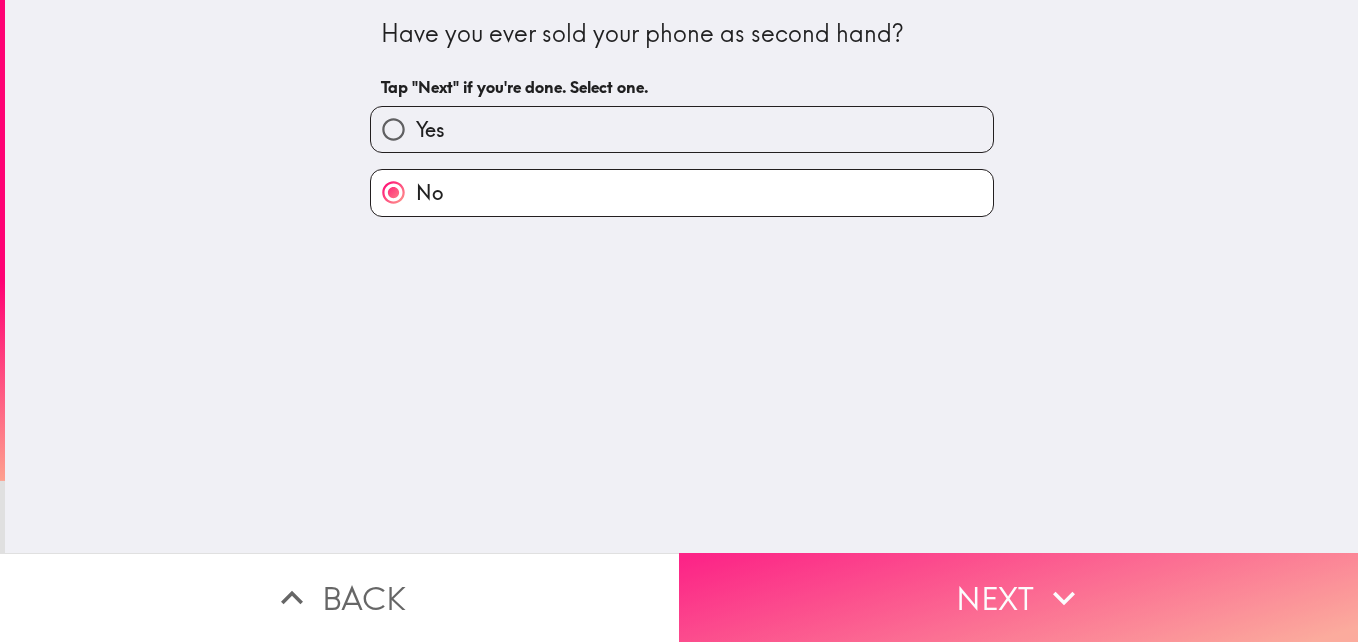 click on "Next" at bounding box center (1018, 597) 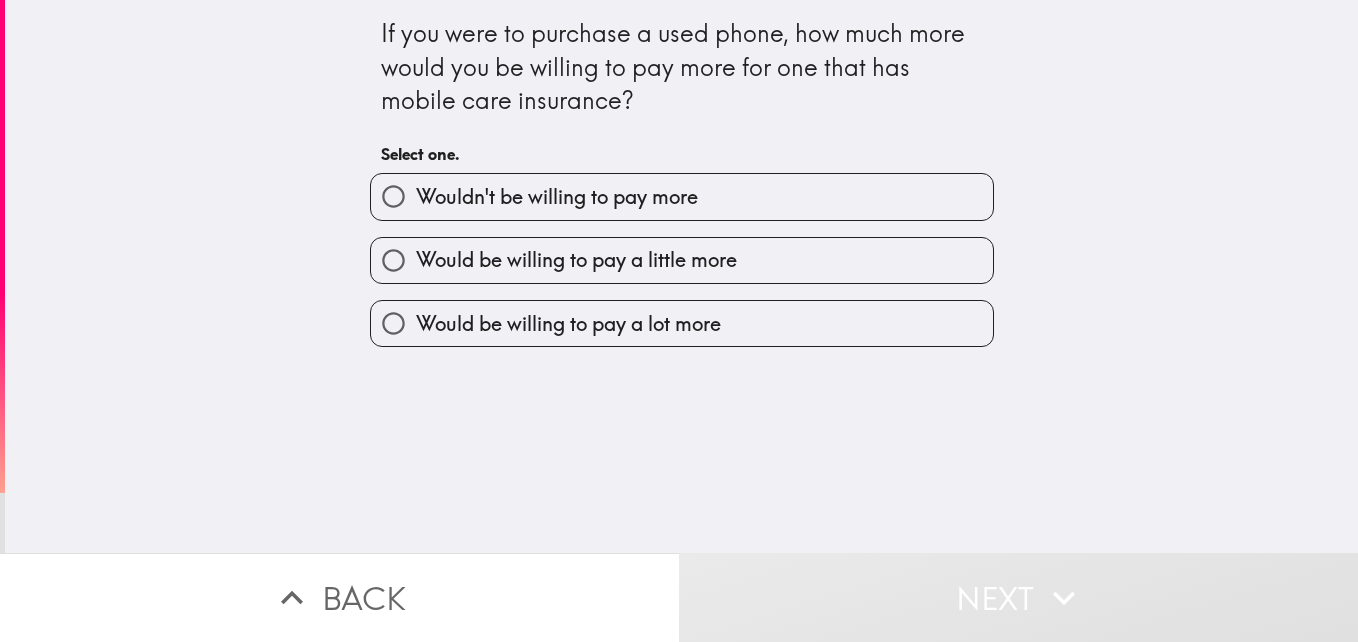 click on "Would be willing to pay a little more" at bounding box center [682, 260] 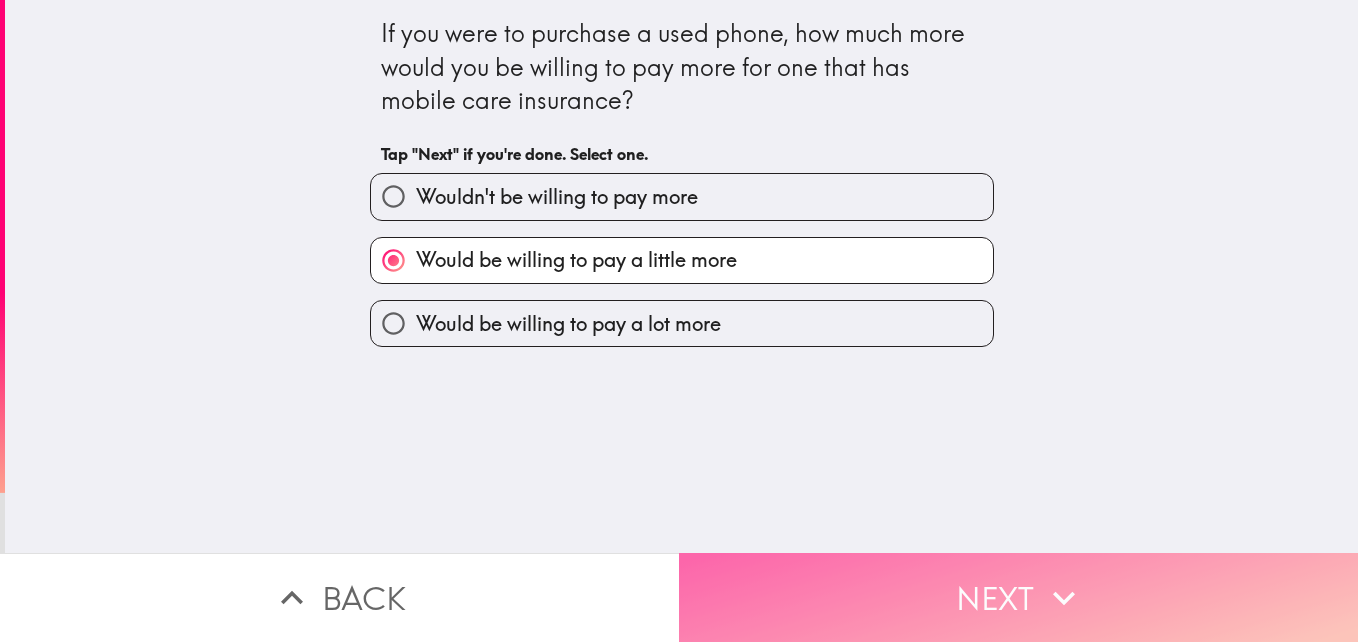 click on "Next" at bounding box center (1018, 597) 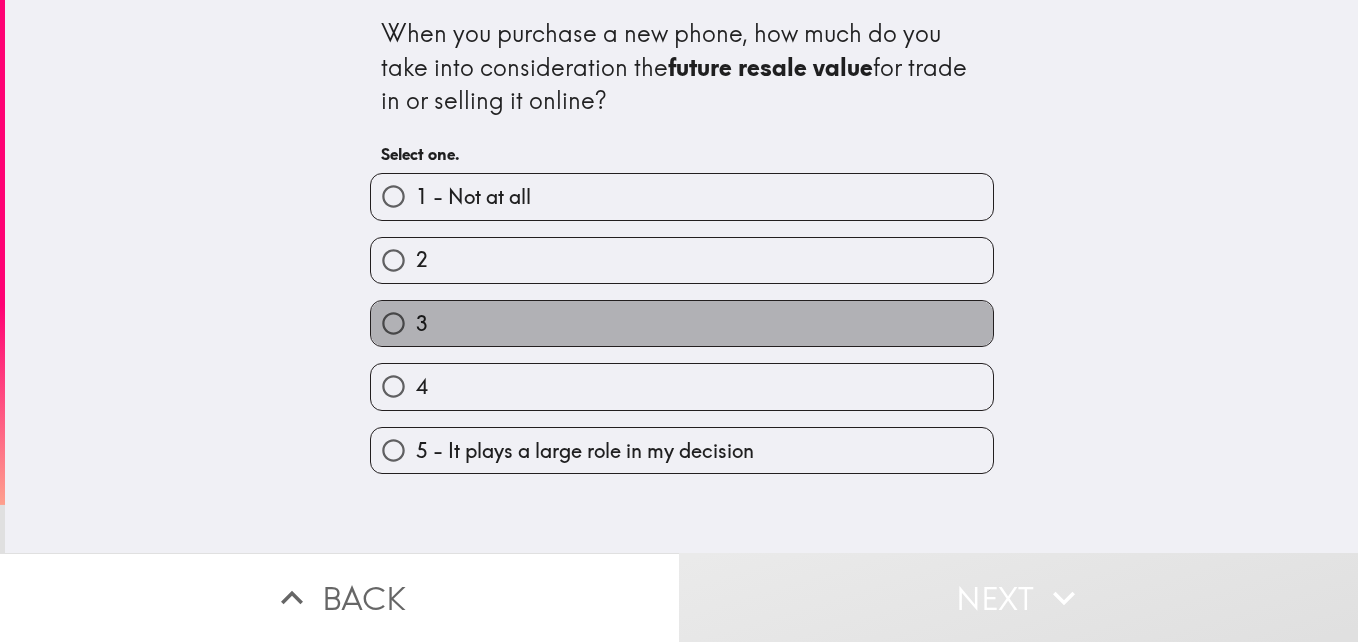 click on "3" at bounding box center [682, 323] 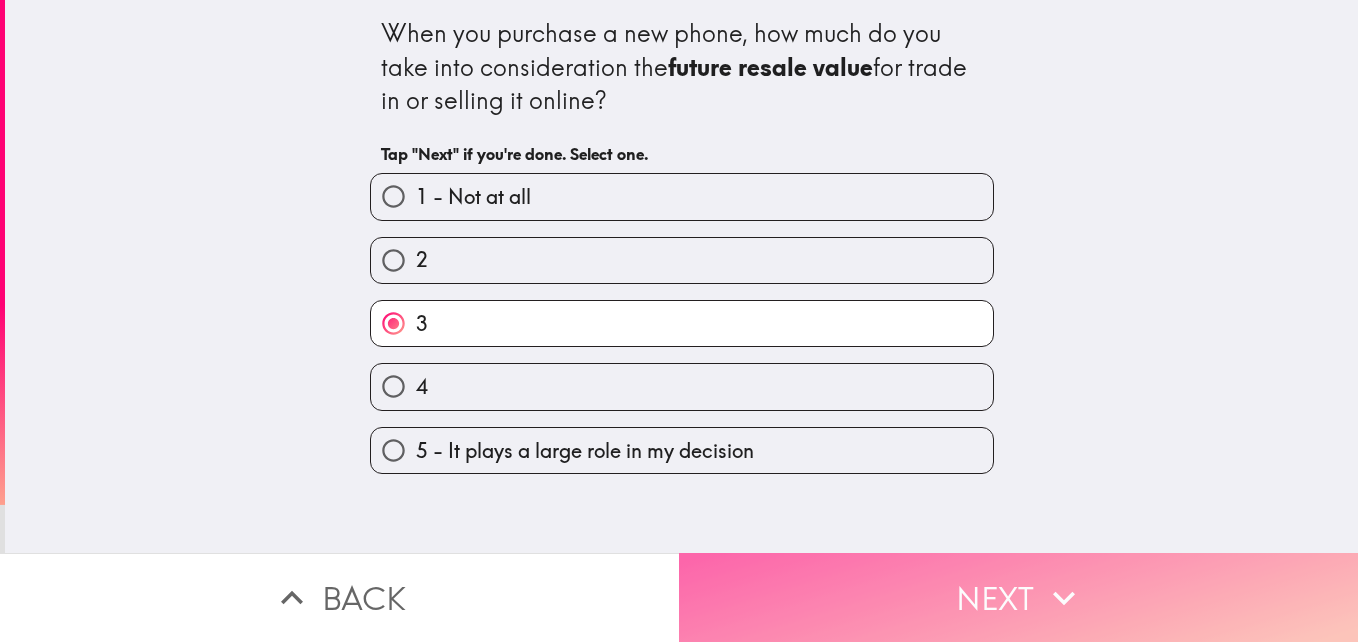 click on "Next" at bounding box center [1018, 597] 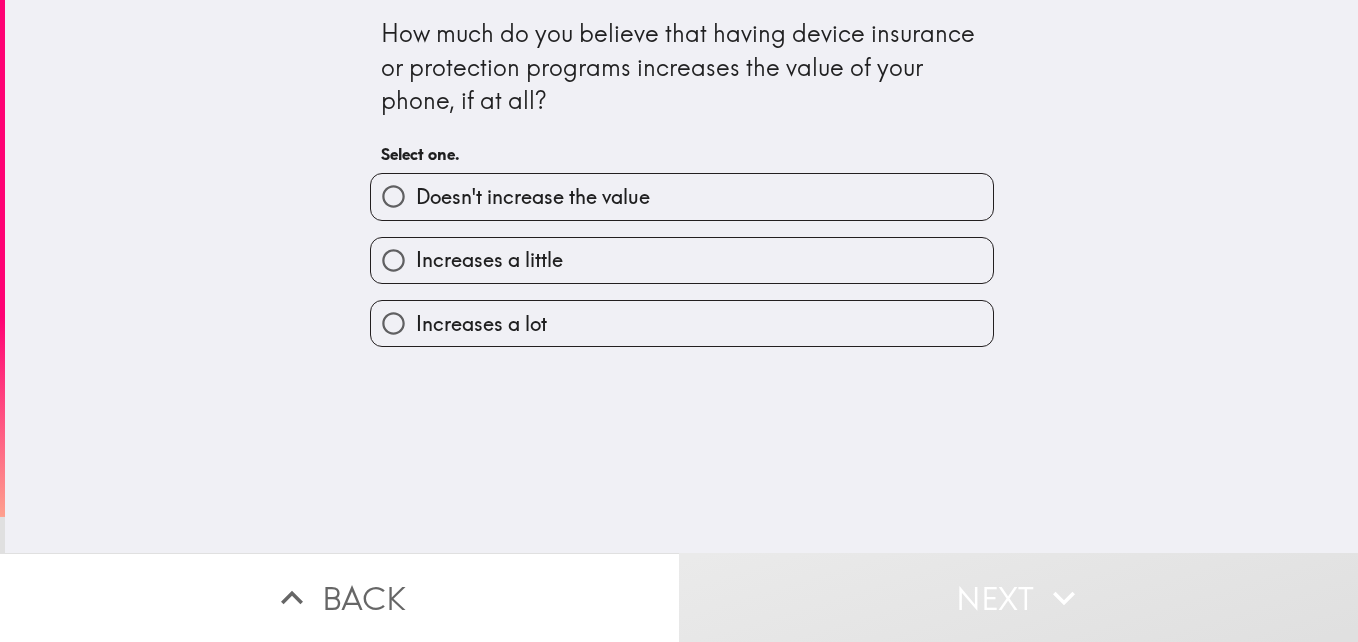 click on "Increases a little" at bounding box center (682, 260) 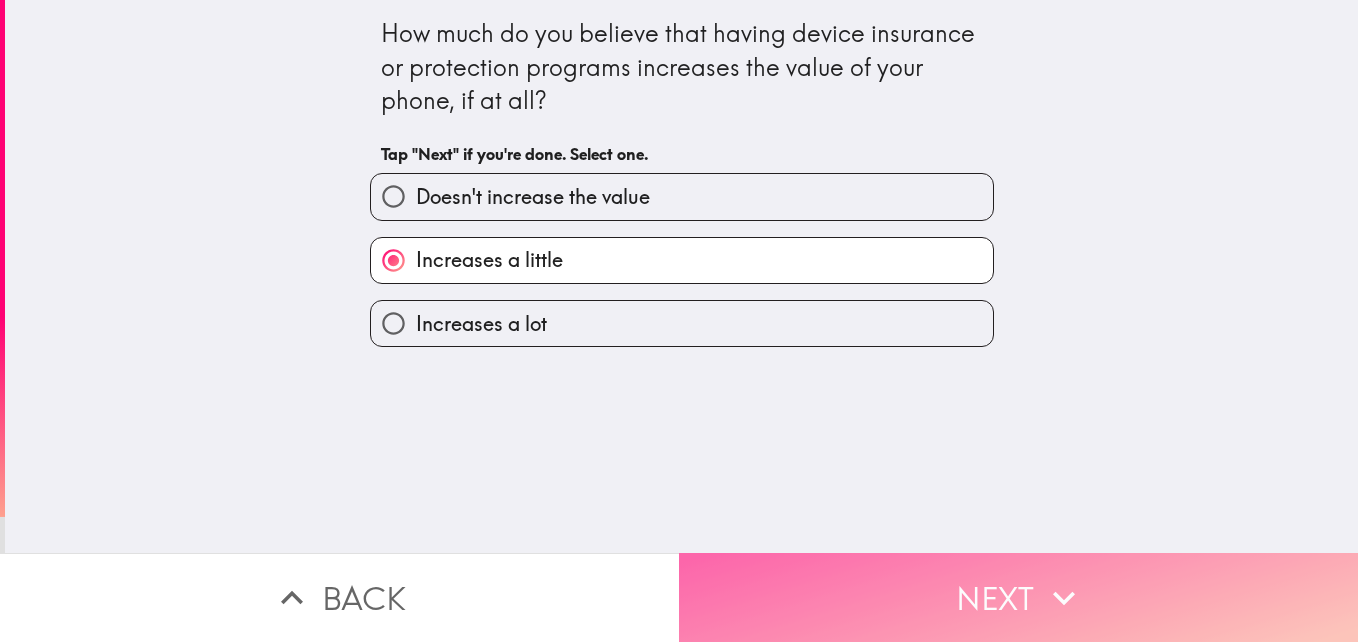 click on "Next" at bounding box center [1018, 597] 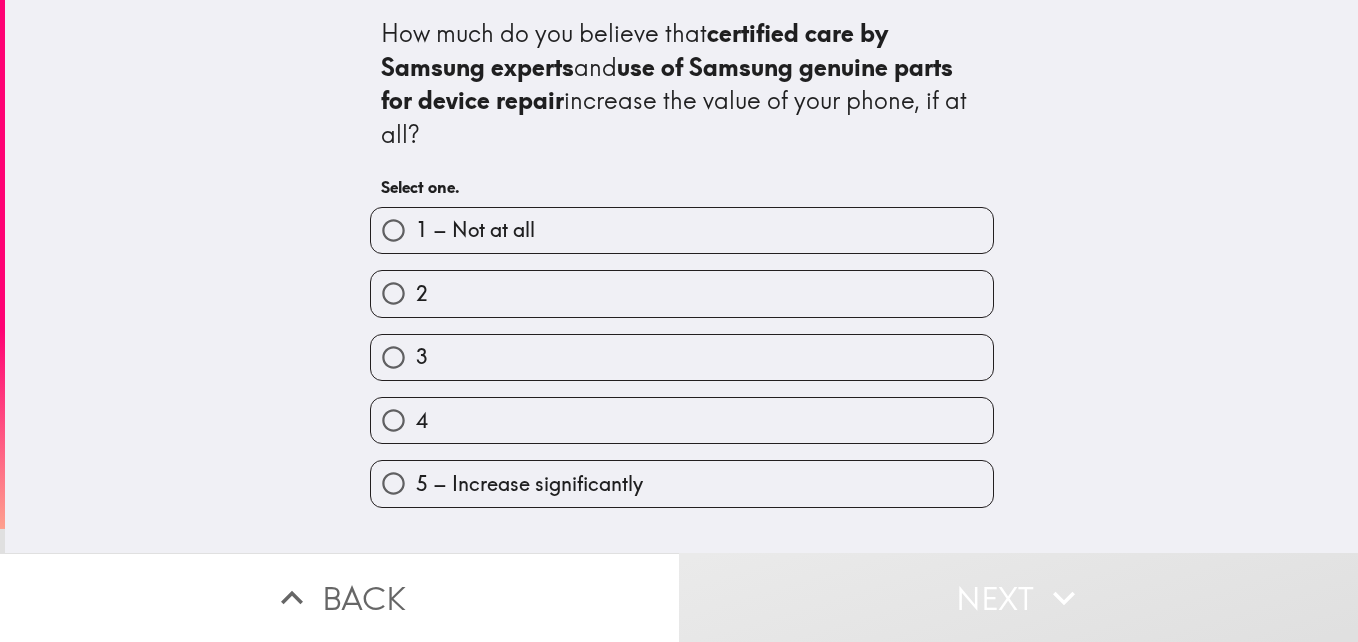 click on "3" at bounding box center (682, 357) 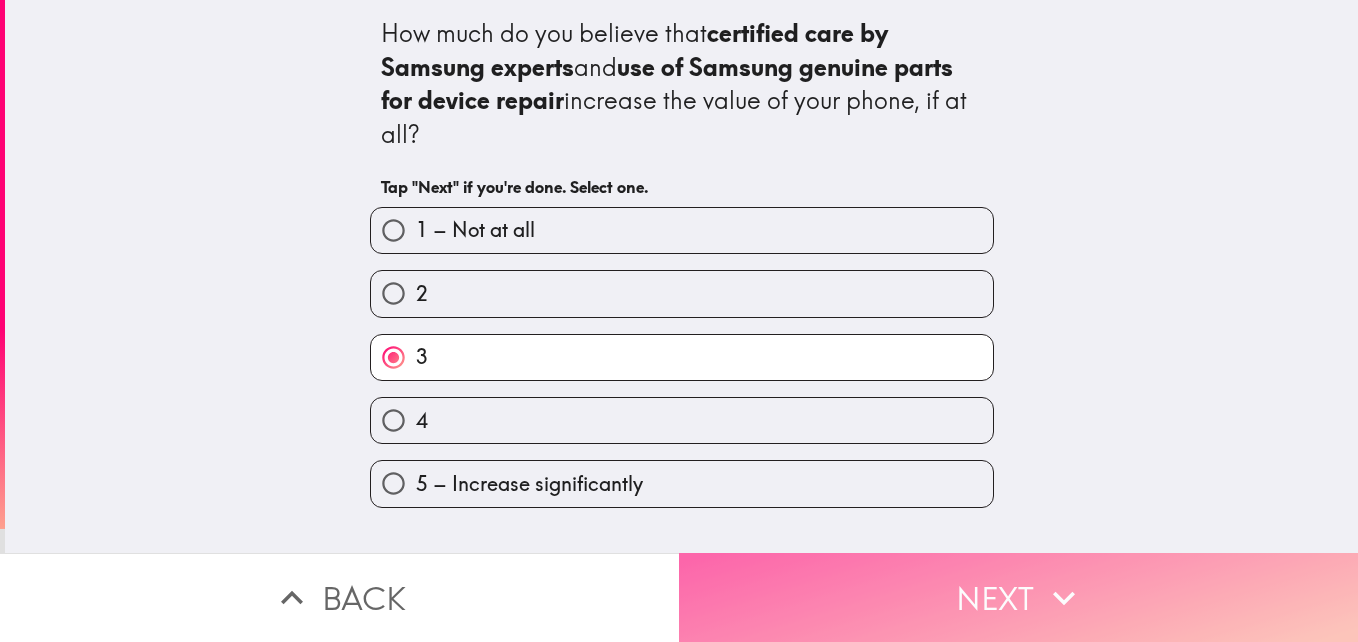 click on "Next" at bounding box center (1018, 597) 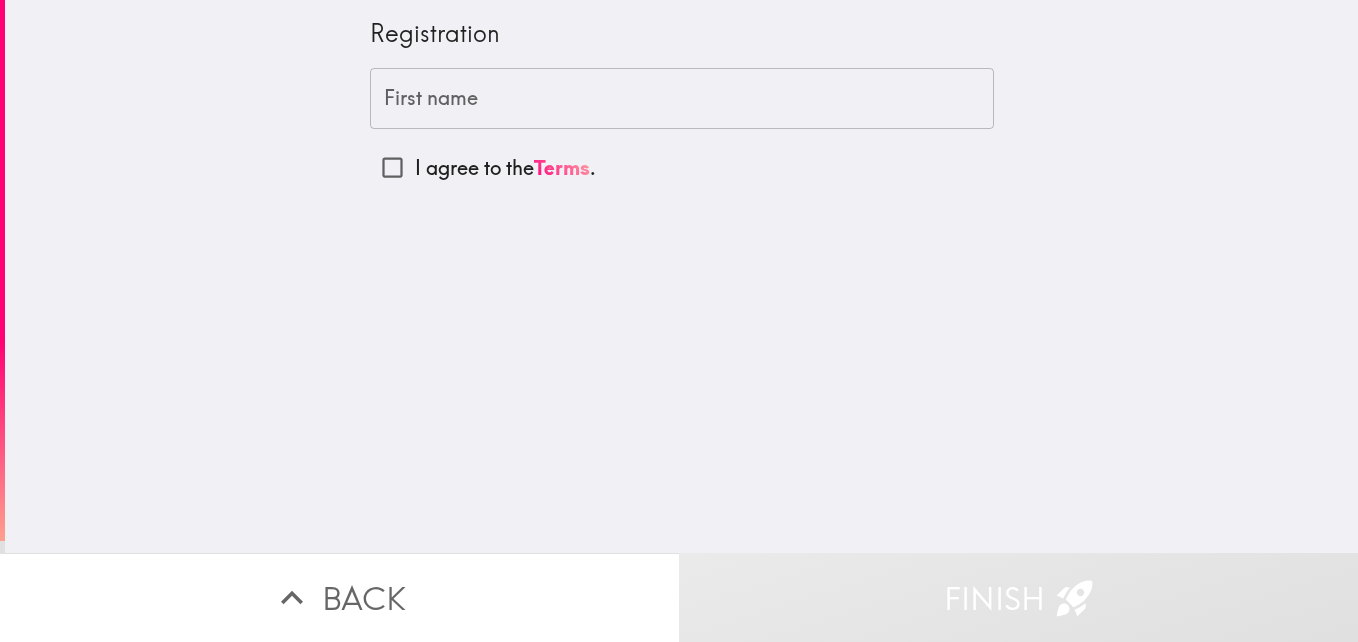 click on "First name" at bounding box center [682, 99] 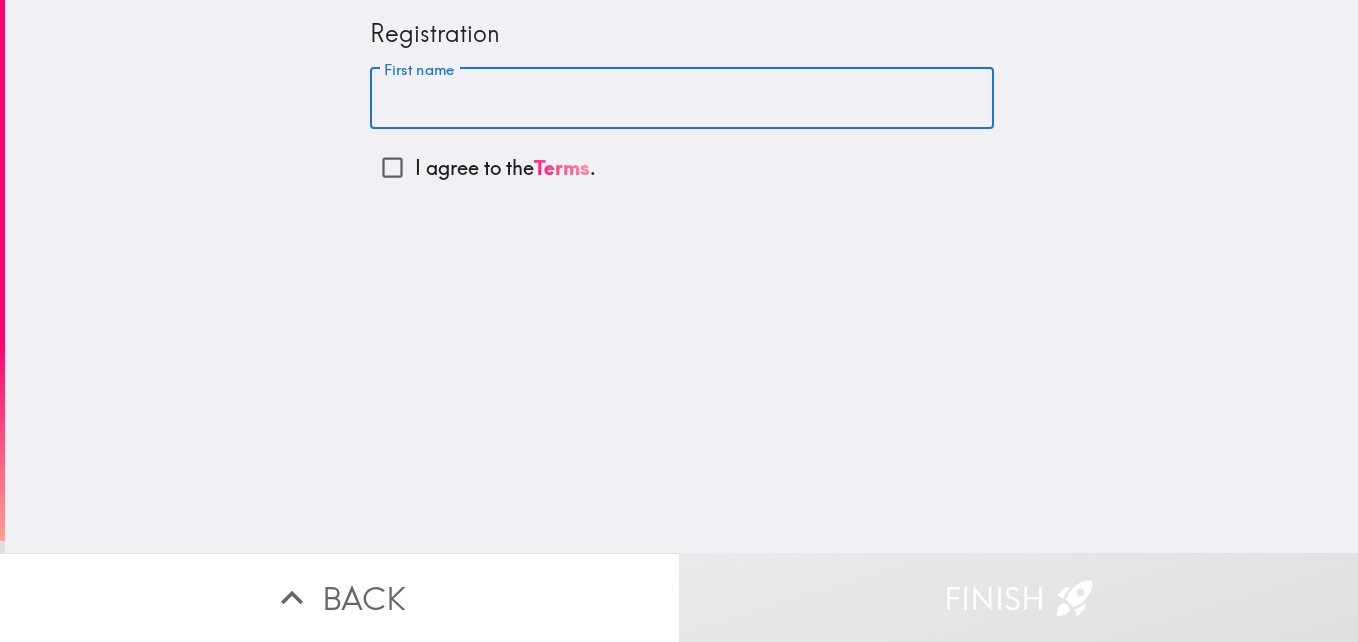 type on "[PERSON_NAME]" 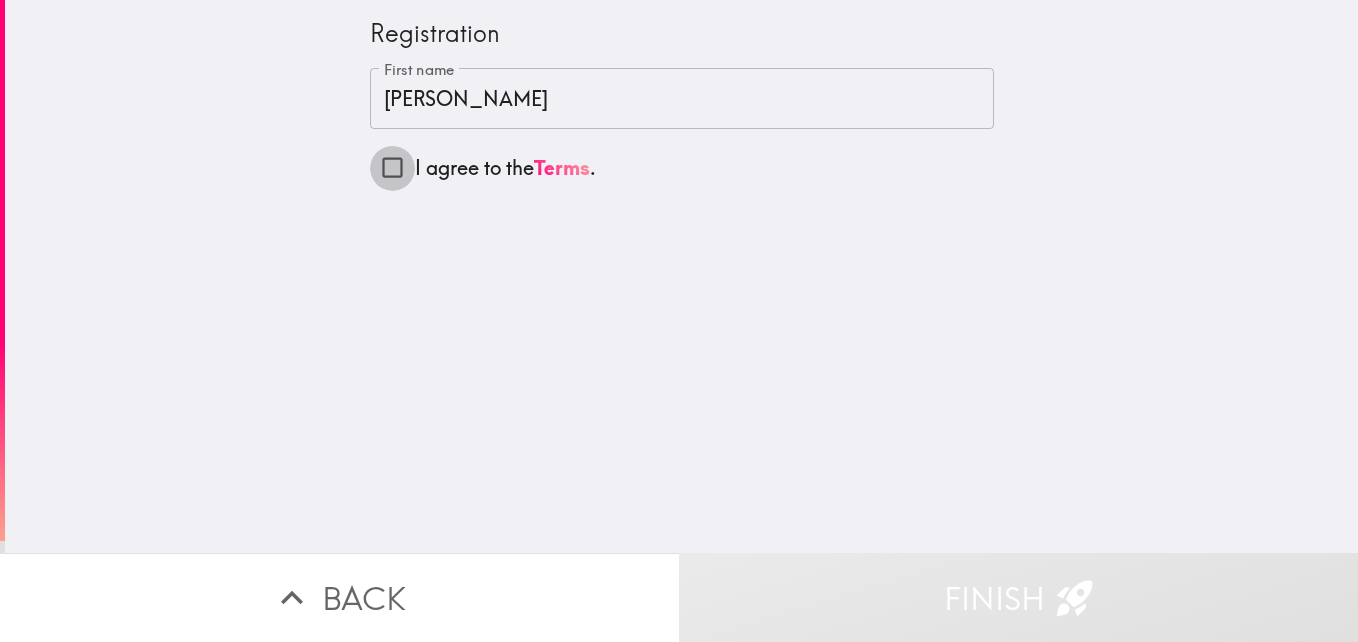 click on "I agree to the  Terms ." at bounding box center (392, 167) 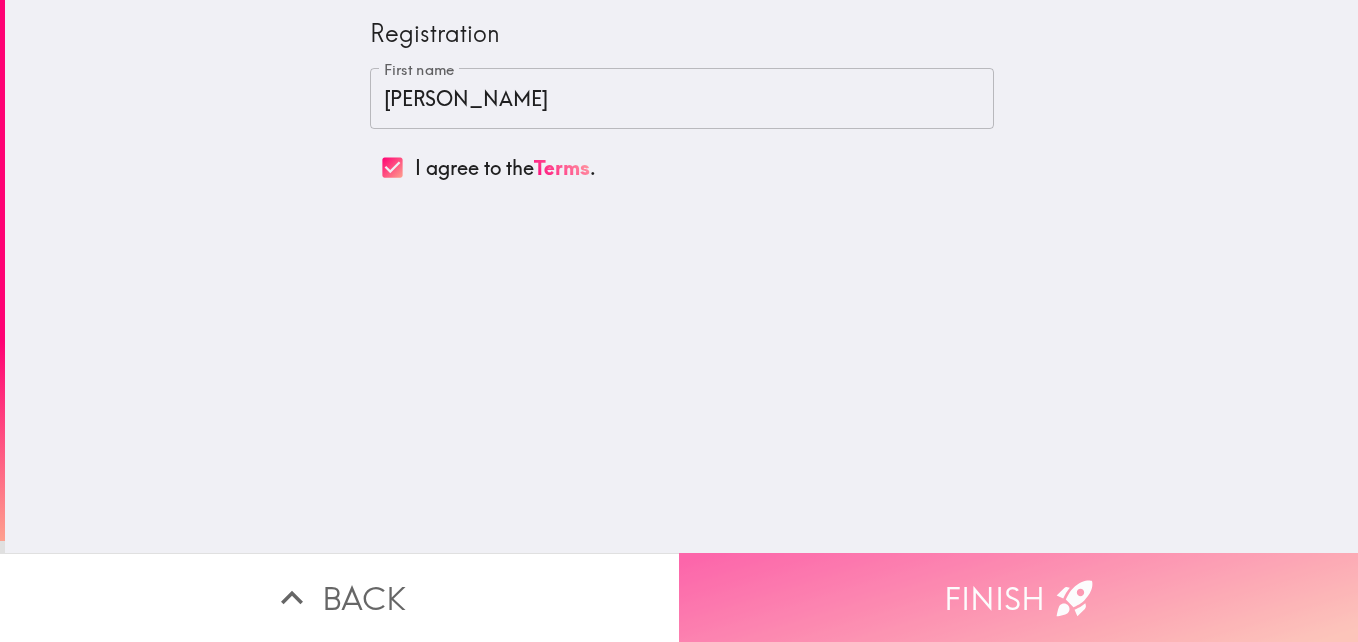 click on "Finish" at bounding box center [1018, 597] 